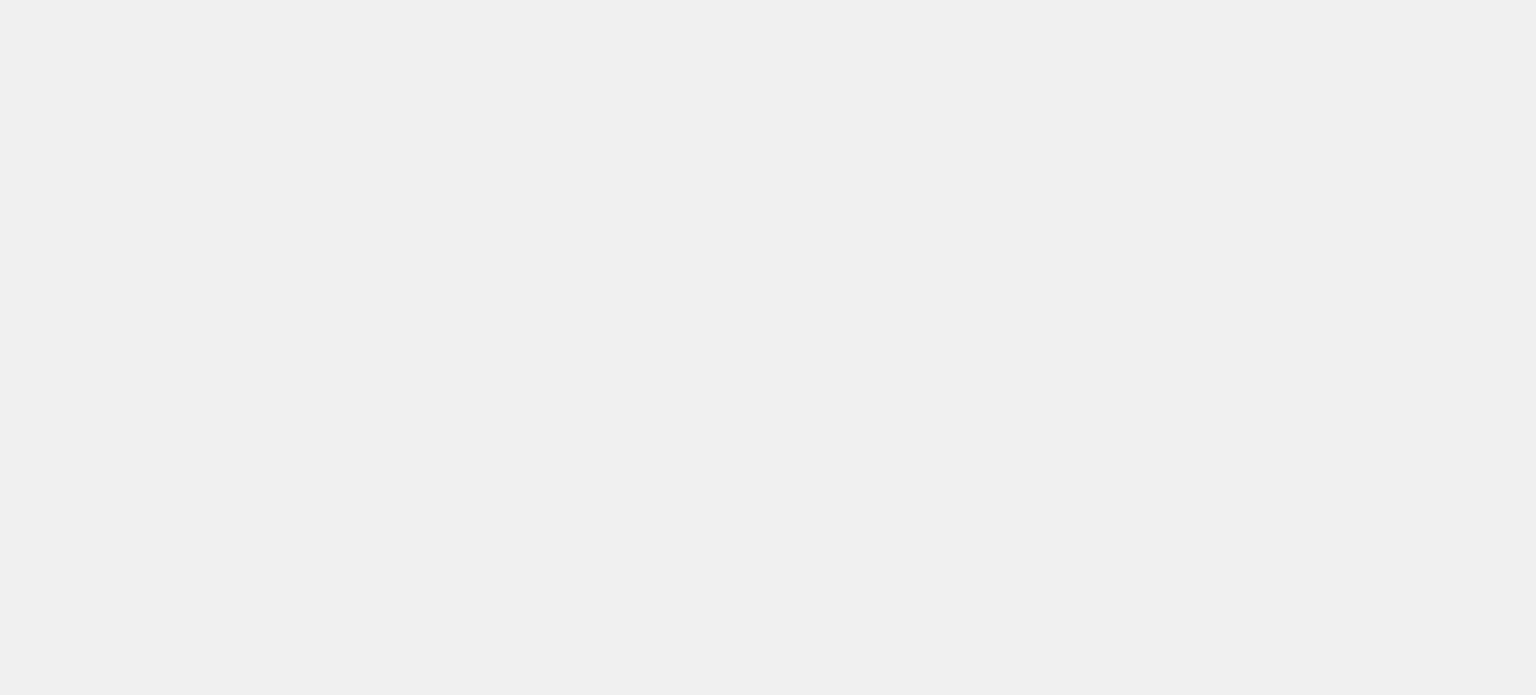 scroll, scrollTop: 0, scrollLeft: 0, axis: both 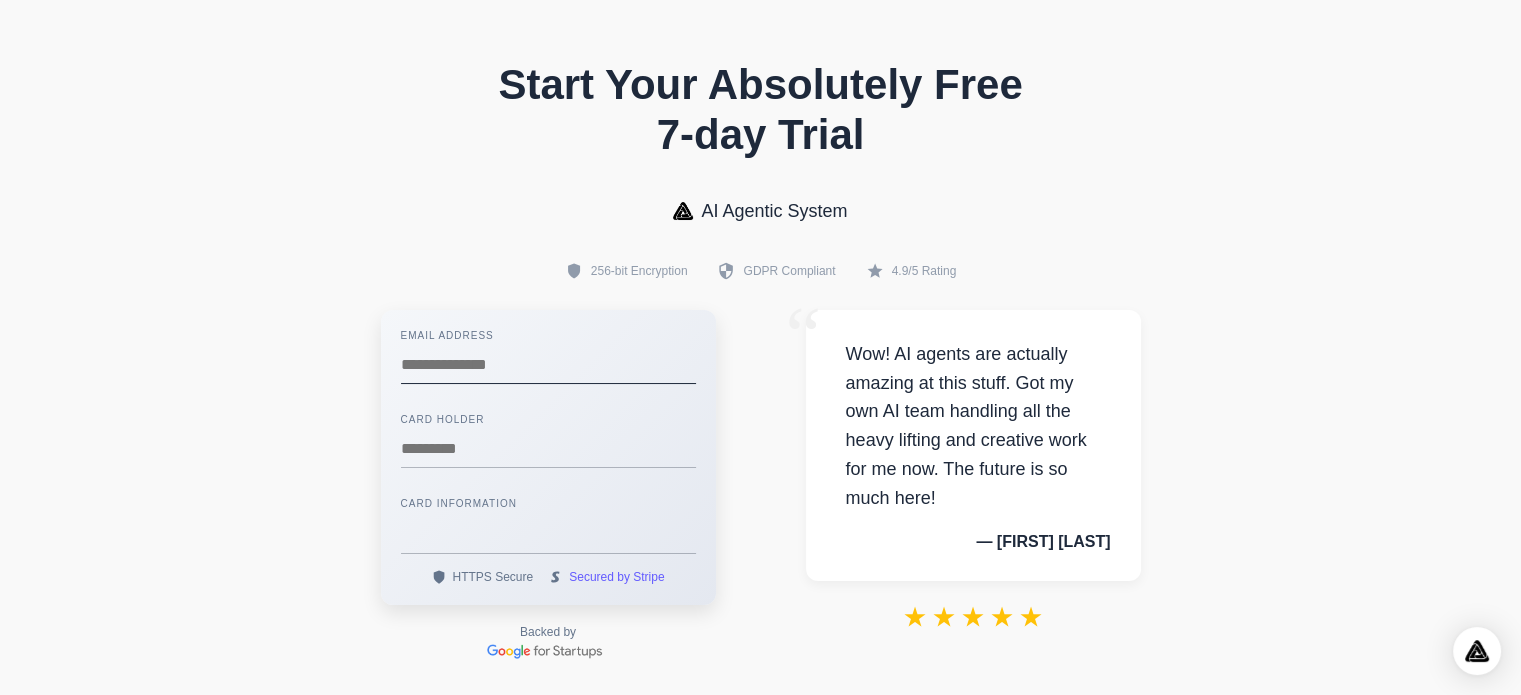 click at bounding box center [548, 365] 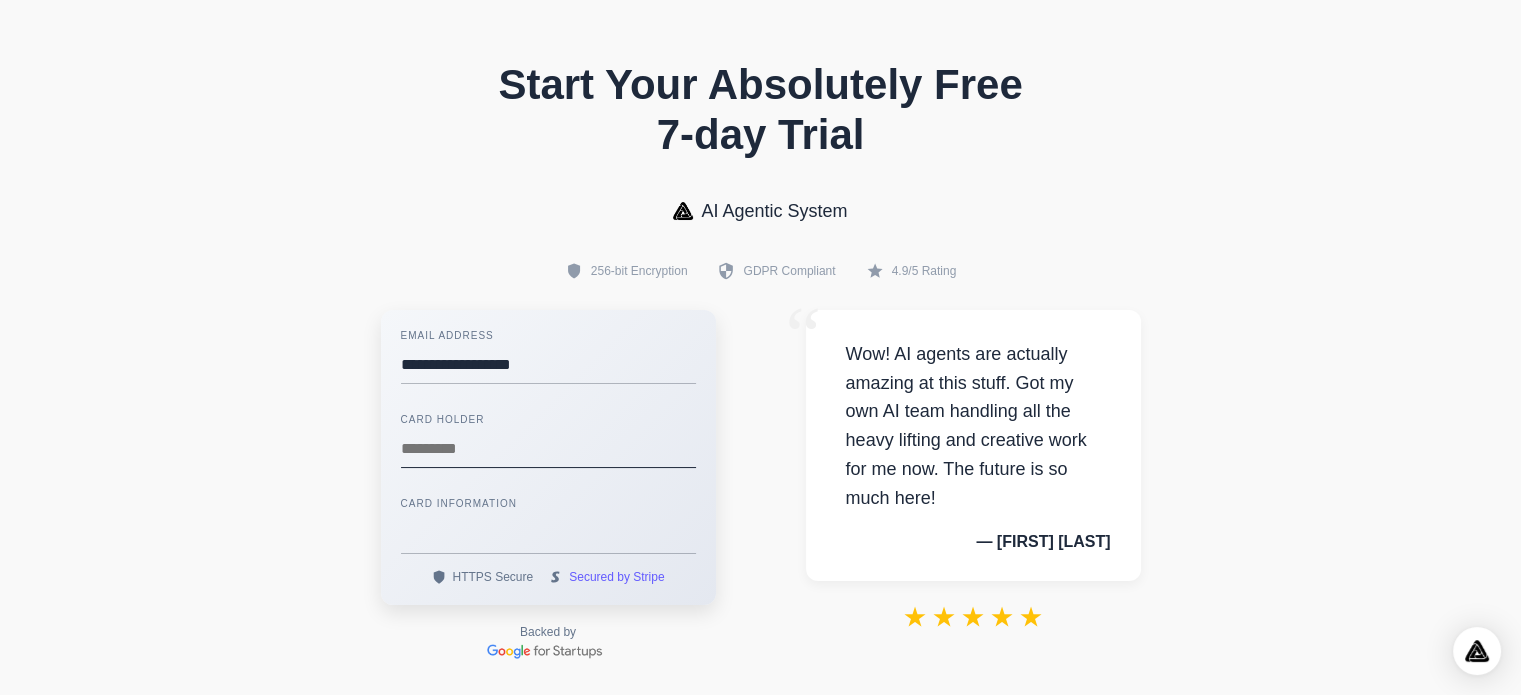 click at bounding box center (548, 449) 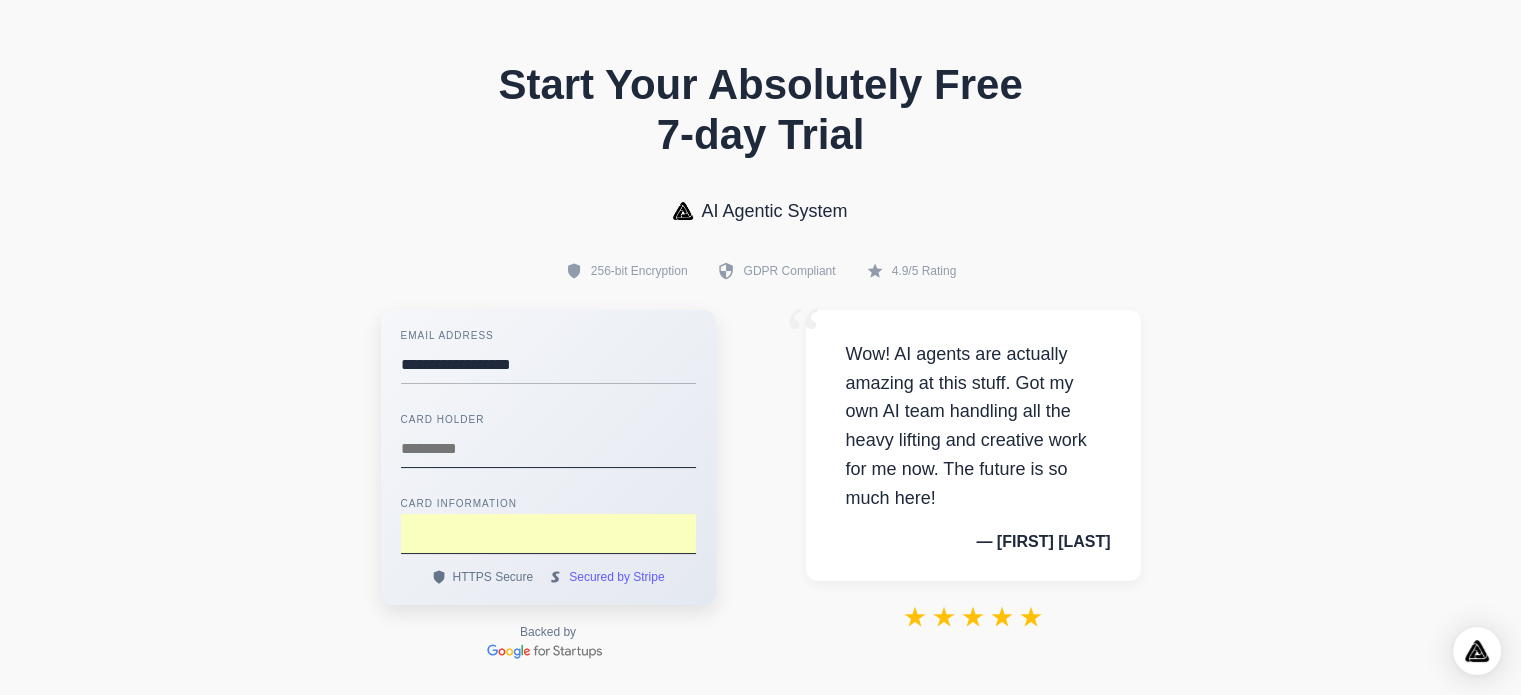 click at bounding box center (548, 449) 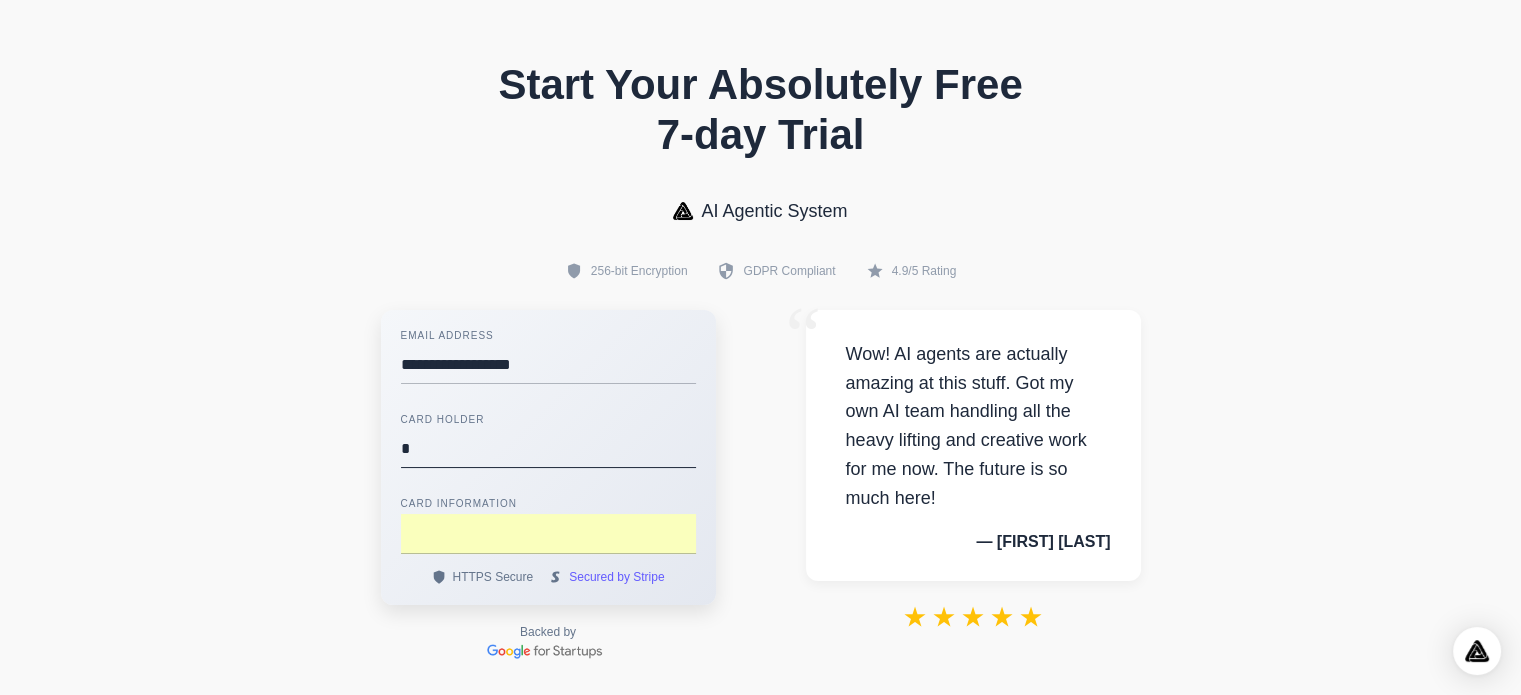 type on "**********" 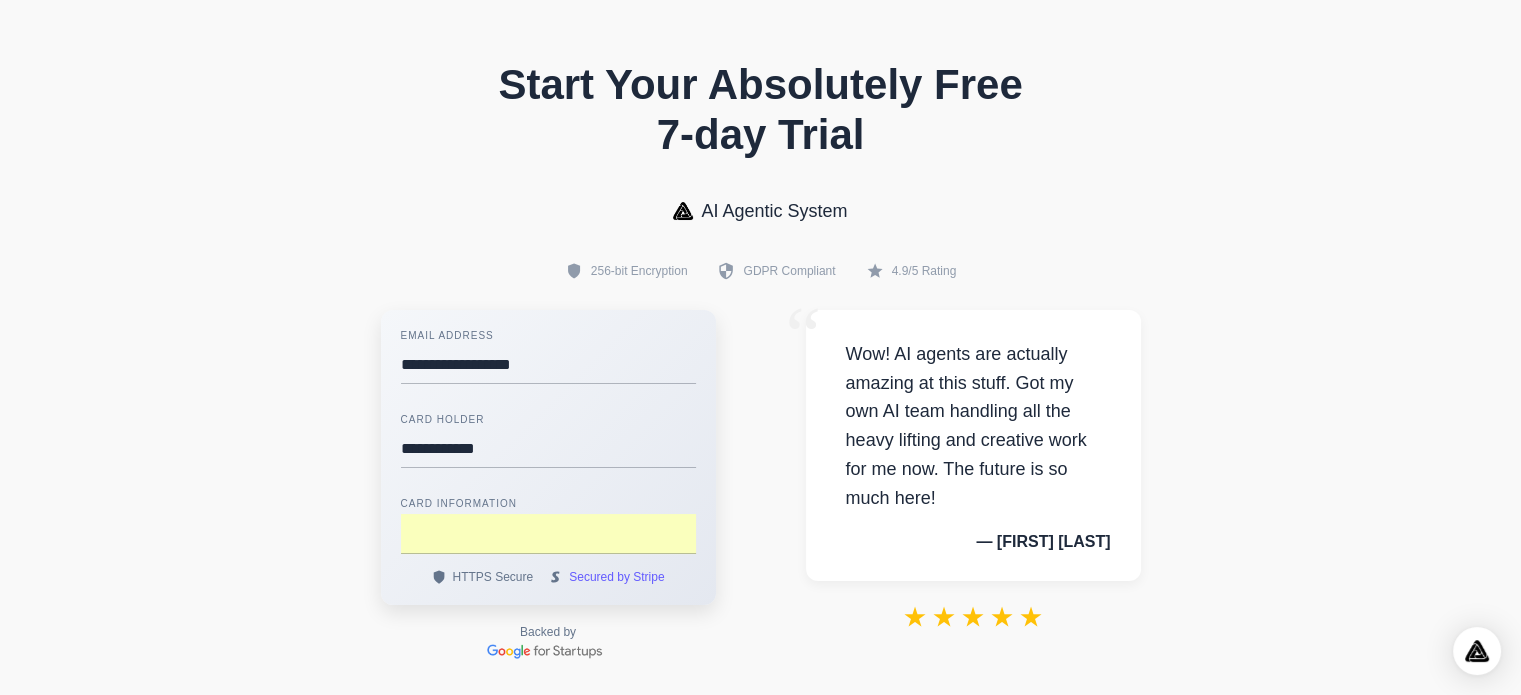 click on "**********" at bounding box center [760, 459] 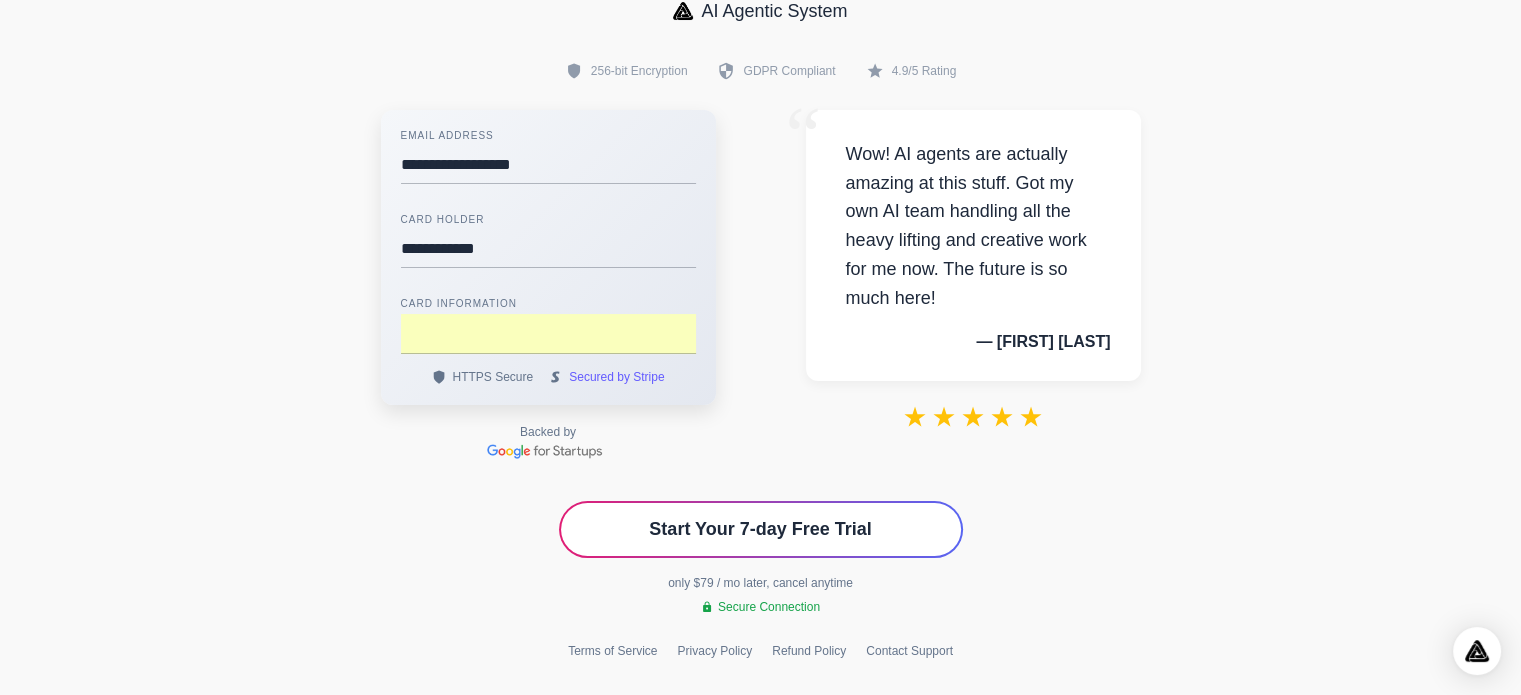 drag, startPoint x: 770, startPoint y: 554, endPoint x: 372, endPoint y: 519, distance: 399.53598 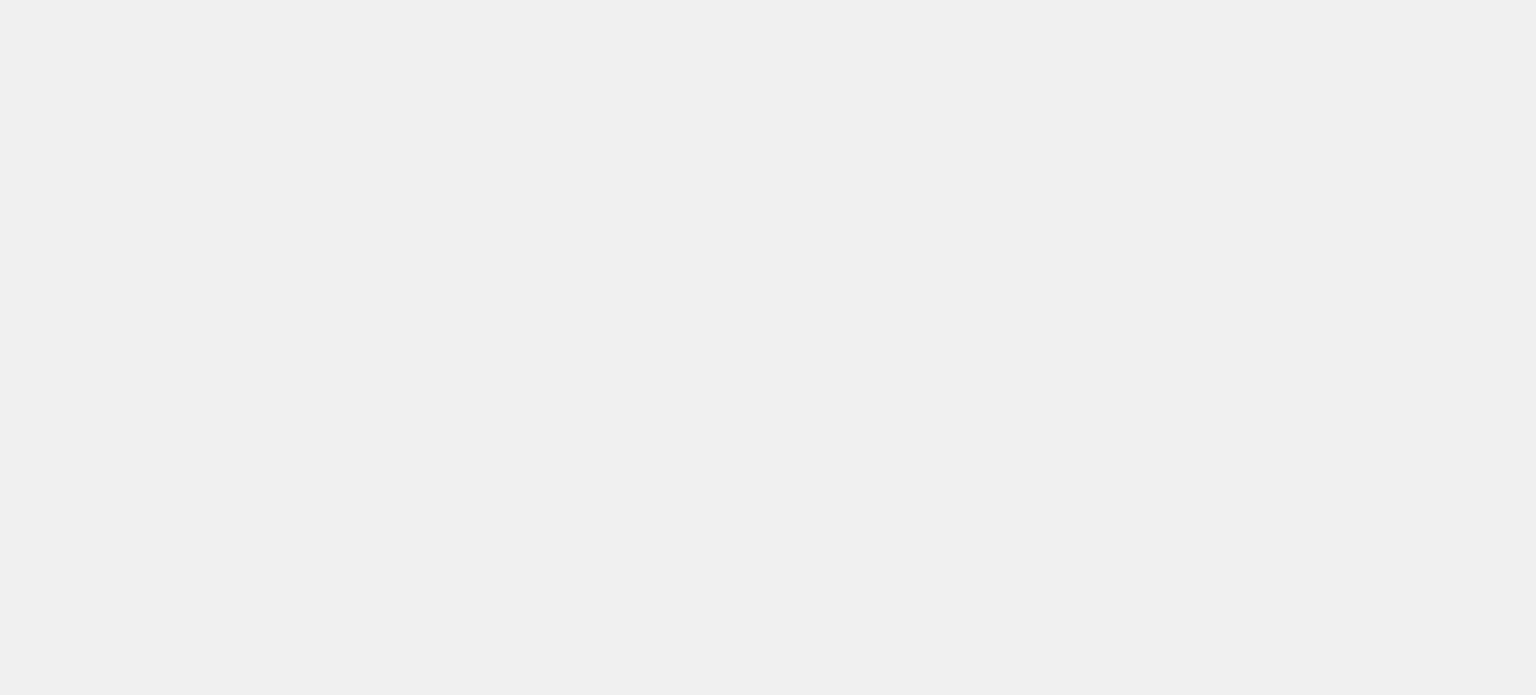 scroll, scrollTop: 0, scrollLeft: 0, axis: both 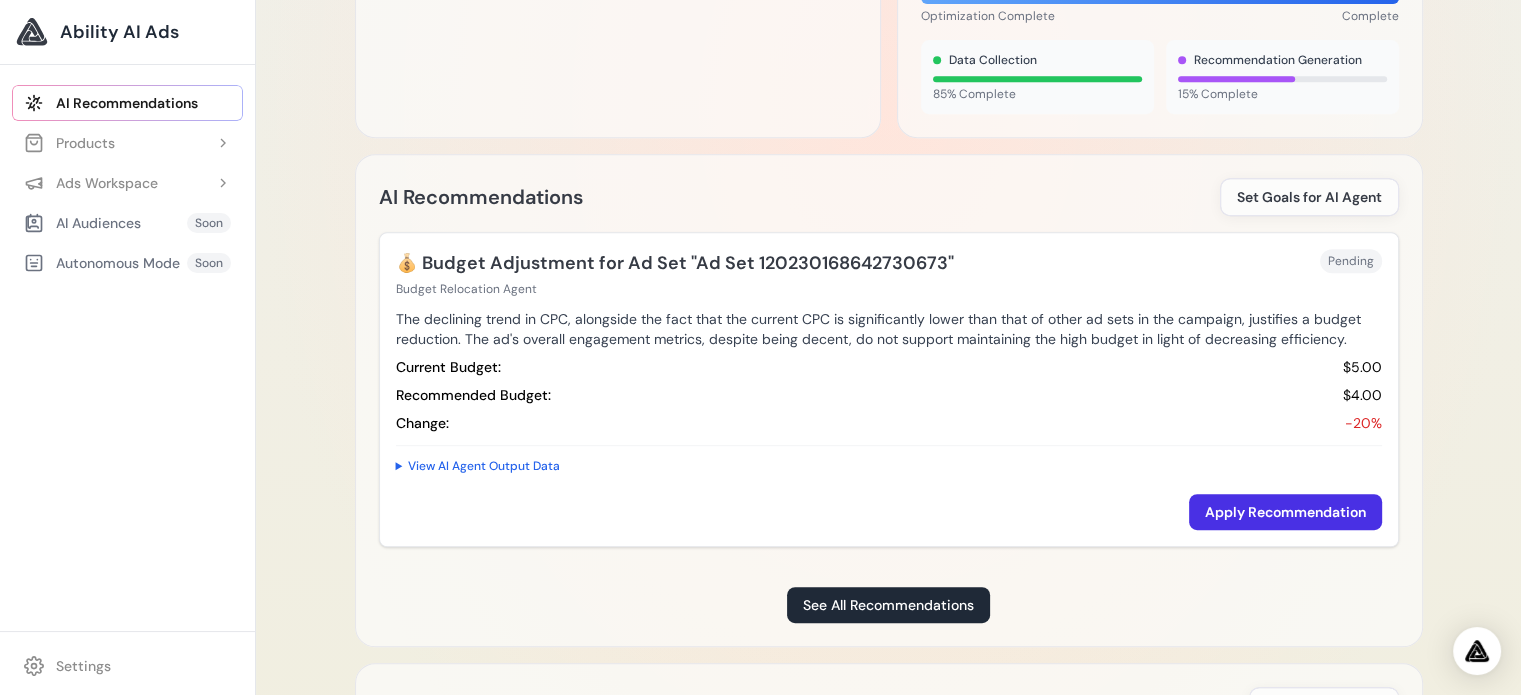 click on "Apply Recommendation" at bounding box center [1285, 512] 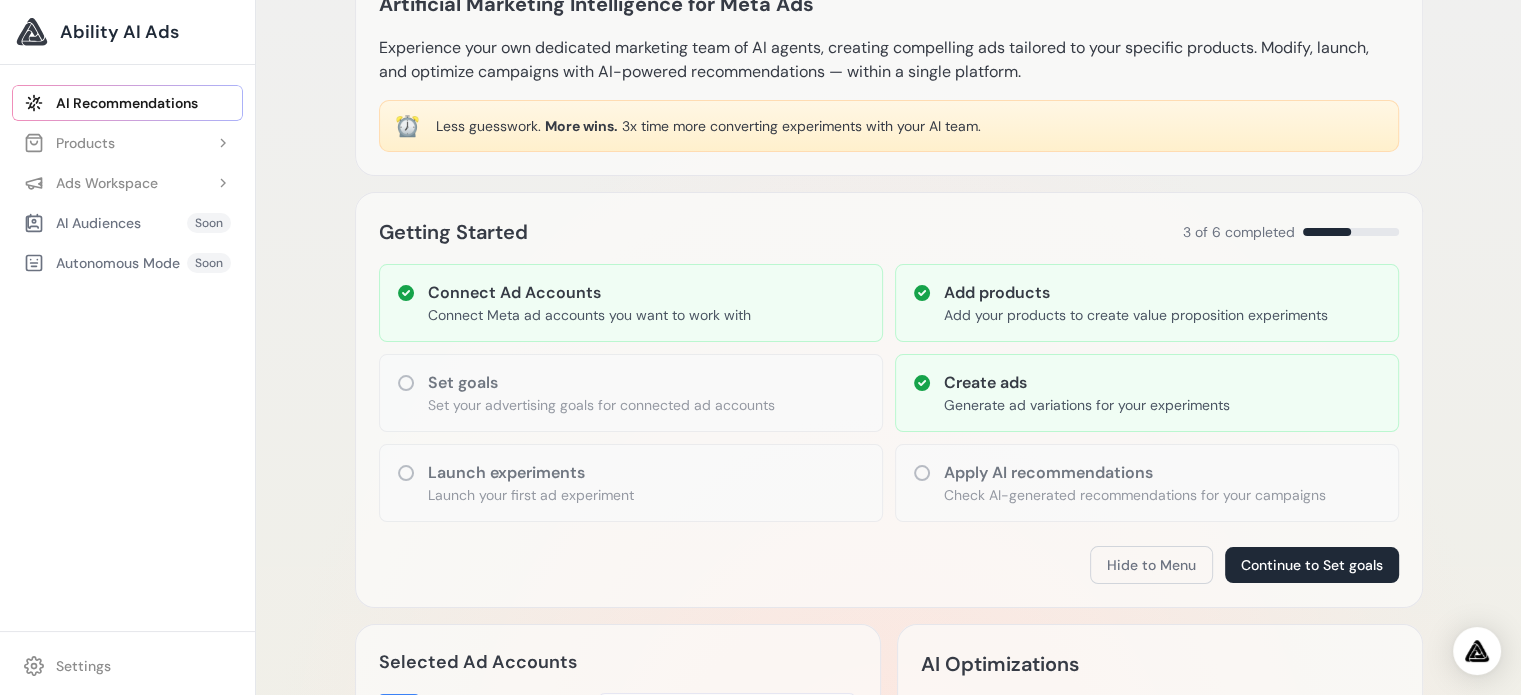scroll, scrollTop: 200, scrollLeft: 0, axis: vertical 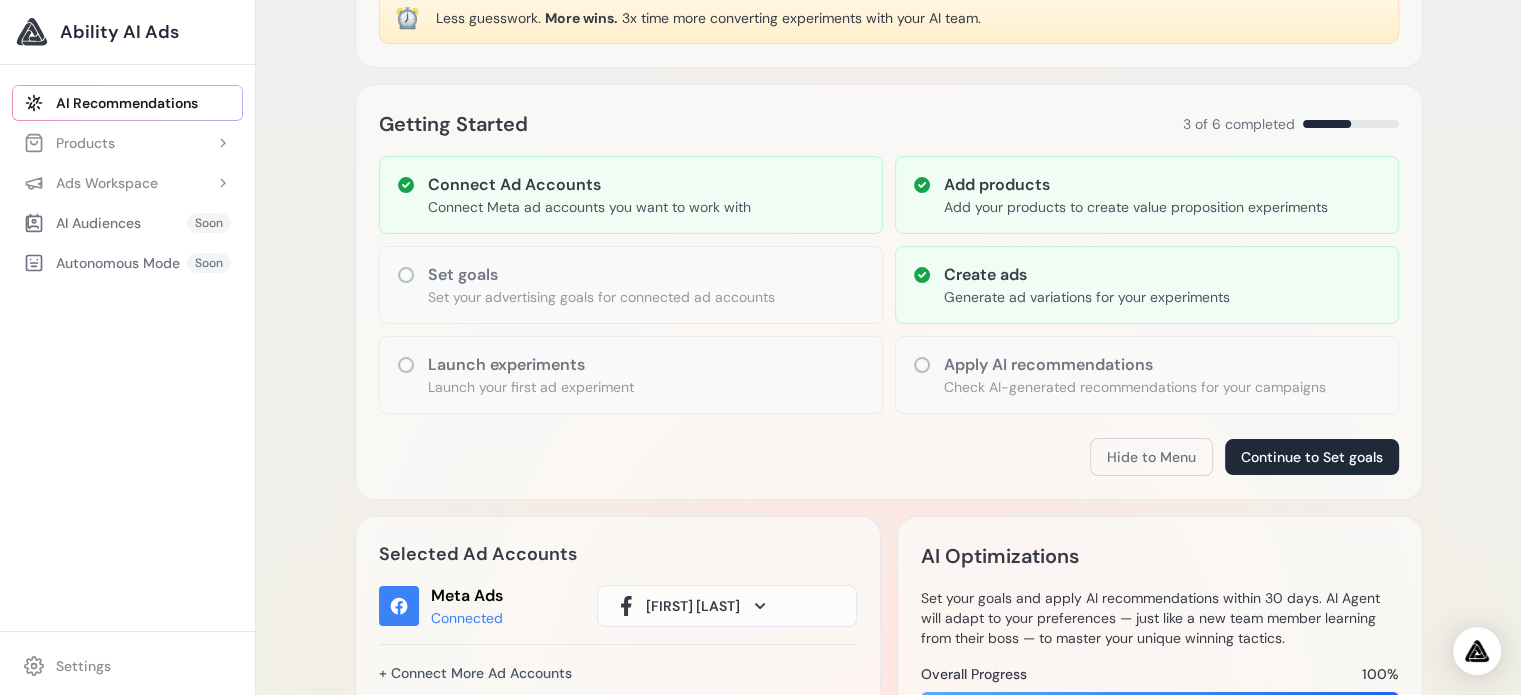 click on "Generate ad variations for your experiments" at bounding box center [1087, 297] 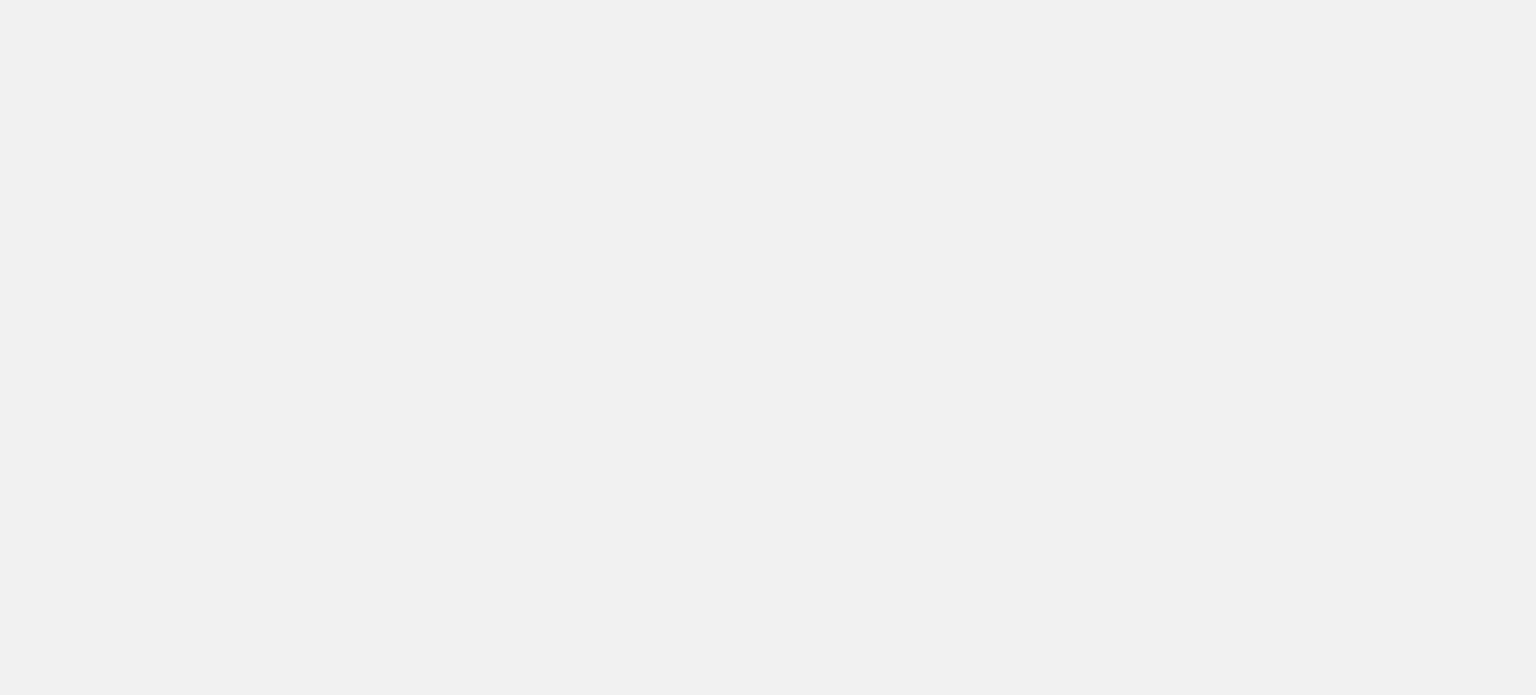 scroll, scrollTop: 0, scrollLeft: 0, axis: both 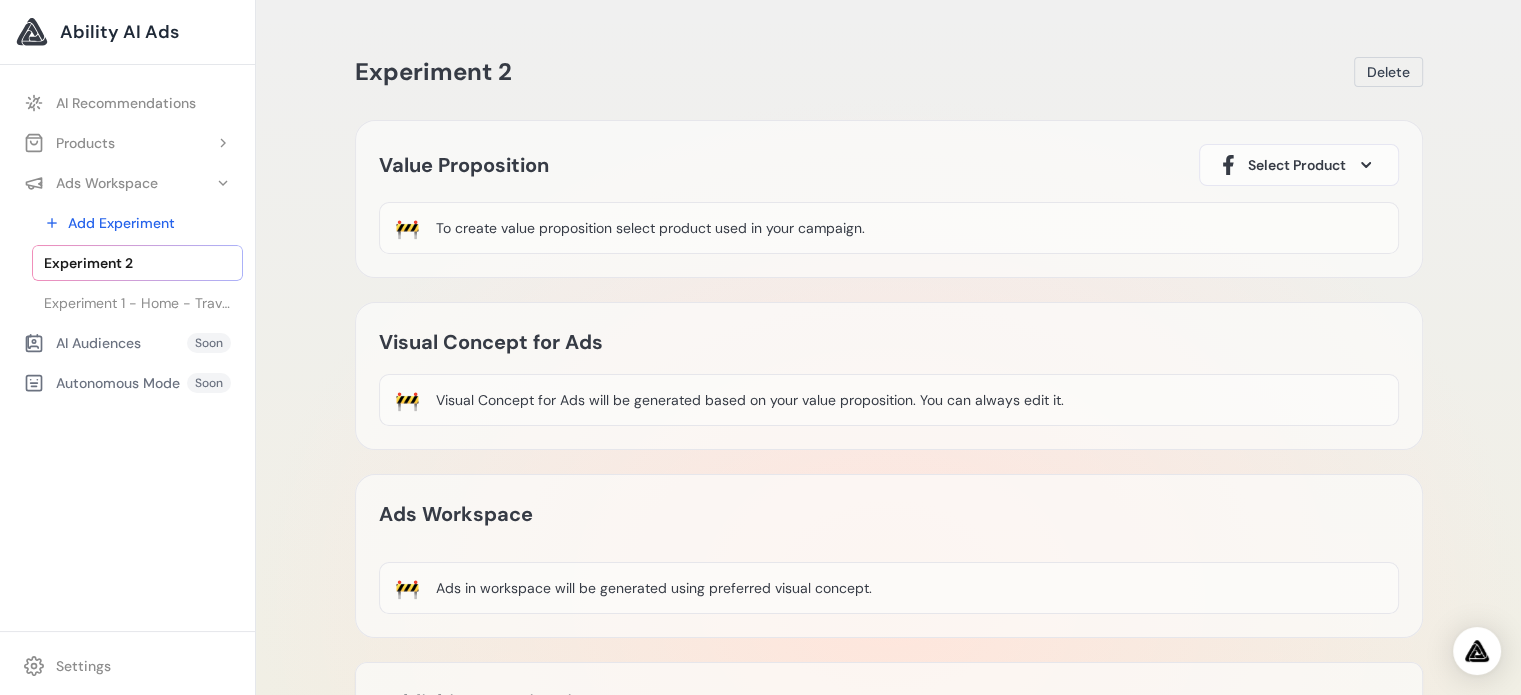 click 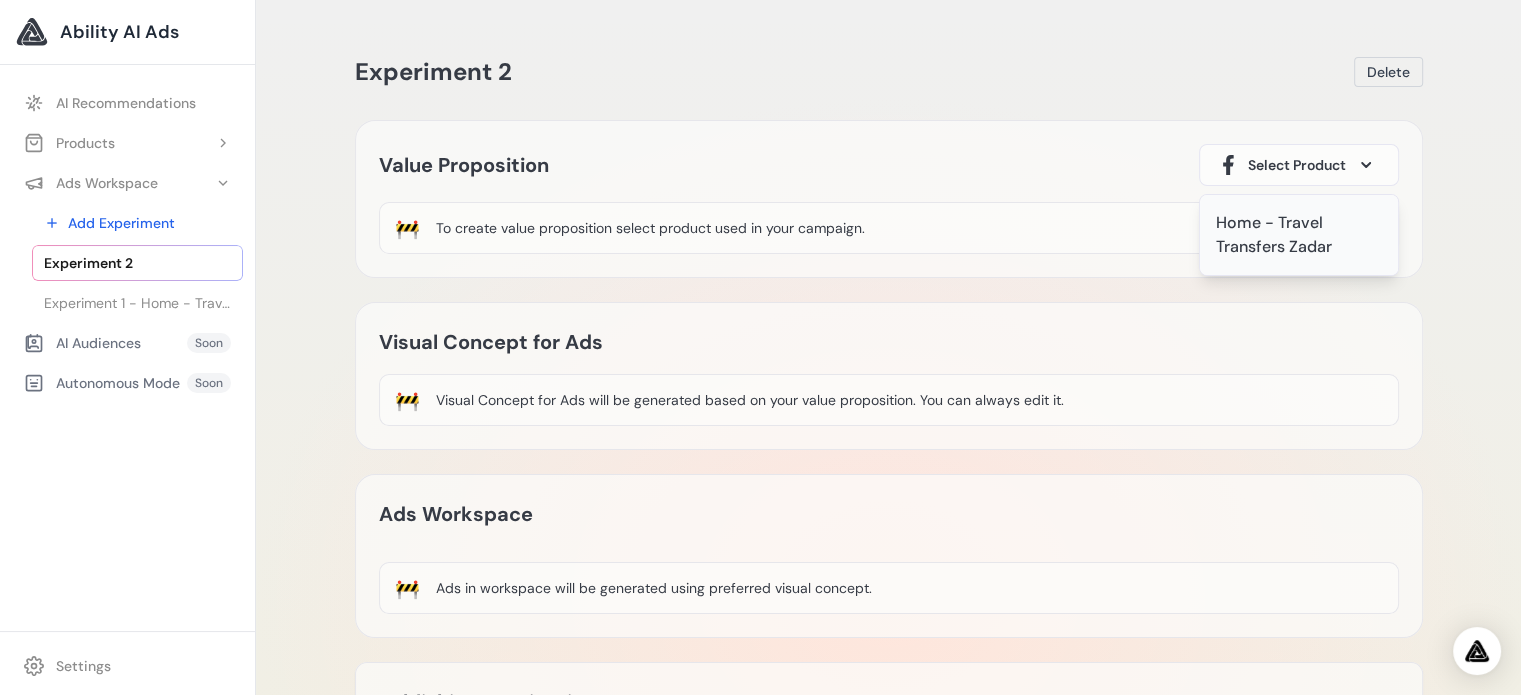 click on "Home - Travel Transfers Zadar" at bounding box center (1299, 235) 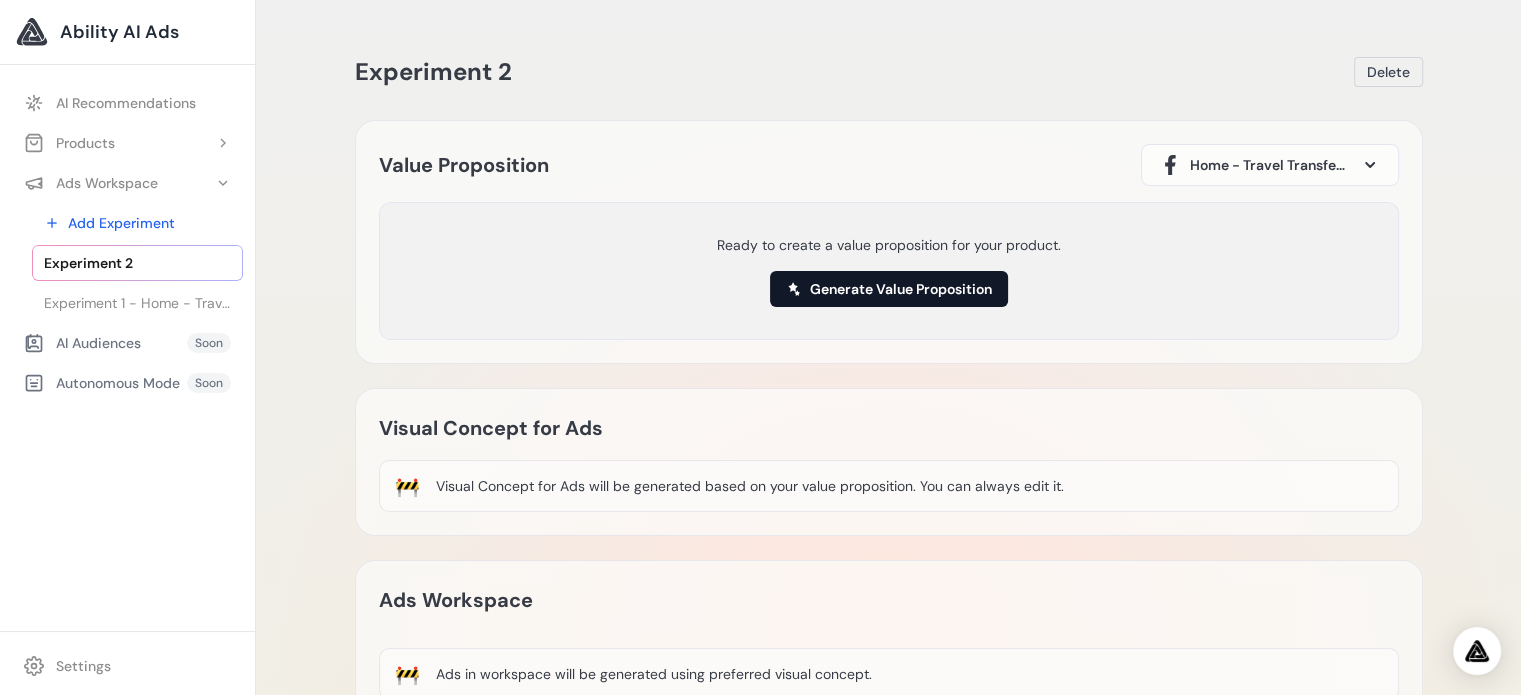 click on "Generate Value Proposition" at bounding box center [889, 289] 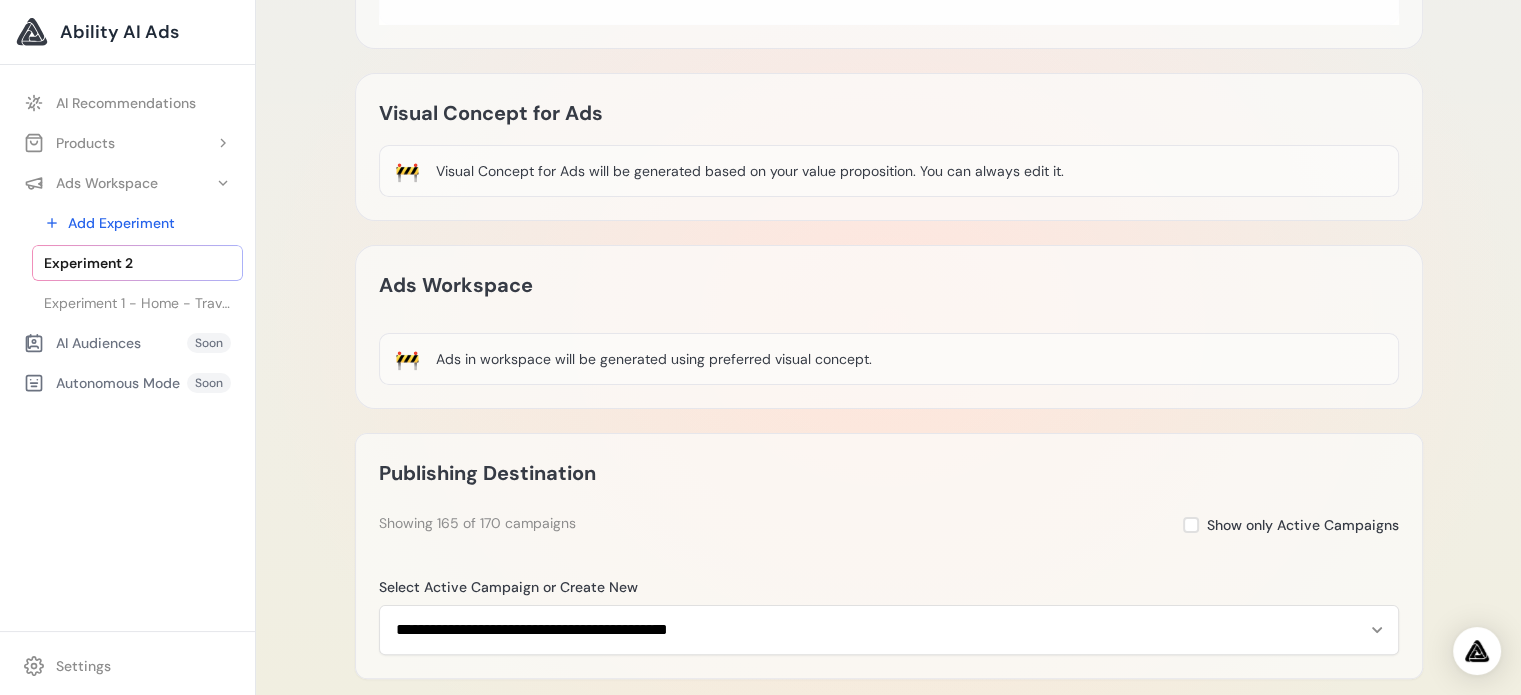 scroll, scrollTop: 400, scrollLeft: 0, axis: vertical 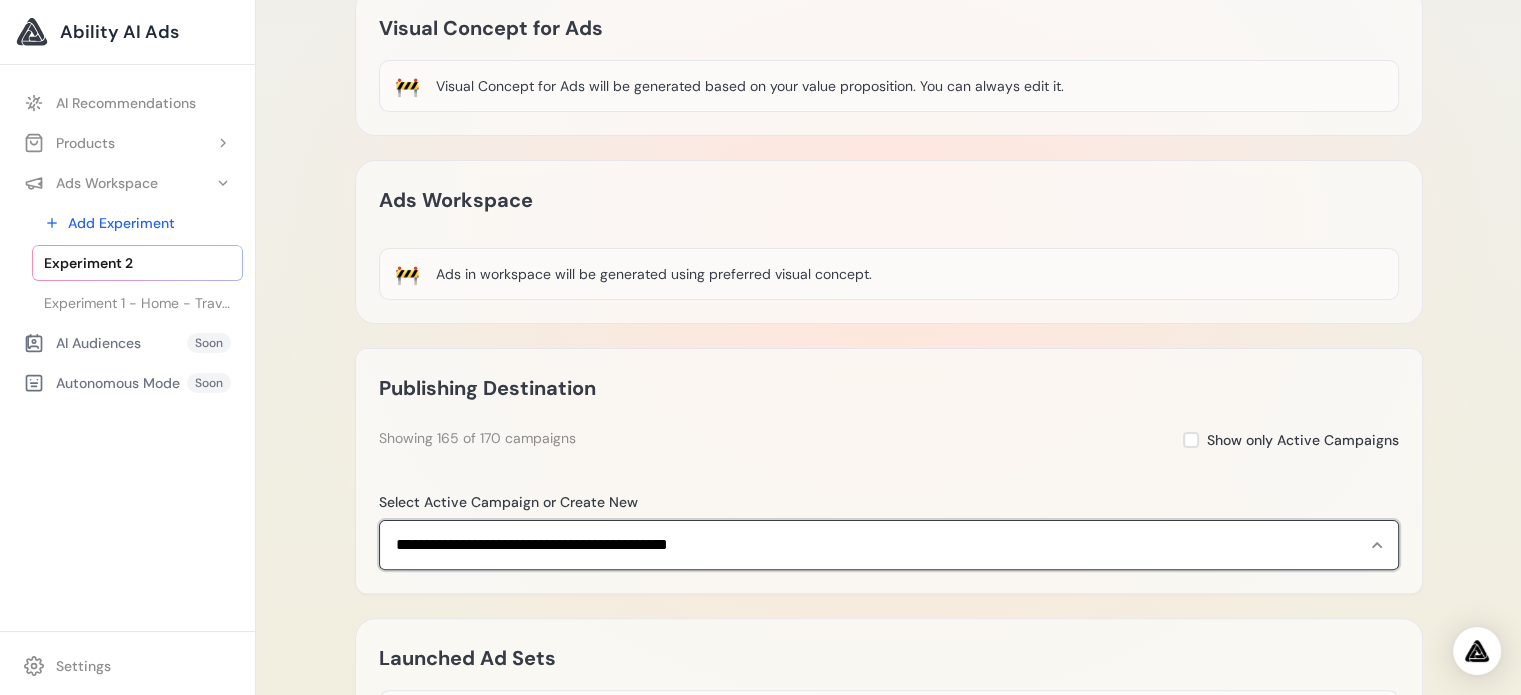 click on "**********" at bounding box center (889, 545) 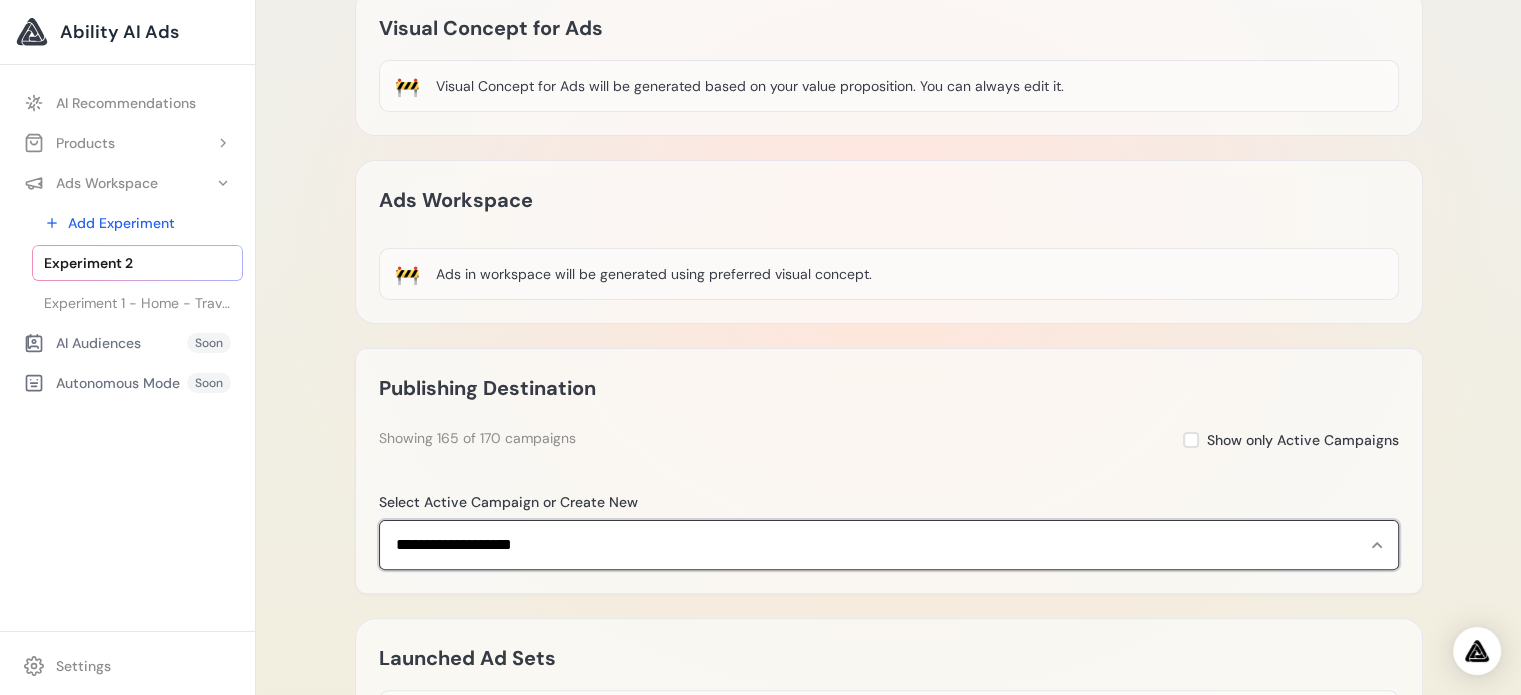 click on "**********" at bounding box center (889, 545) 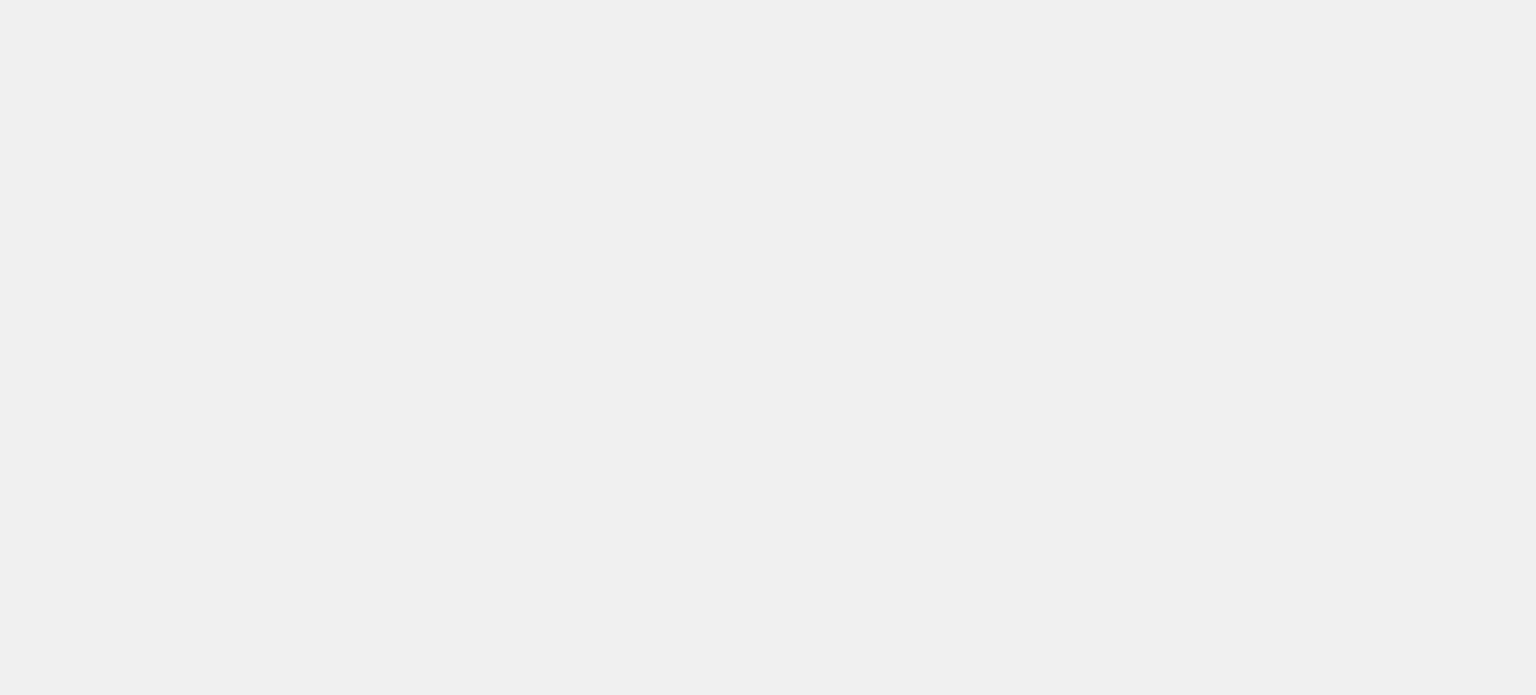 scroll, scrollTop: 0, scrollLeft: 0, axis: both 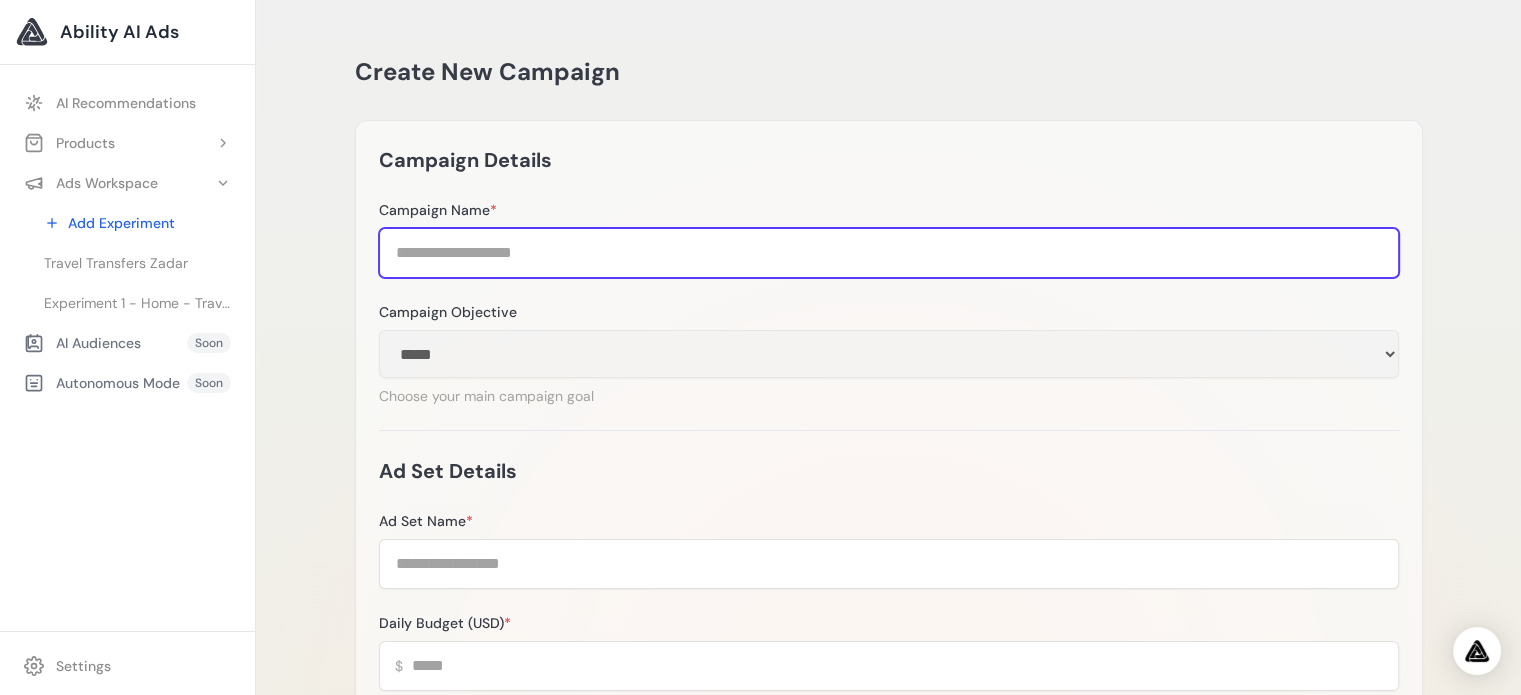 click on "Campaign Name  *" at bounding box center [889, 253] 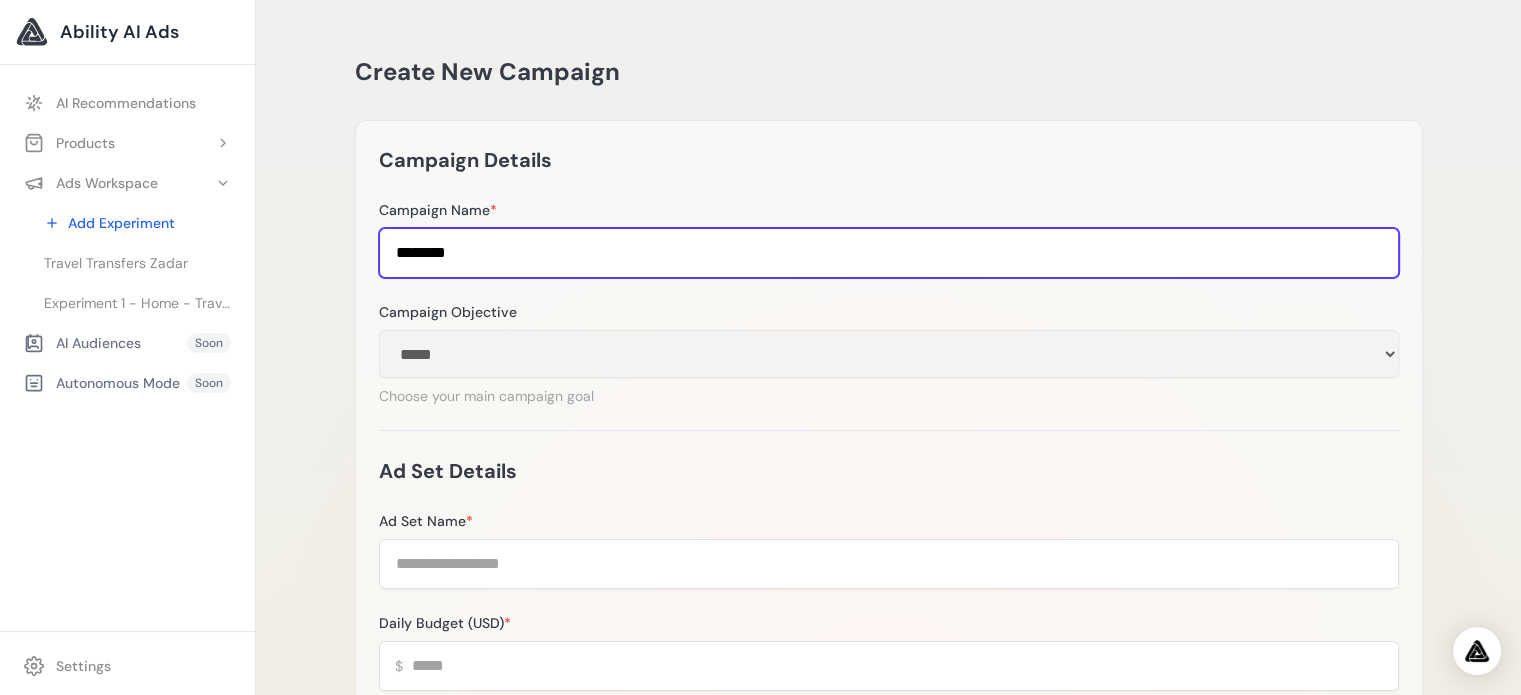 type on "********" 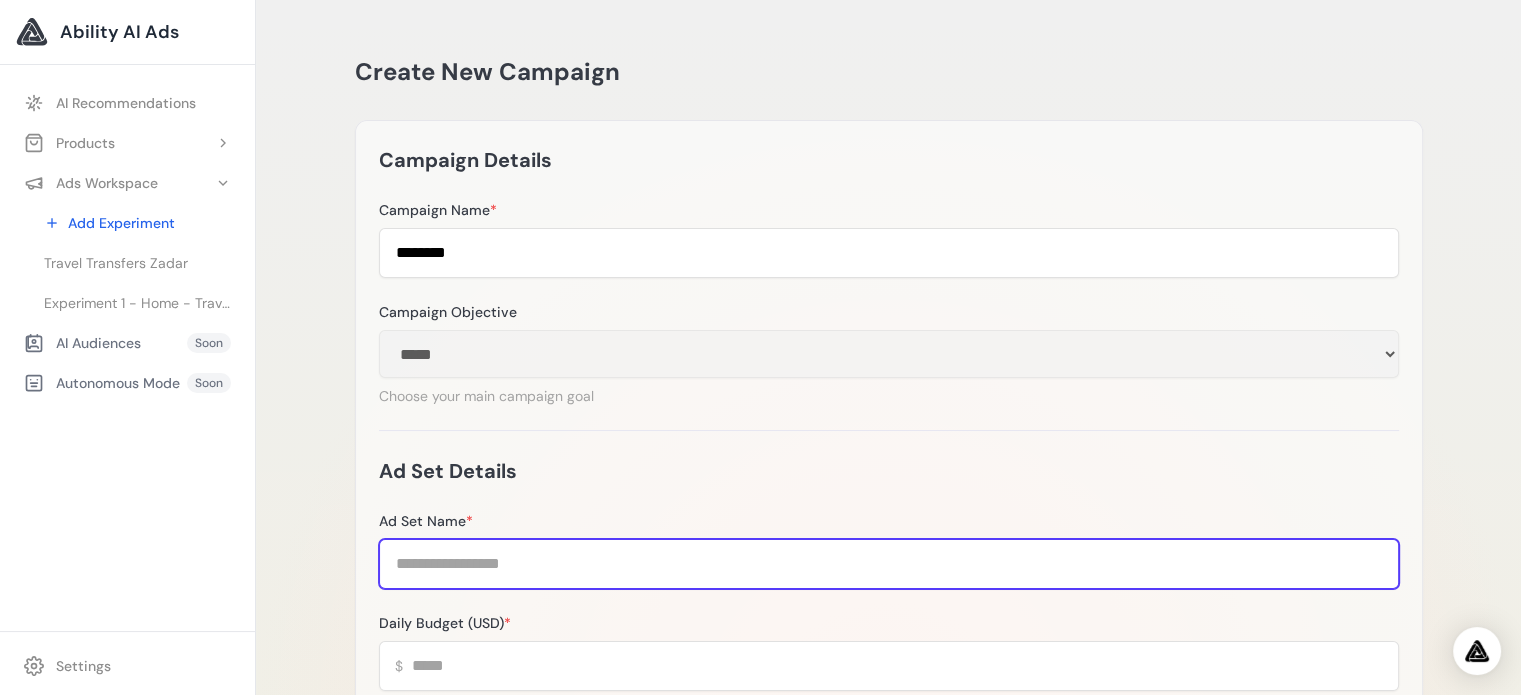 click on "Ad Set Name  *" at bounding box center (889, 564) 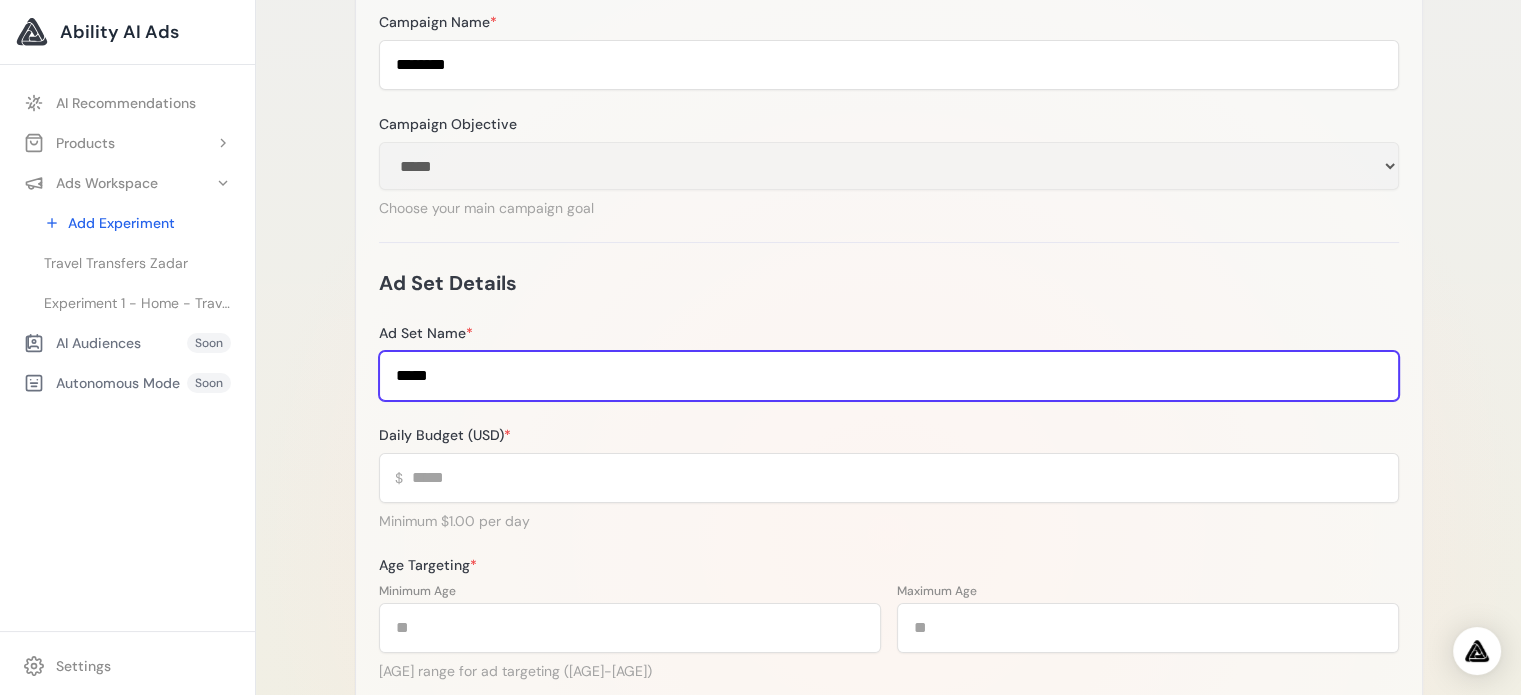 scroll, scrollTop: 200, scrollLeft: 0, axis: vertical 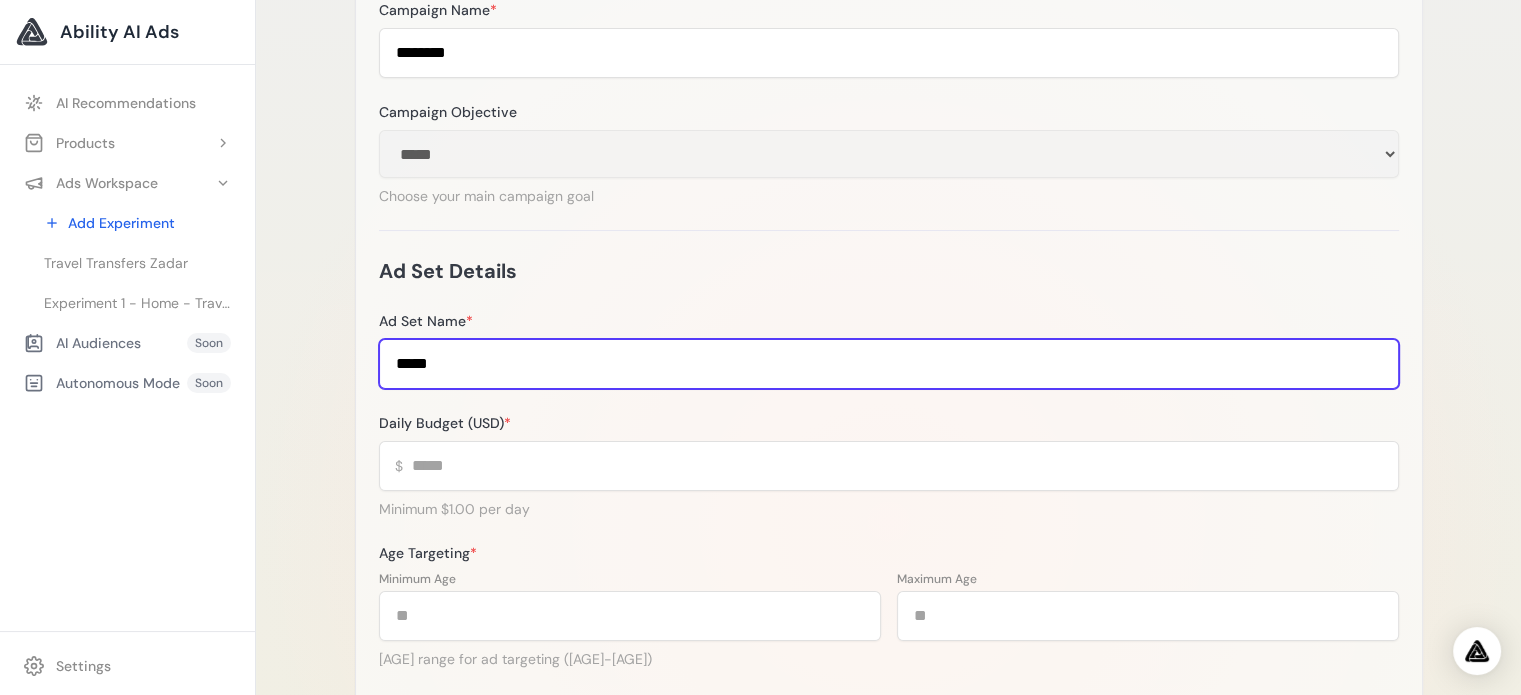 type on "*****" 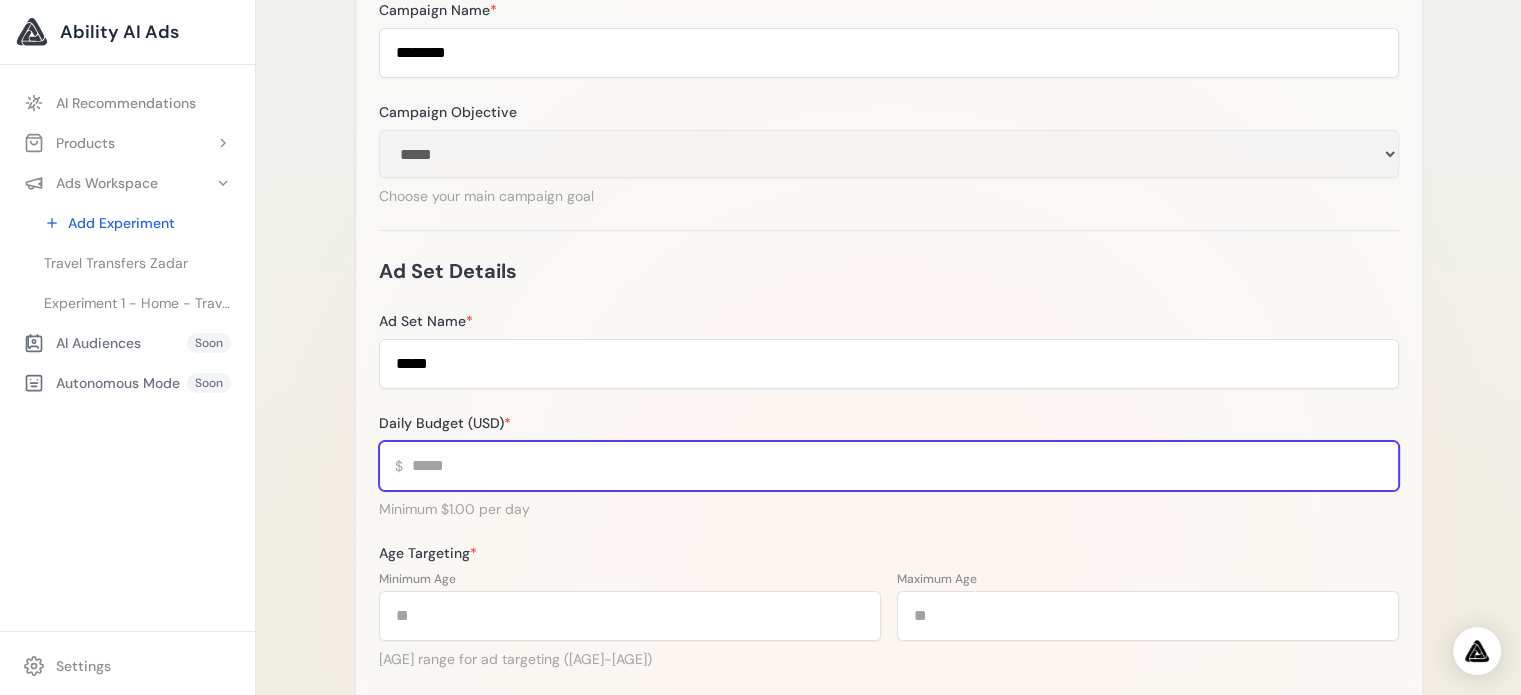 click on "Daily Budget (USD)  *" at bounding box center (889, 466) 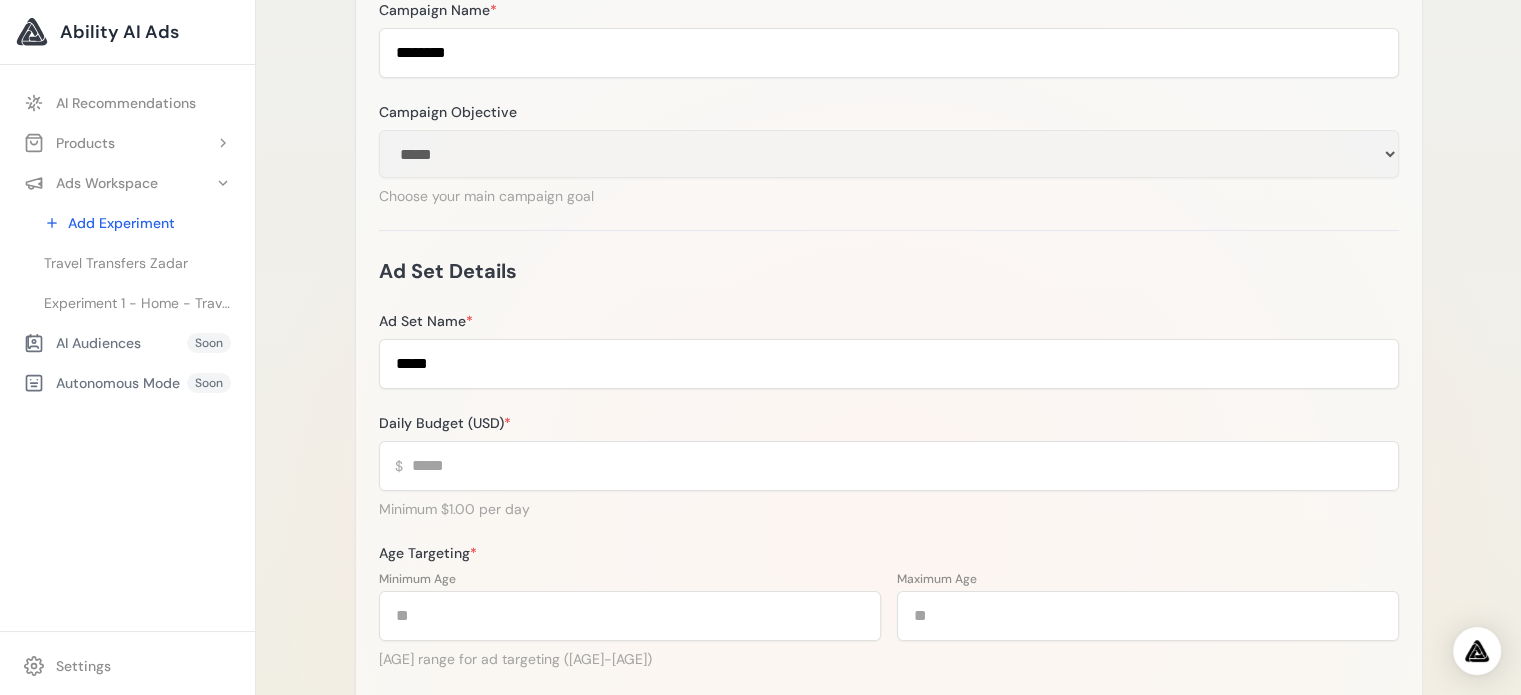 click on "**********" at bounding box center [888, 521] 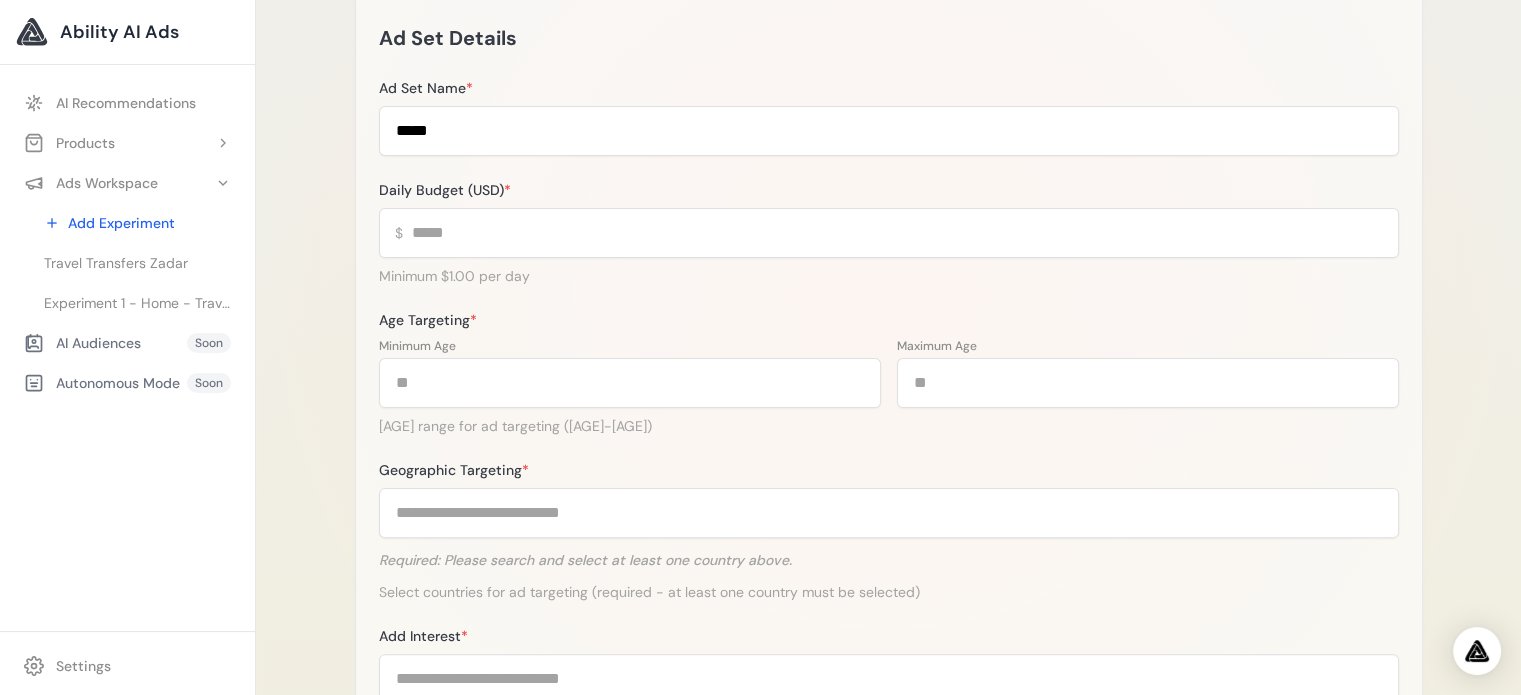scroll, scrollTop: 600, scrollLeft: 0, axis: vertical 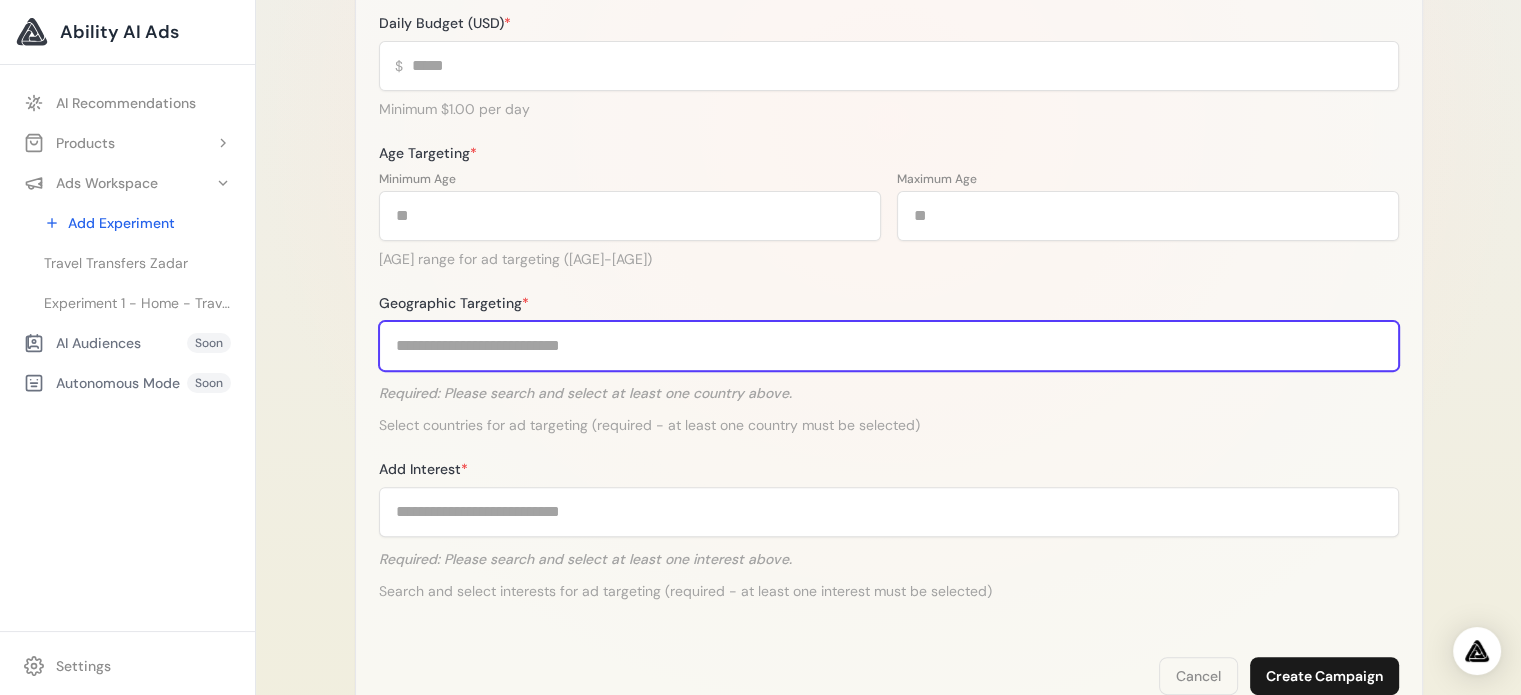 click on "Geographic Targeting  *" at bounding box center [889, 346] 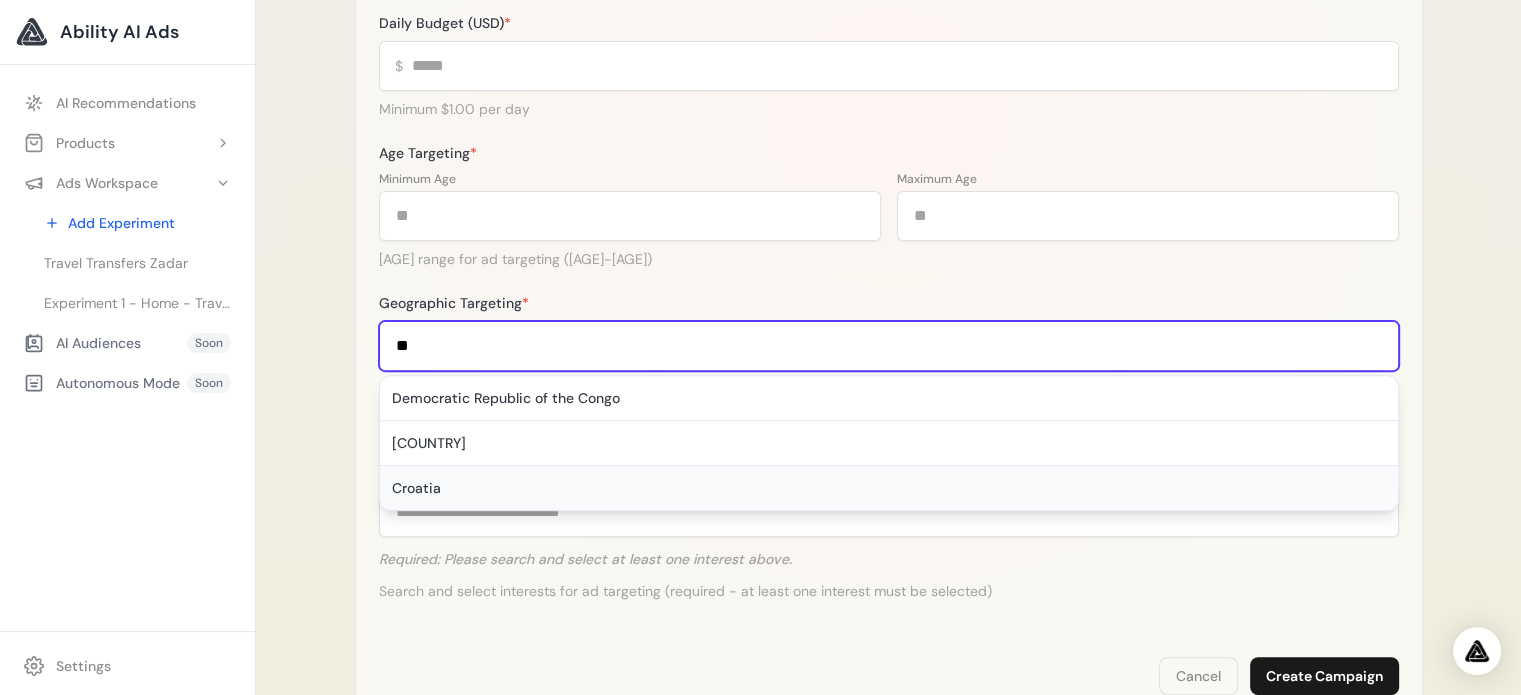 type on "**" 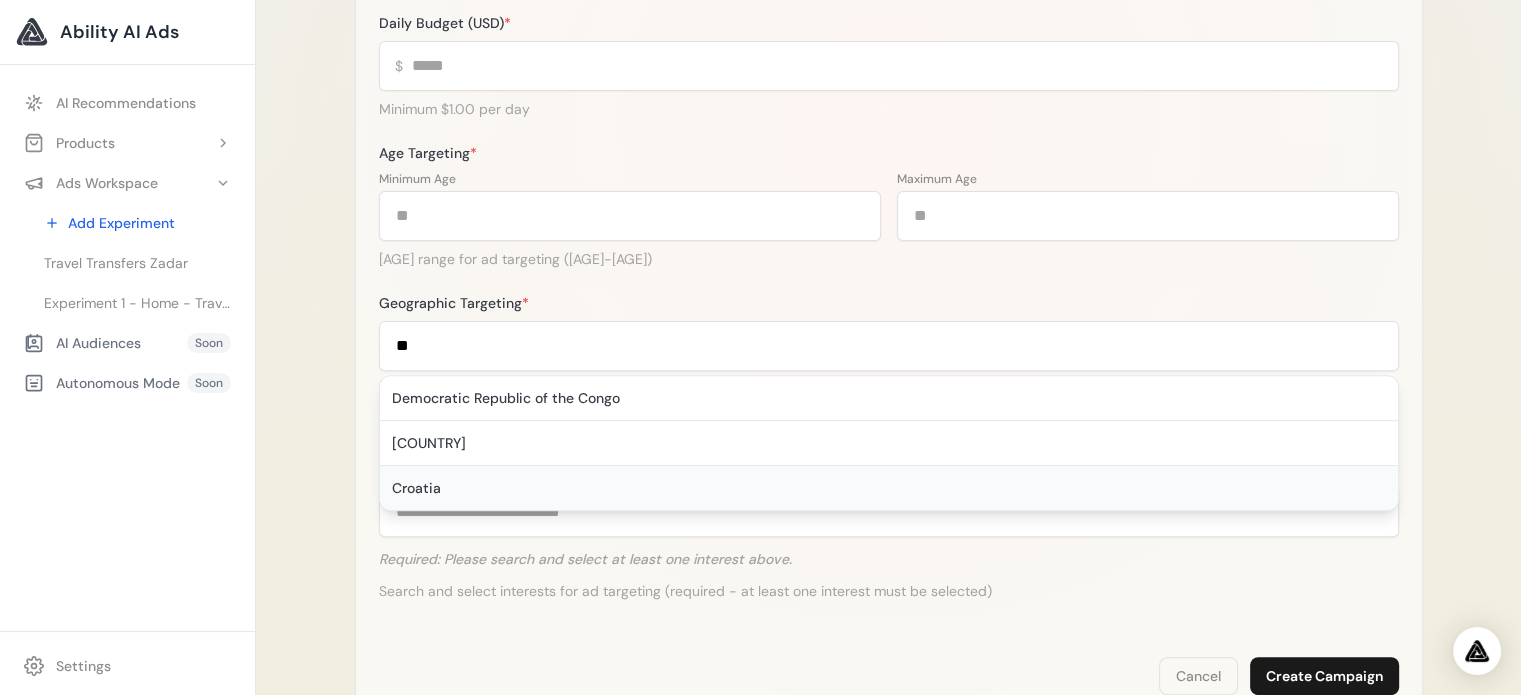 click on "Croatia" at bounding box center [889, 488] 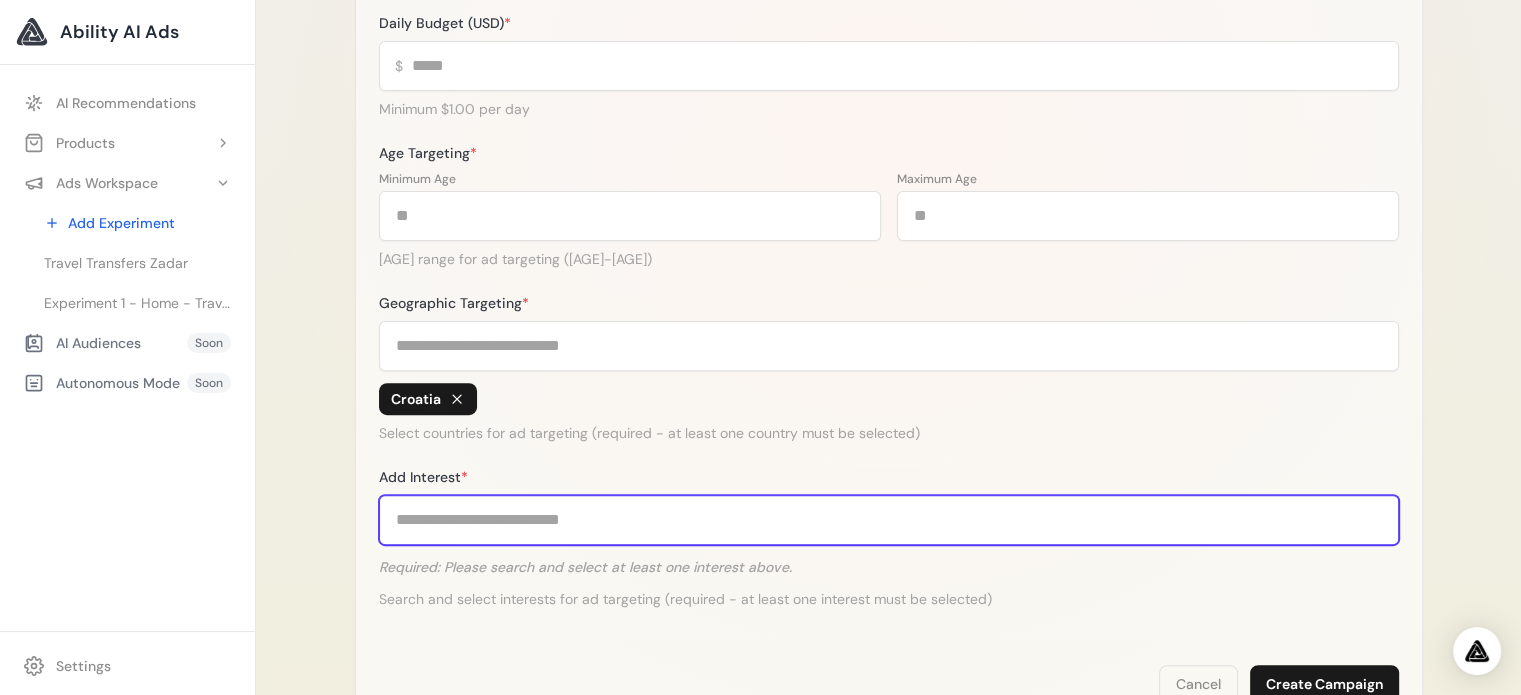 click on "Add Interest  *" at bounding box center (889, 520) 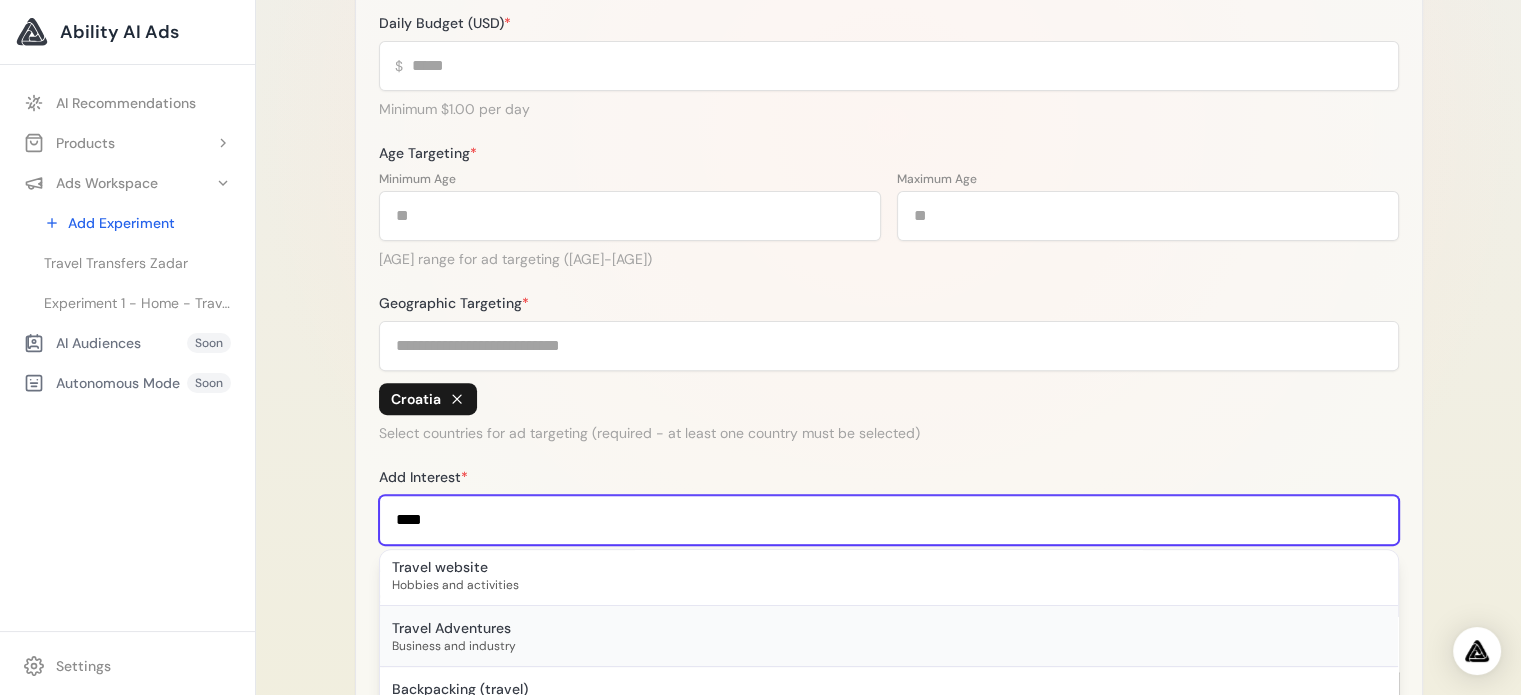 scroll, scrollTop: 200, scrollLeft: 0, axis: vertical 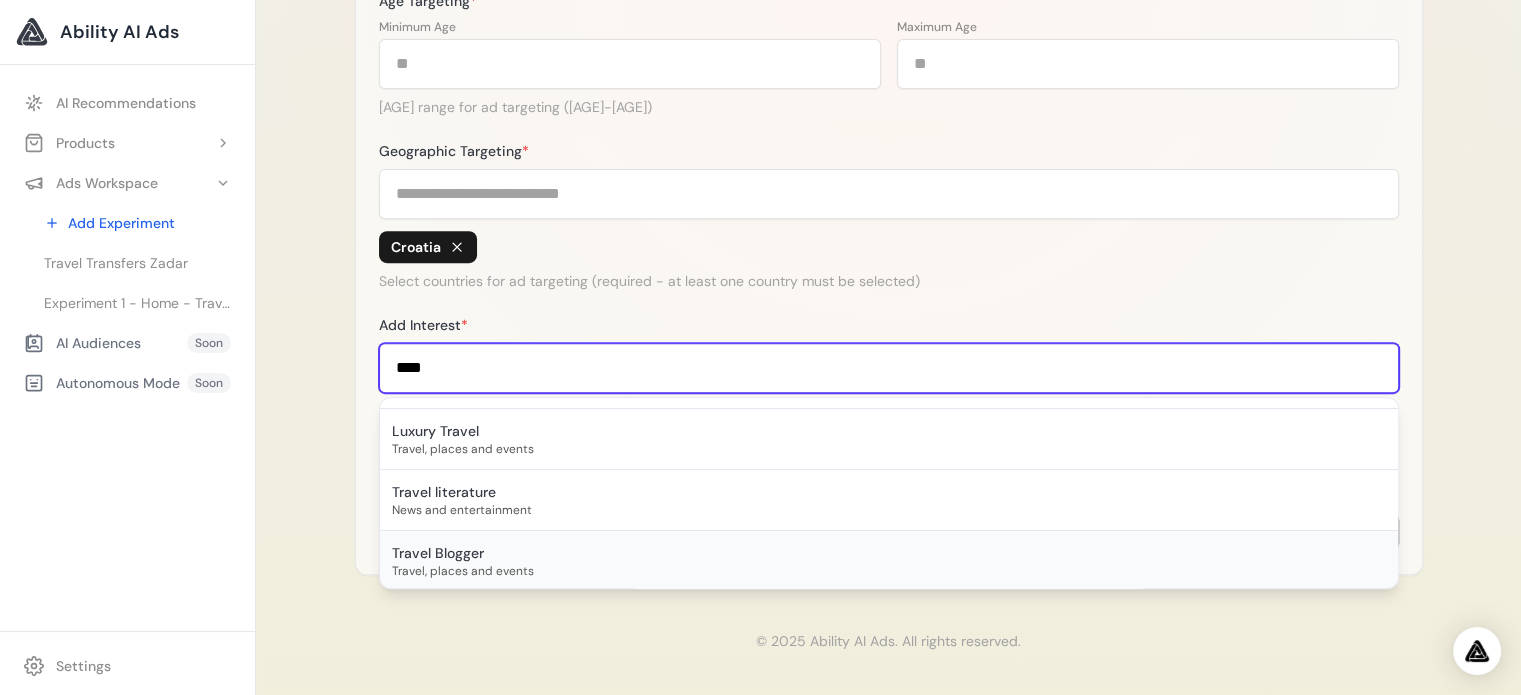 type on "****" 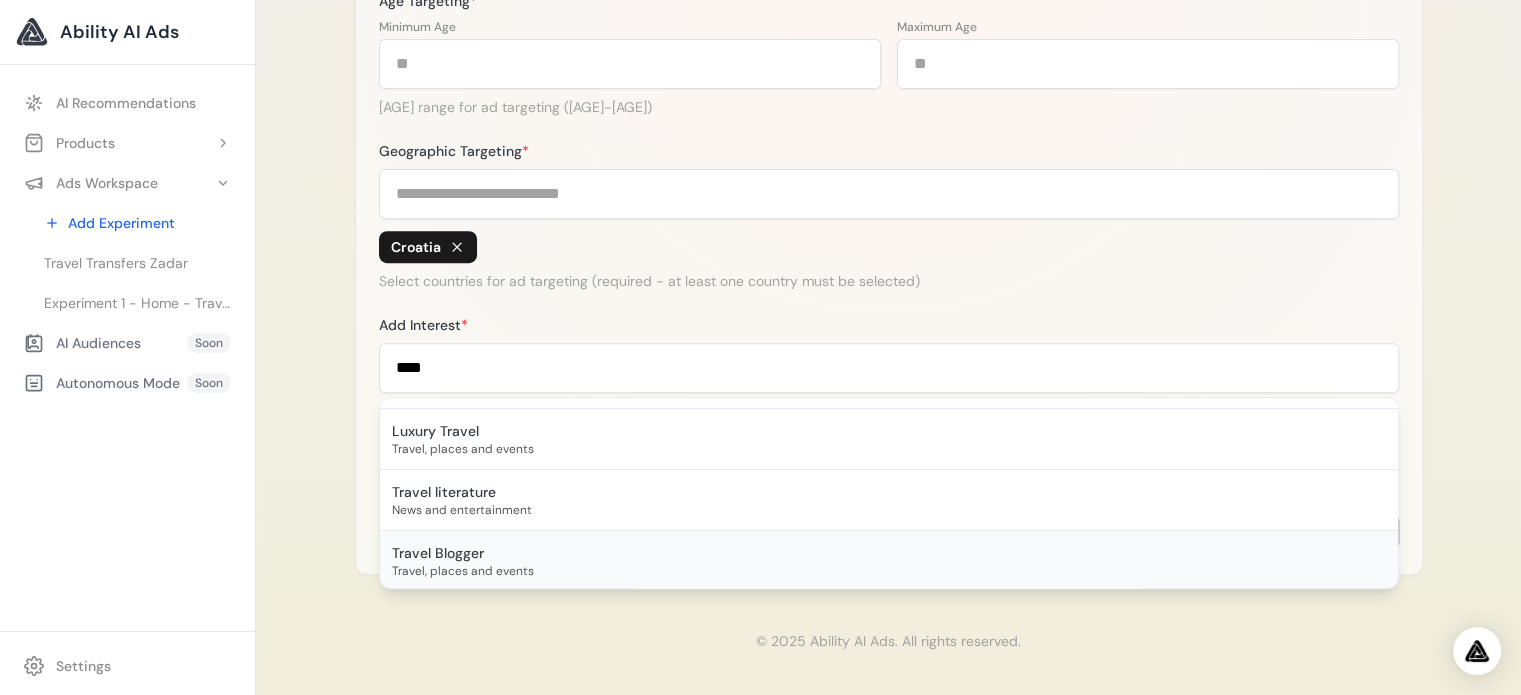 click on "Travel Blogger" at bounding box center (889, 553) 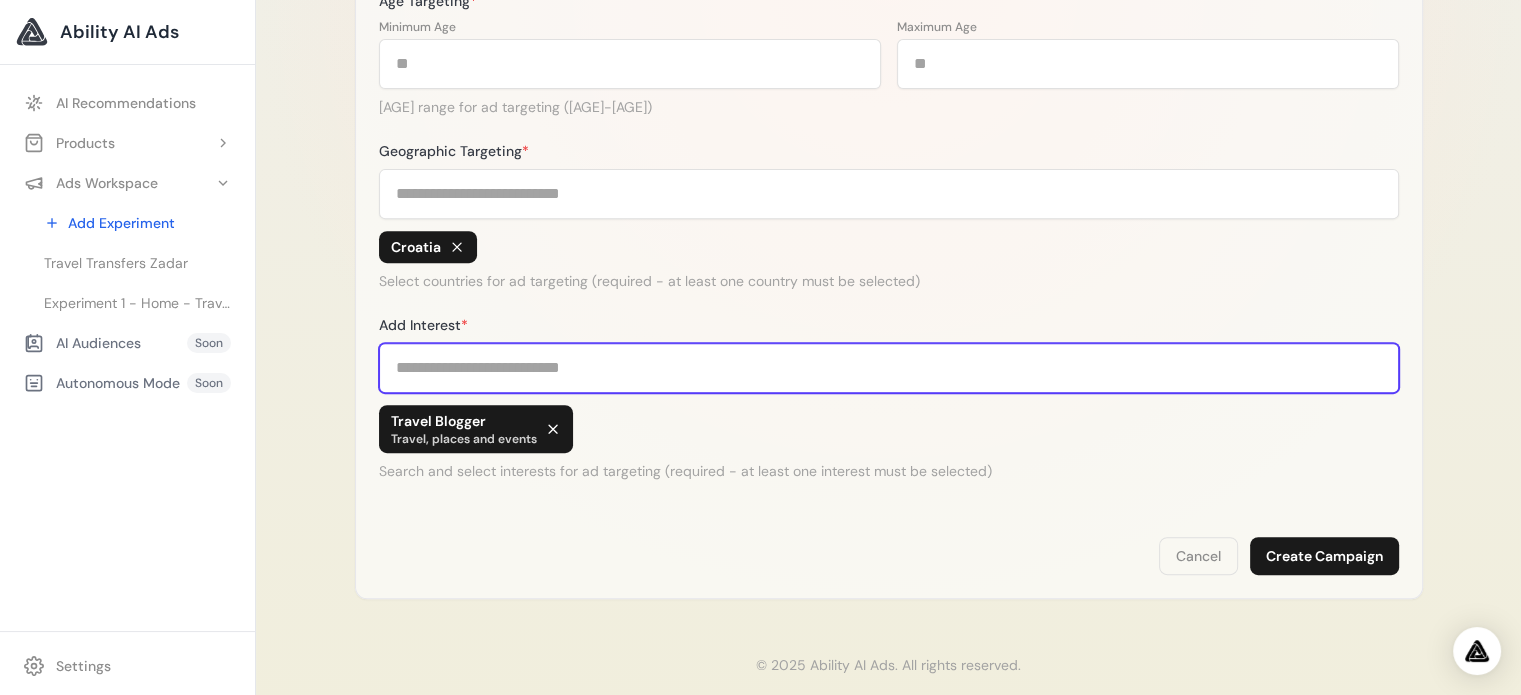 click on "Add Interest  *" at bounding box center (889, 368) 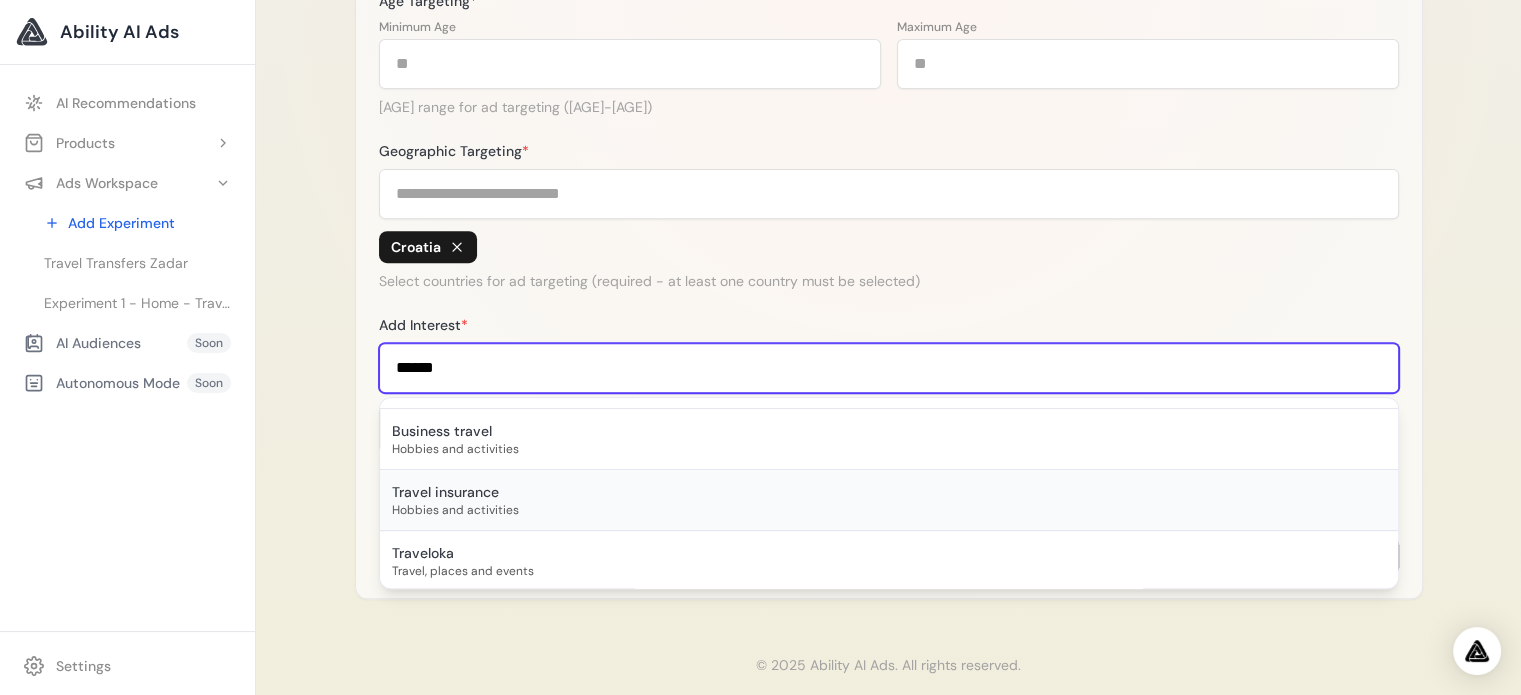 scroll, scrollTop: 776, scrollLeft: 0, axis: vertical 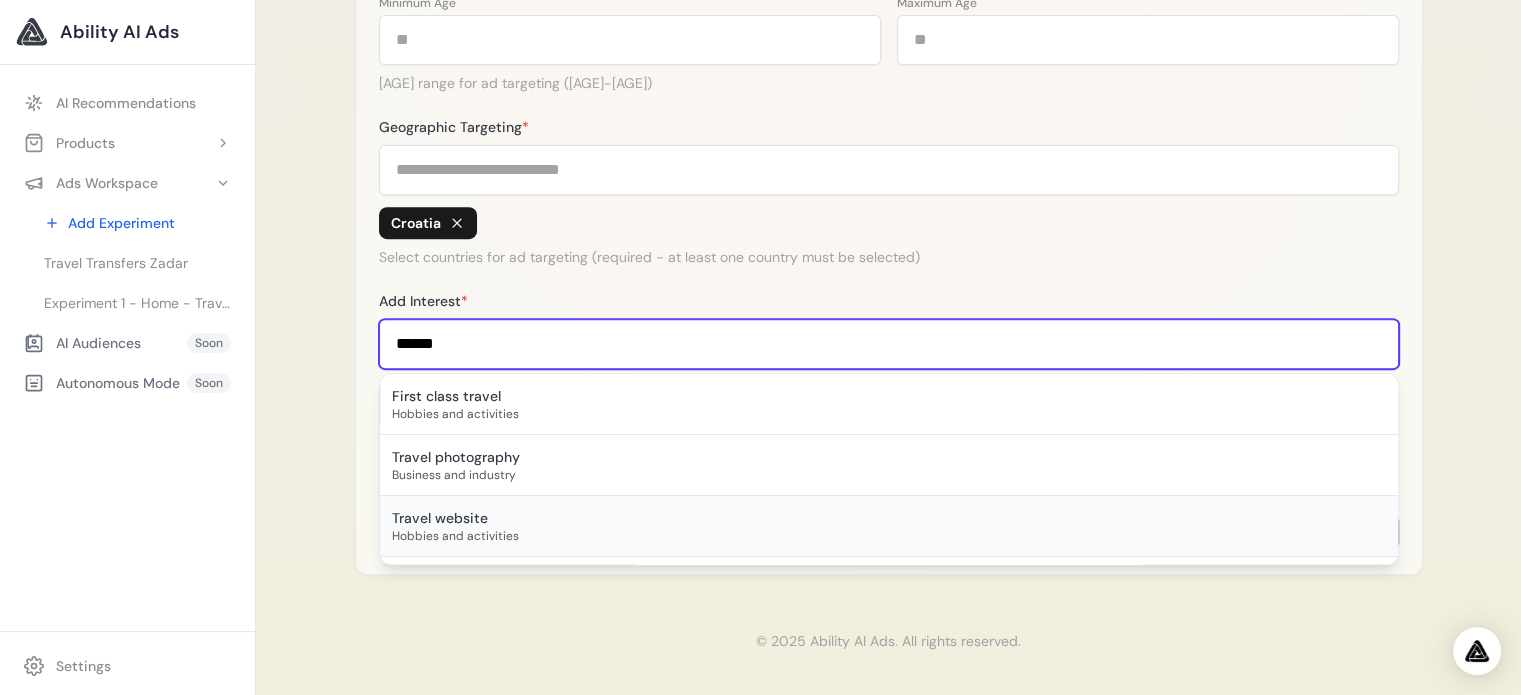 type on "******" 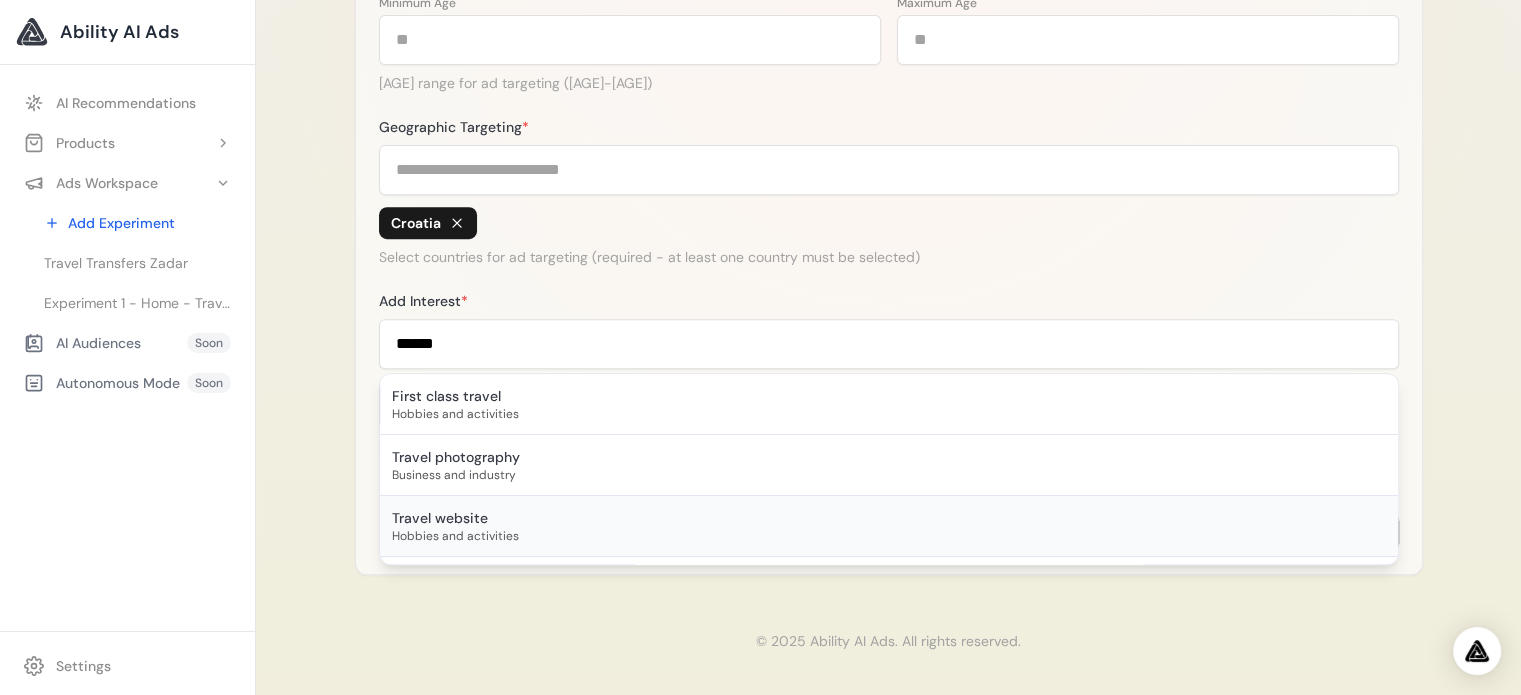 click on "Travel website" at bounding box center [889, 518] 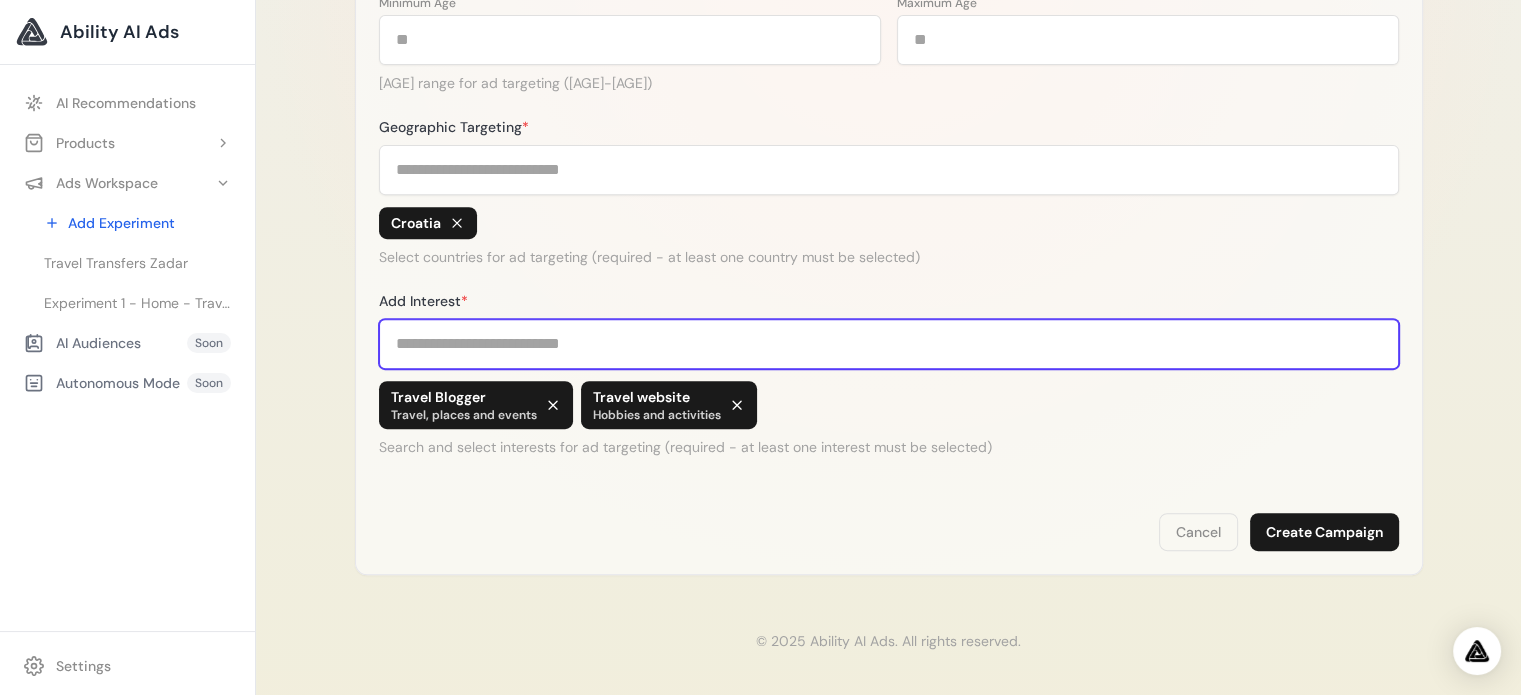 click on "Add Interest  *" at bounding box center (889, 344) 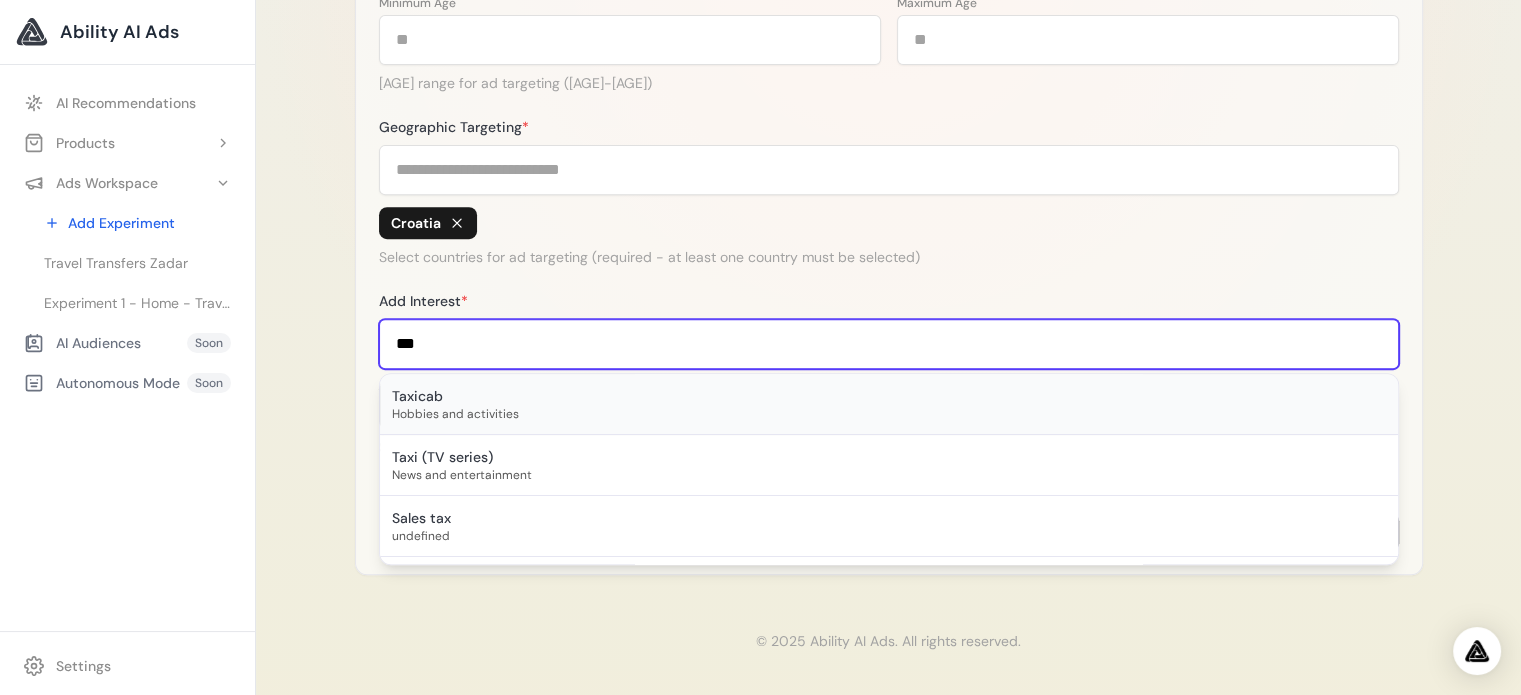 type on "***" 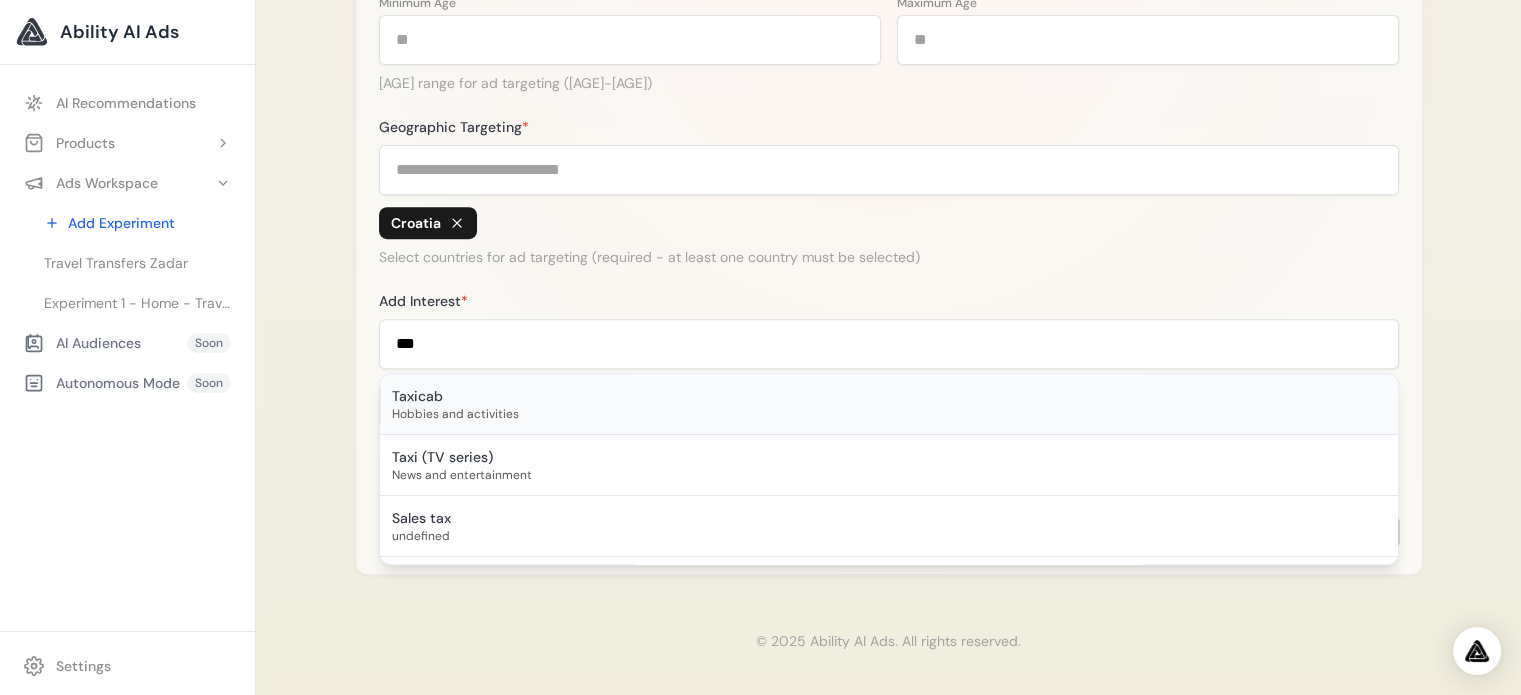 click on "Taxicab" at bounding box center (889, 396) 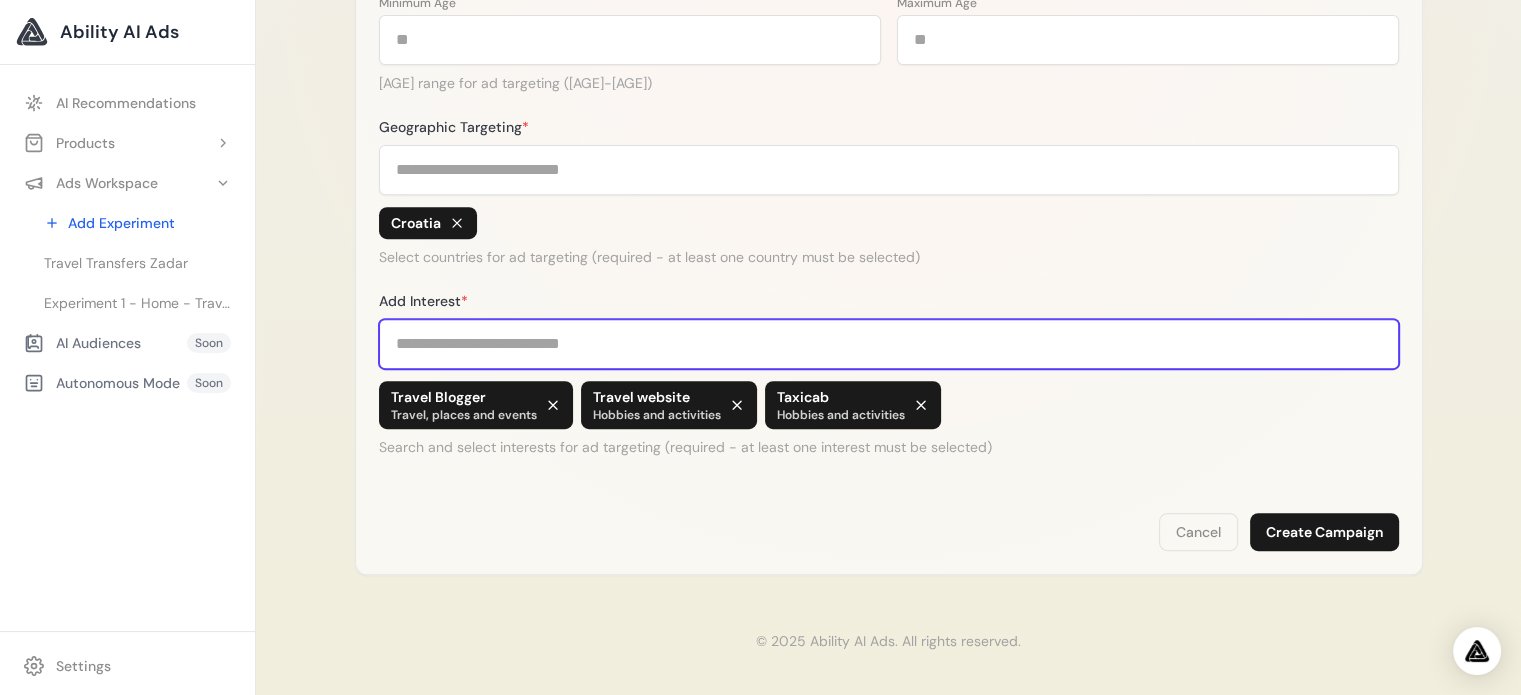 click on "Add Interest  *" at bounding box center (889, 344) 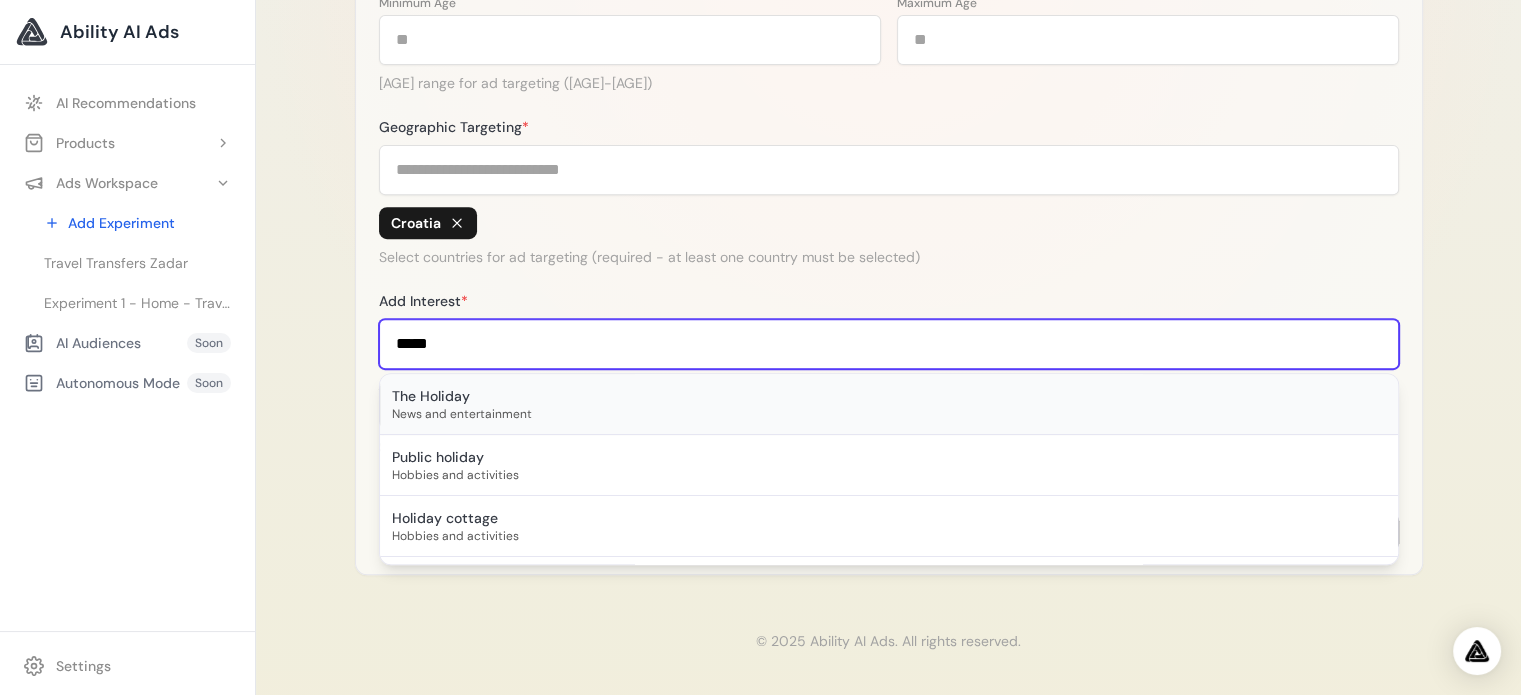 type on "*****" 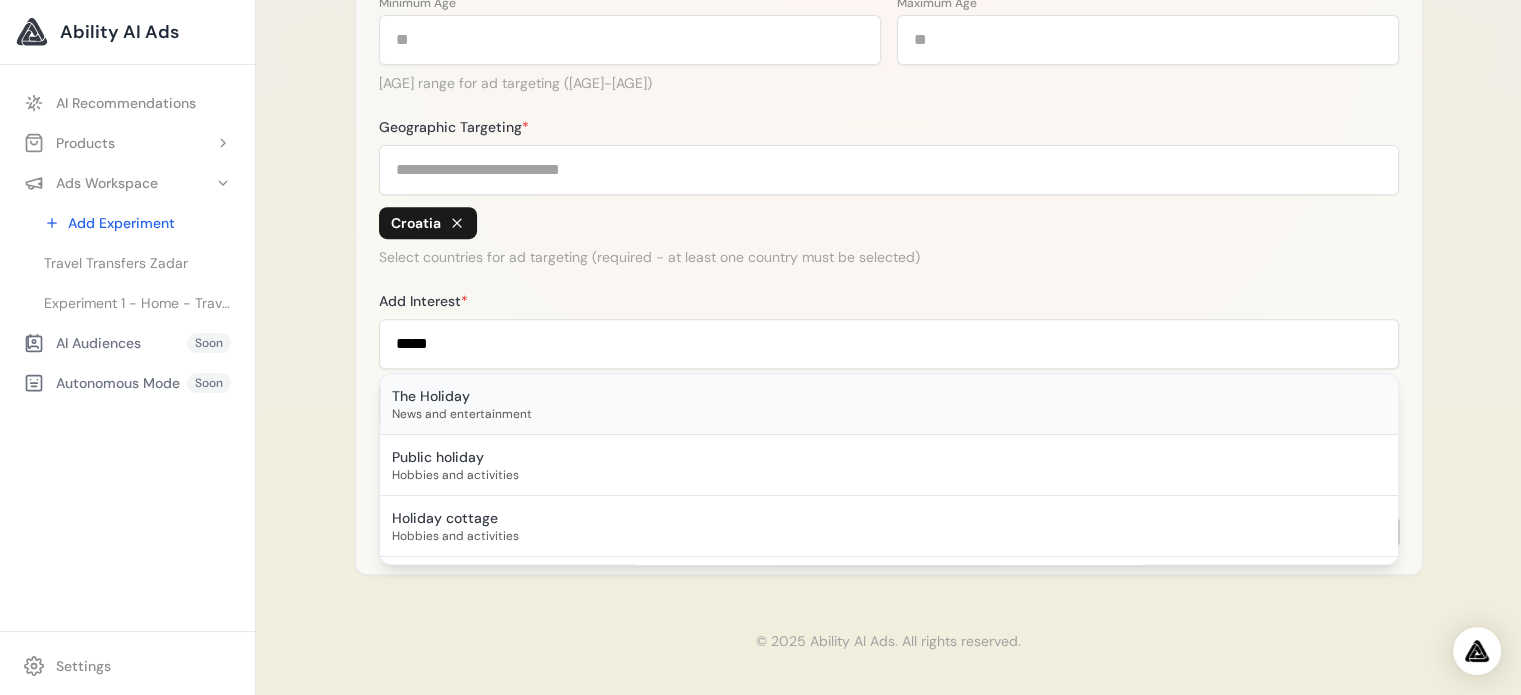 click on "The Holiday" at bounding box center (889, 396) 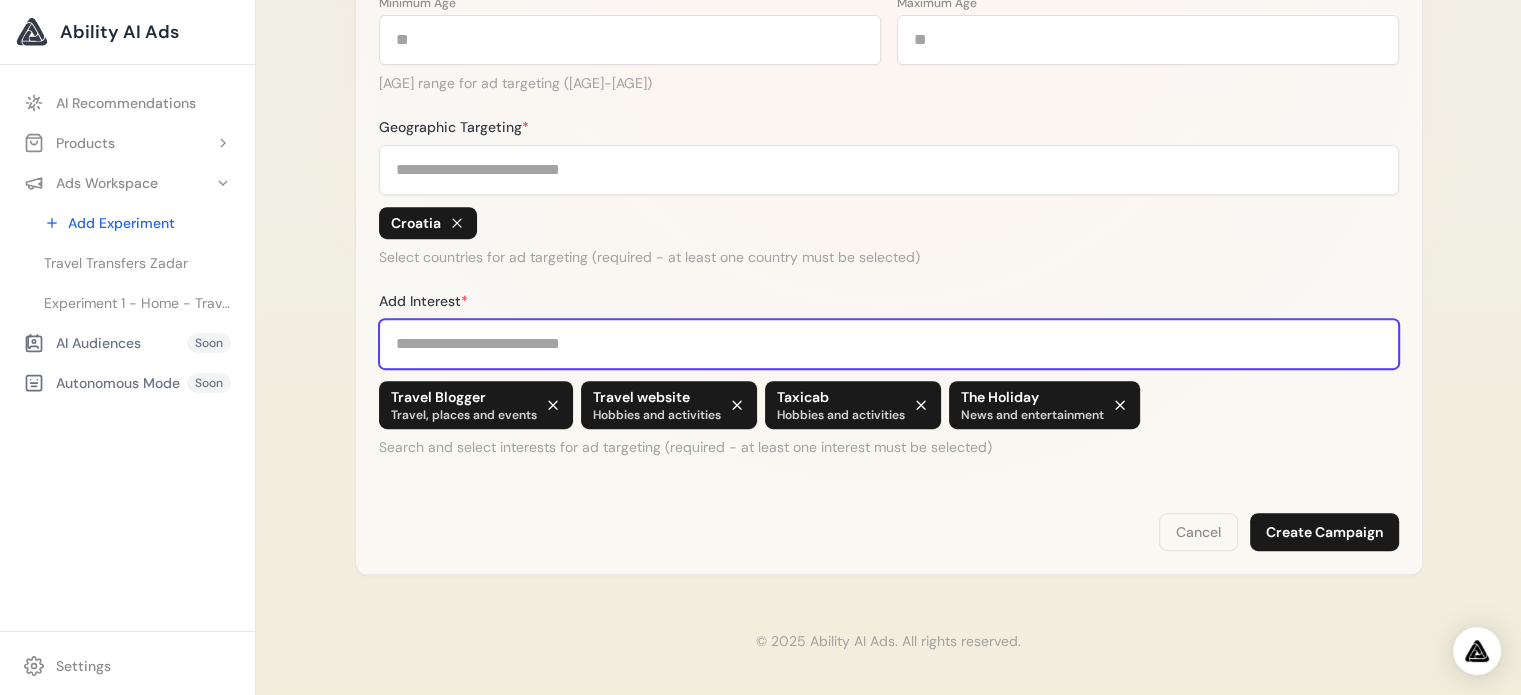 click on "Add Interest  *" at bounding box center (889, 344) 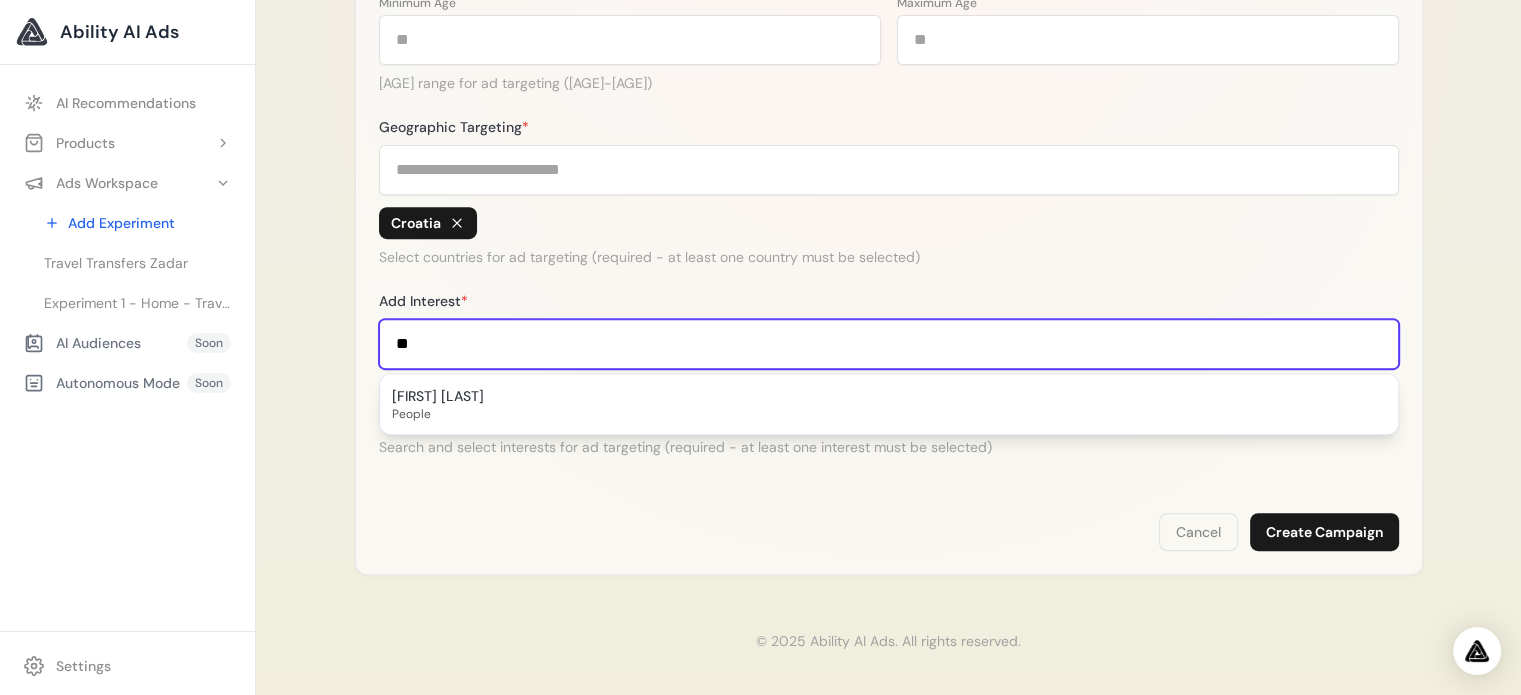 type on "*" 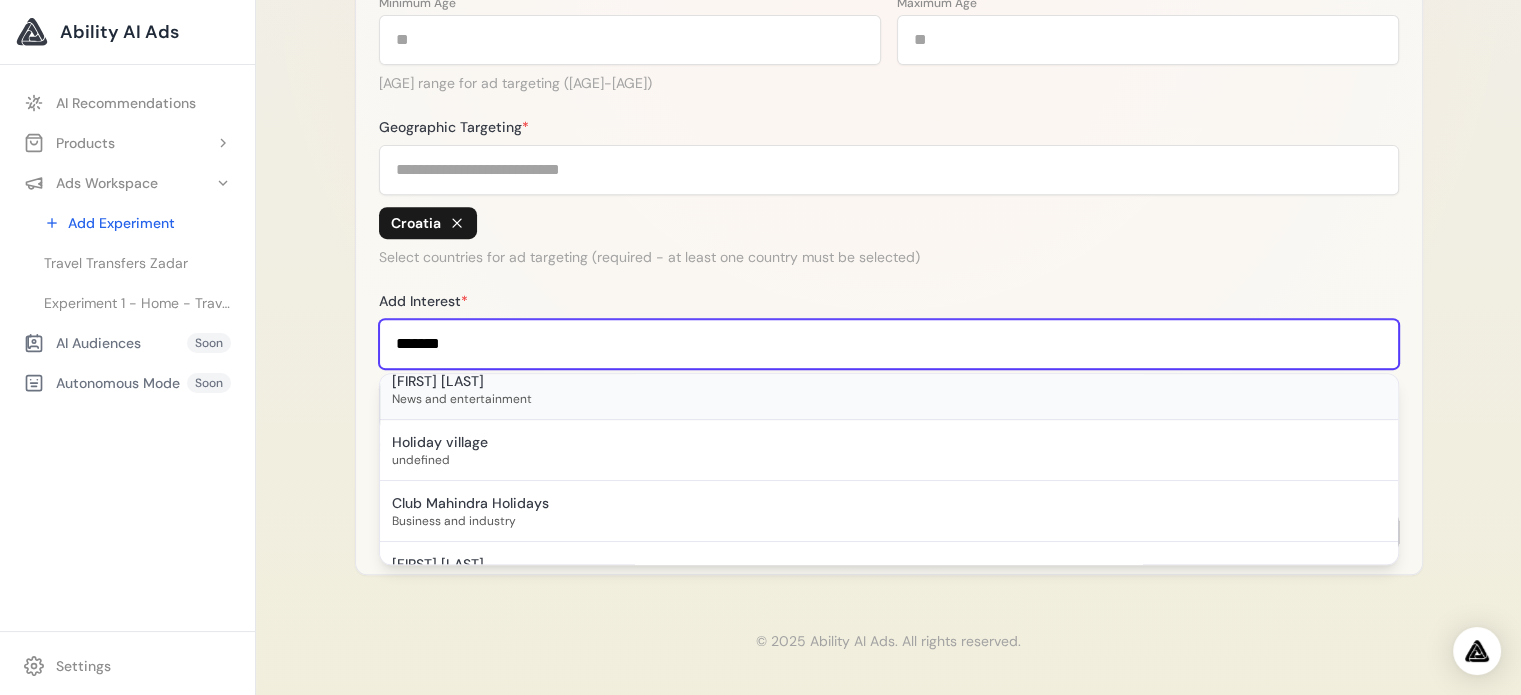 scroll, scrollTop: 116, scrollLeft: 0, axis: vertical 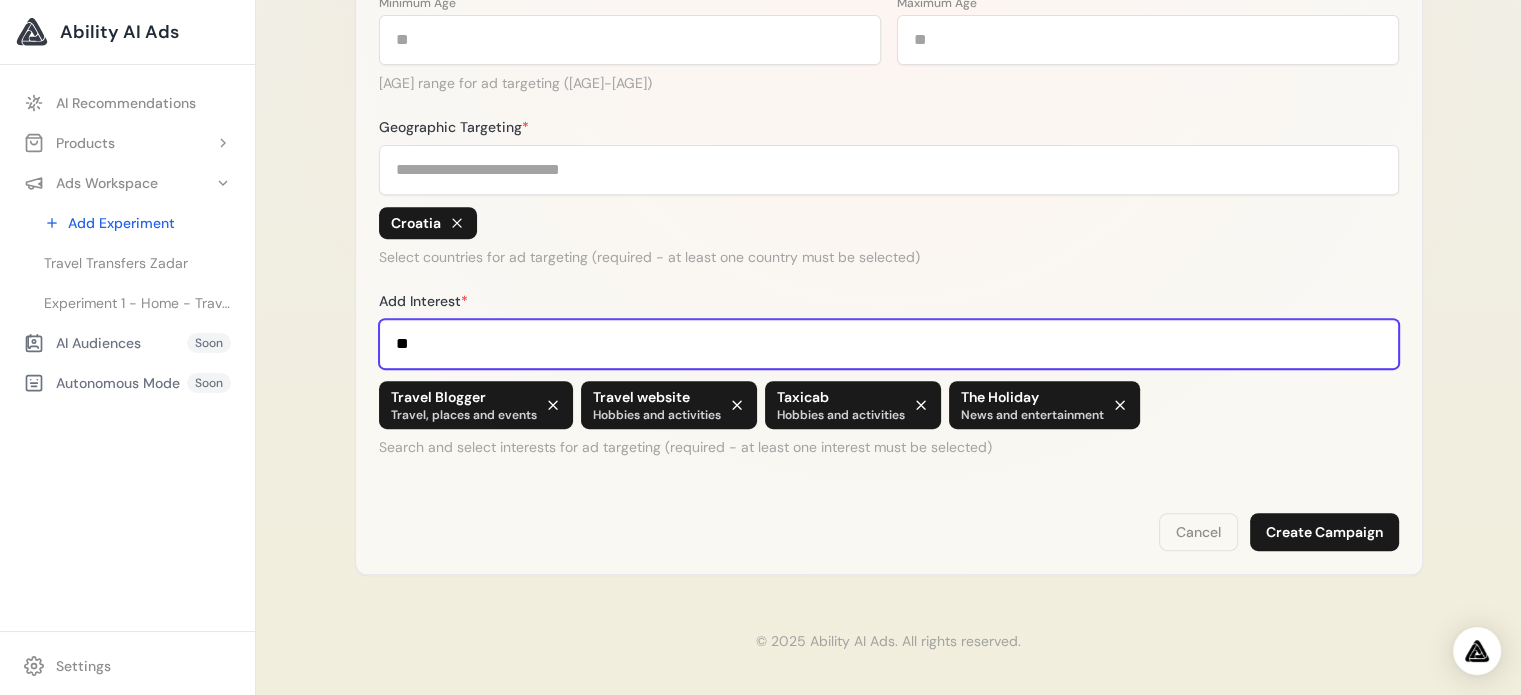 type on "*" 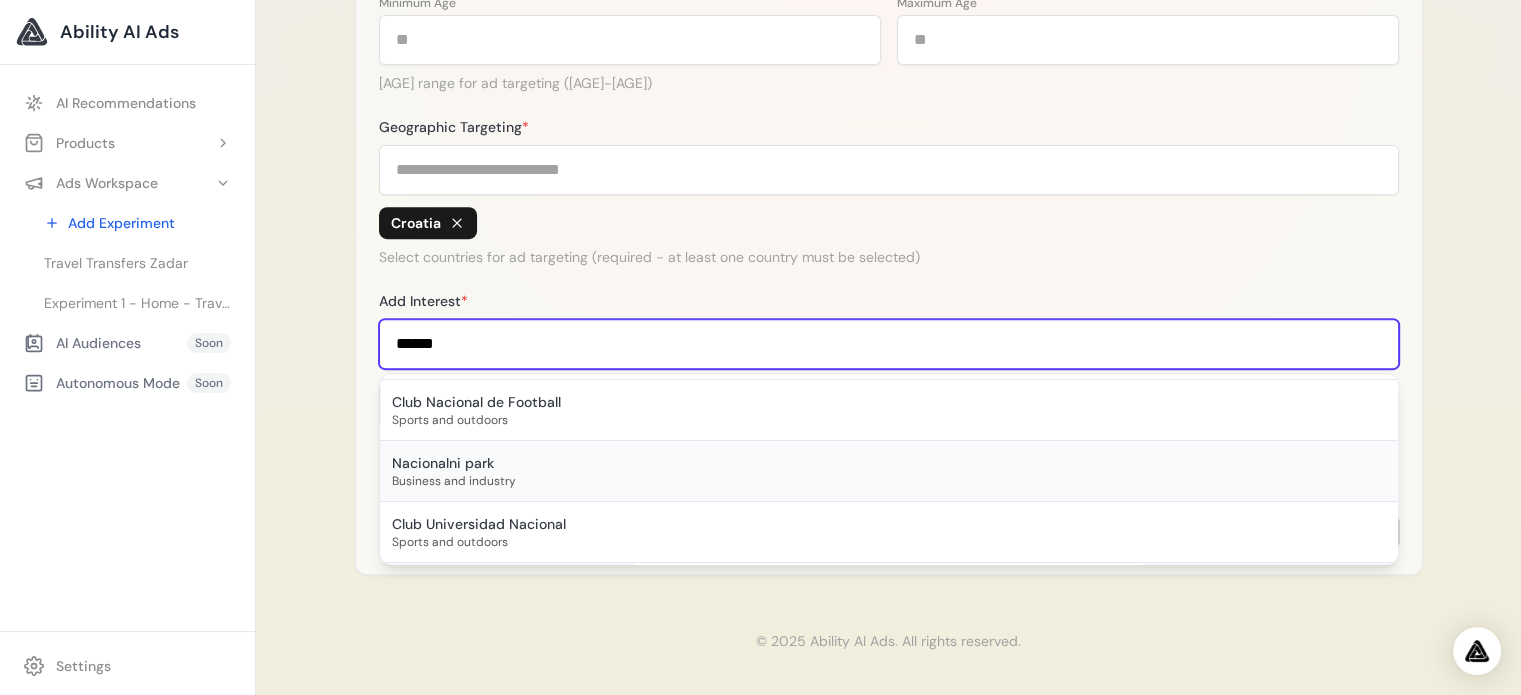 type on "******" 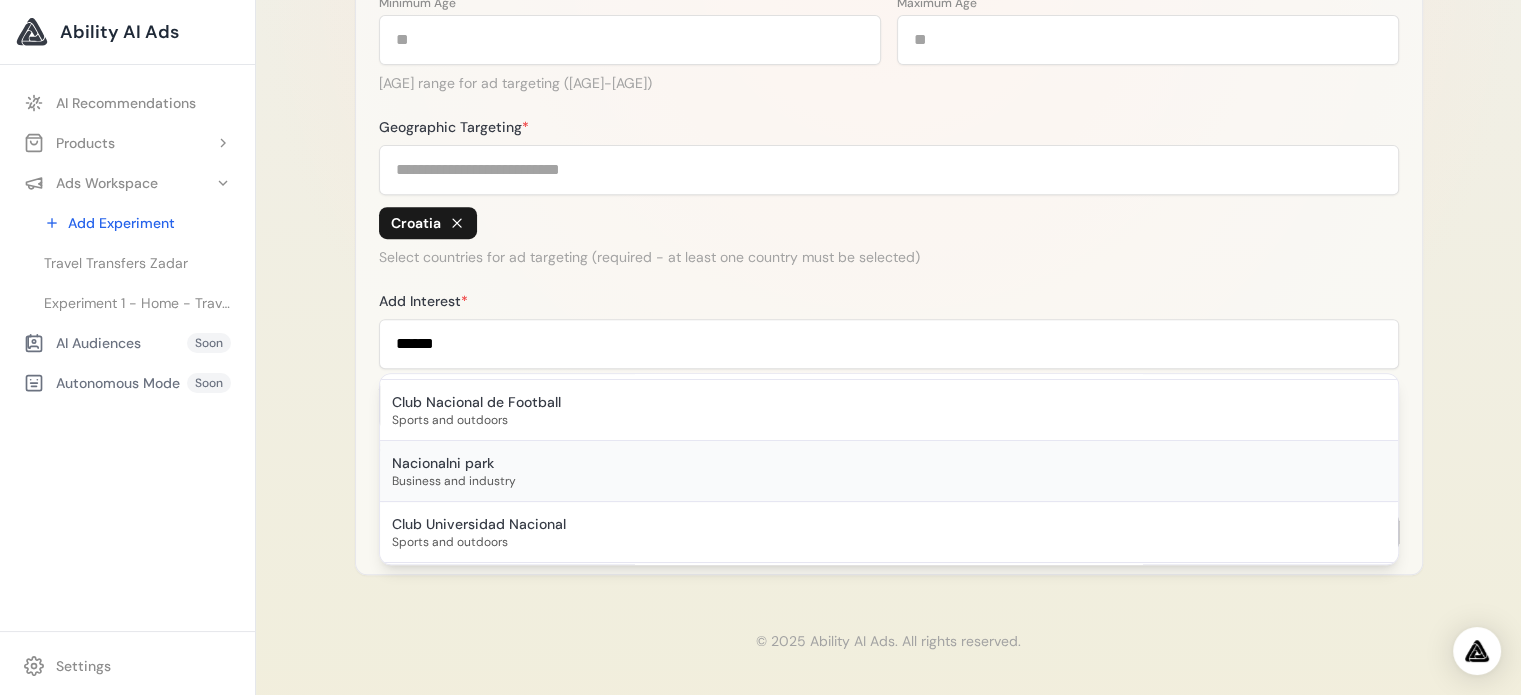click on "Nacionalni park" at bounding box center [889, 463] 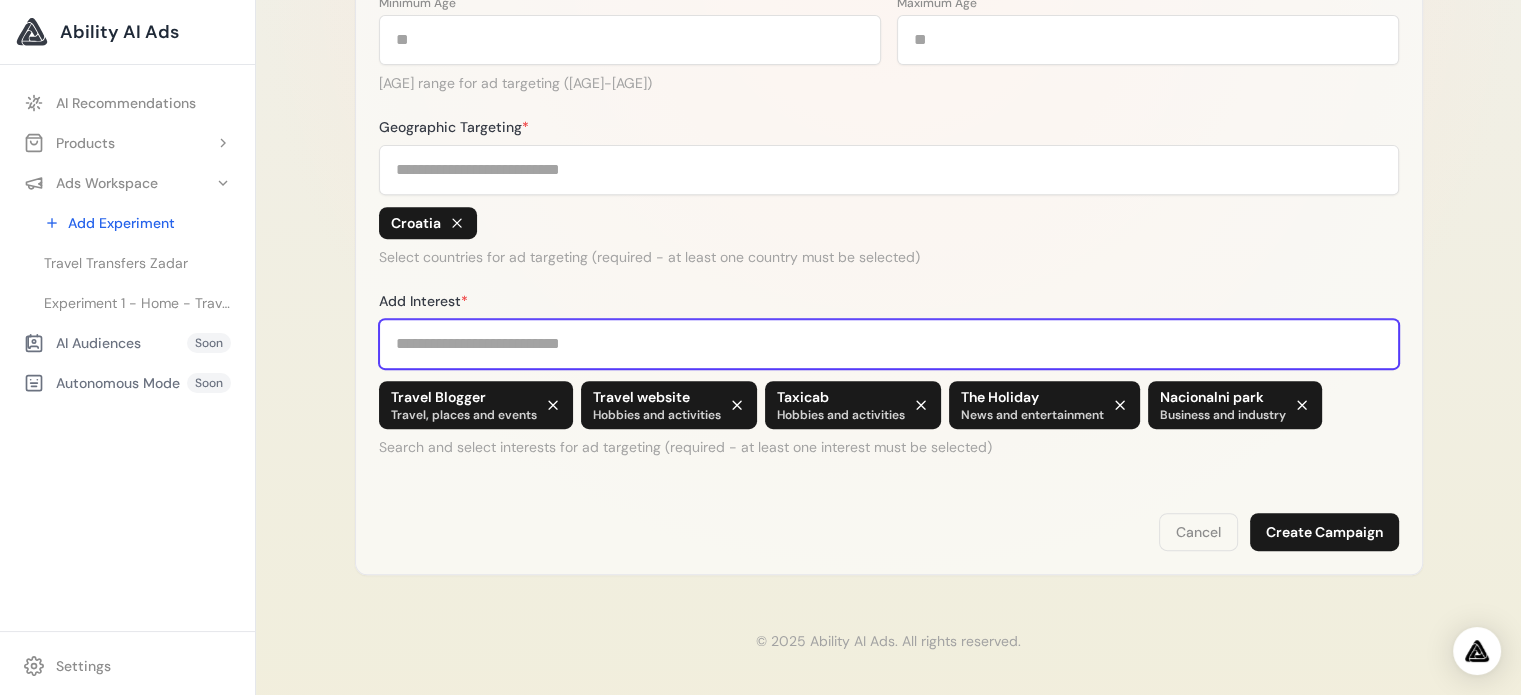 click on "Add Interest  *" at bounding box center [889, 344] 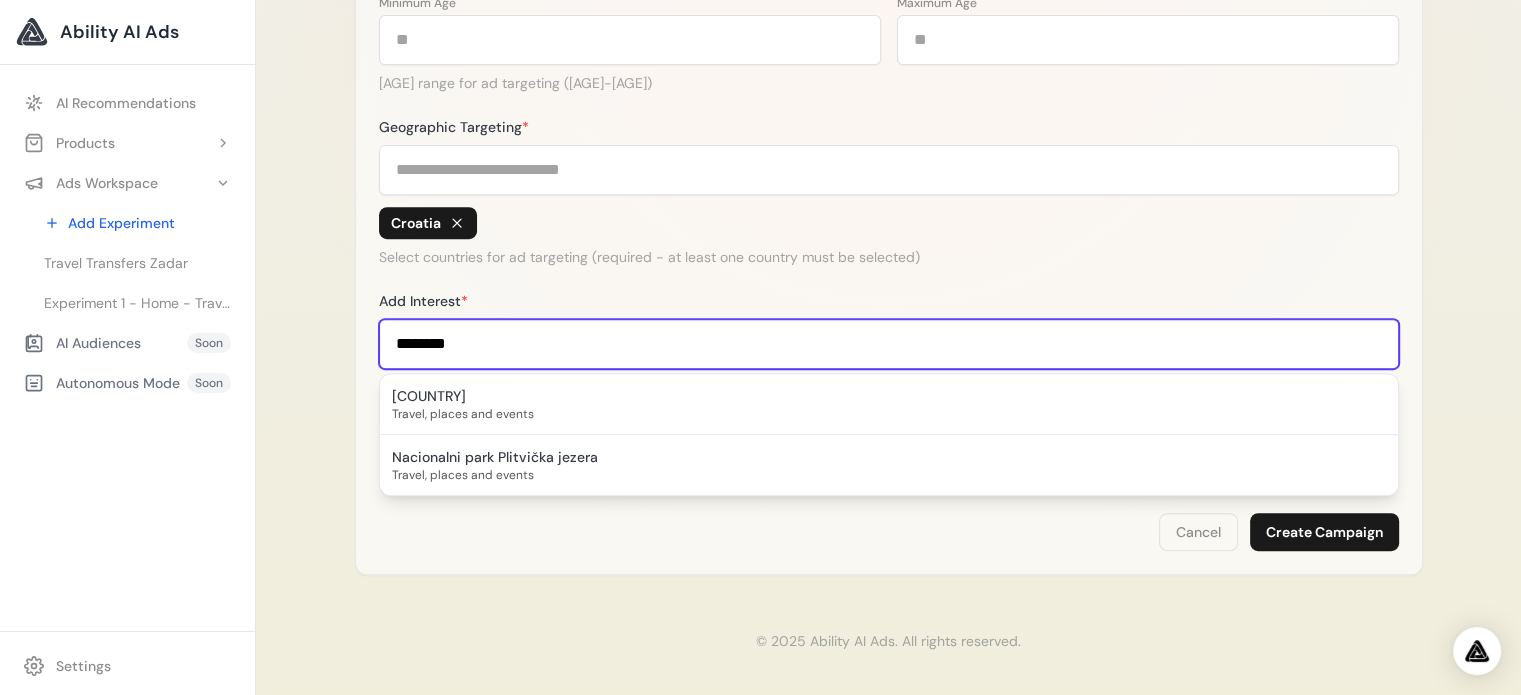 scroll, scrollTop: 0, scrollLeft: 0, axis: both 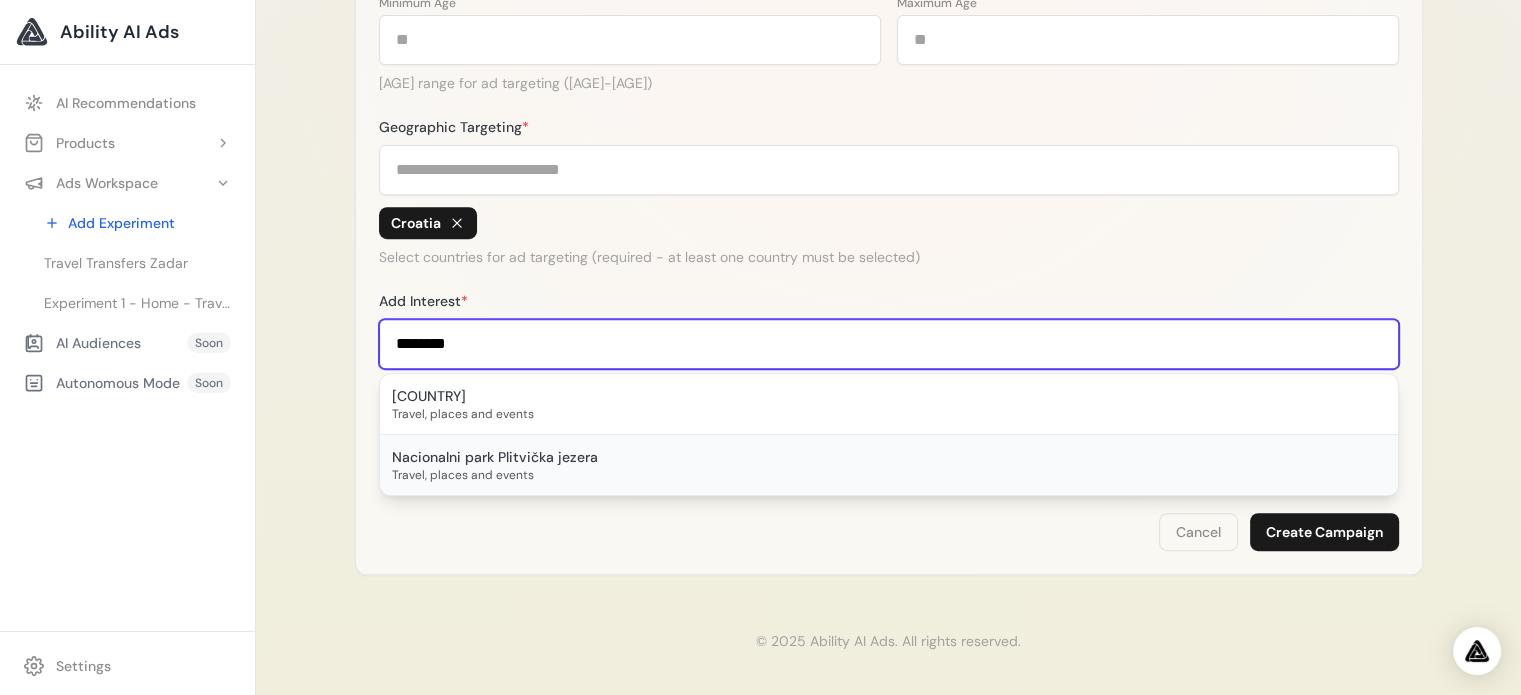 type on "********" 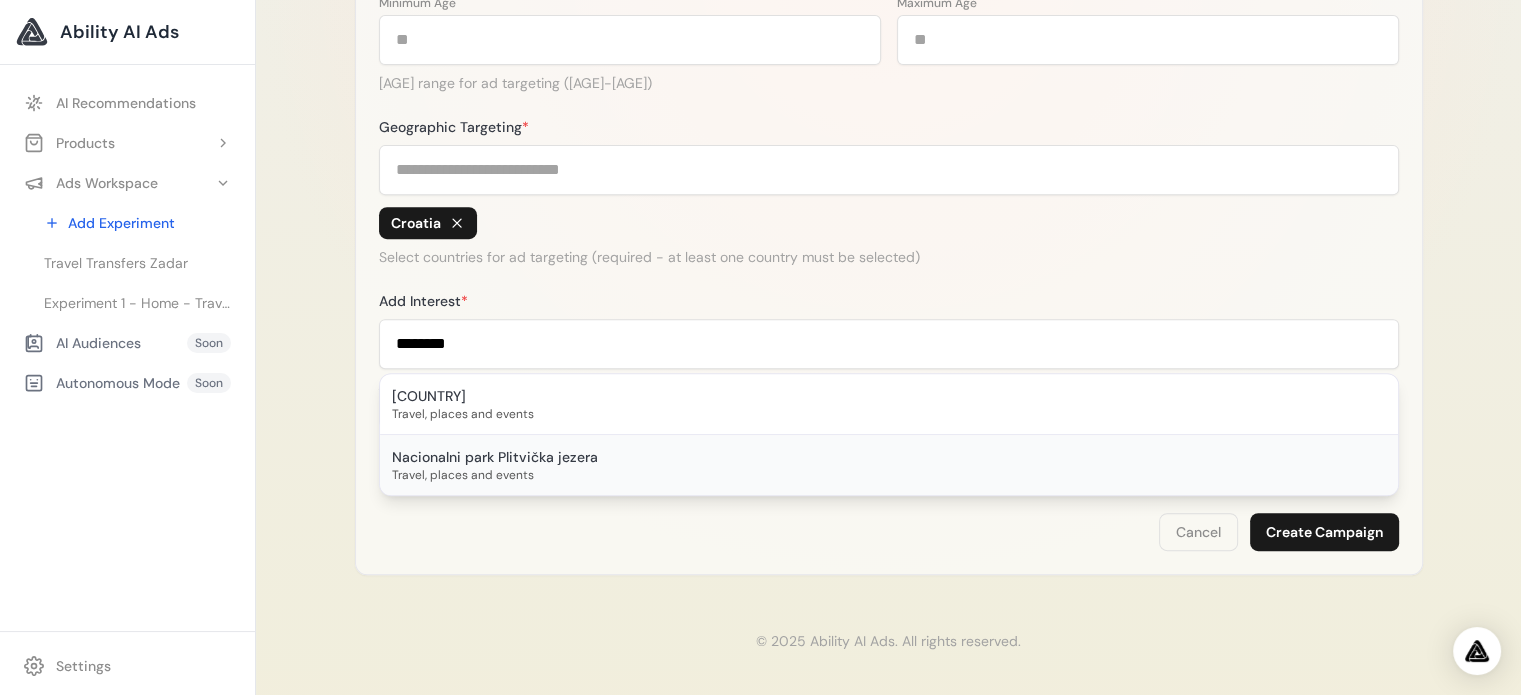 click on "Nacionalni park Plitvička jezera" at bounding box center (889, 457) 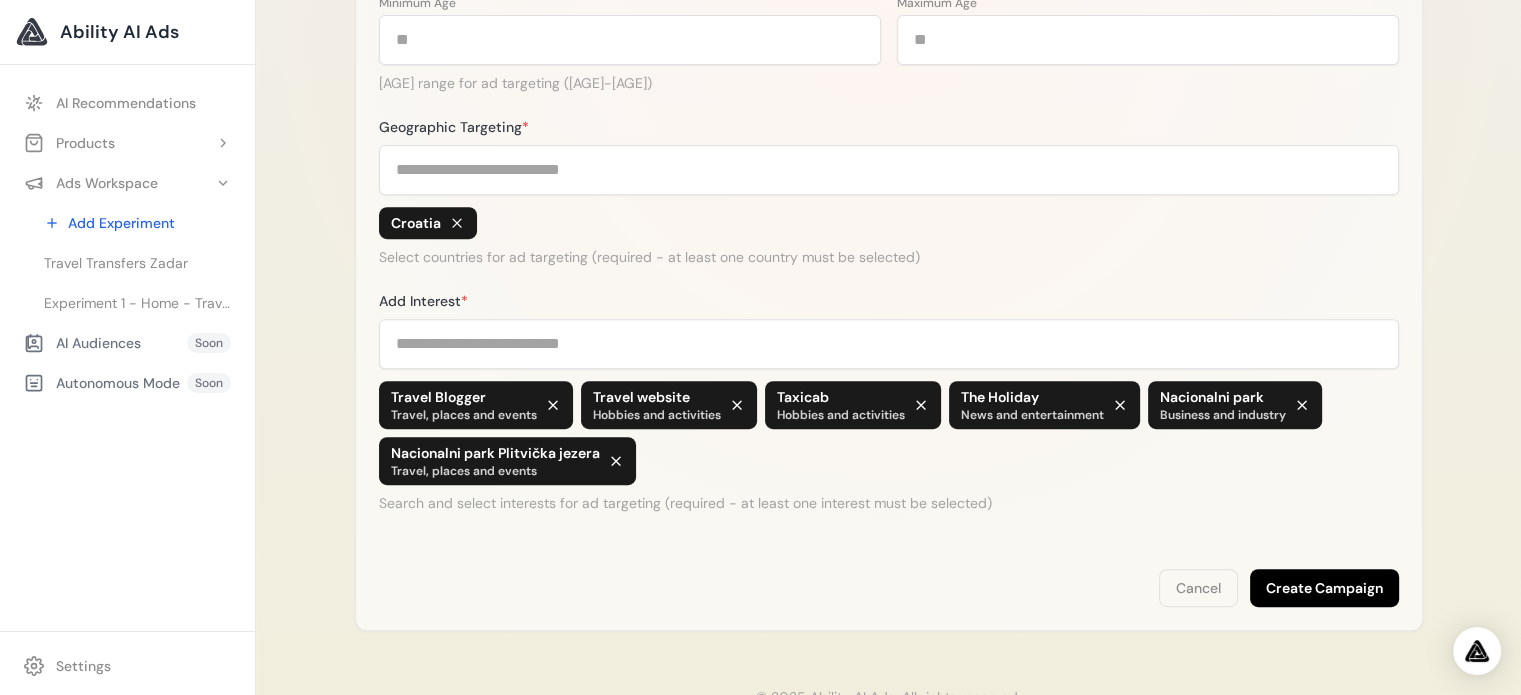 drag, startPoint x: 1307, startPoint y: 585, endPoint x: 636, endPoint y: 491, distance: 677.5522 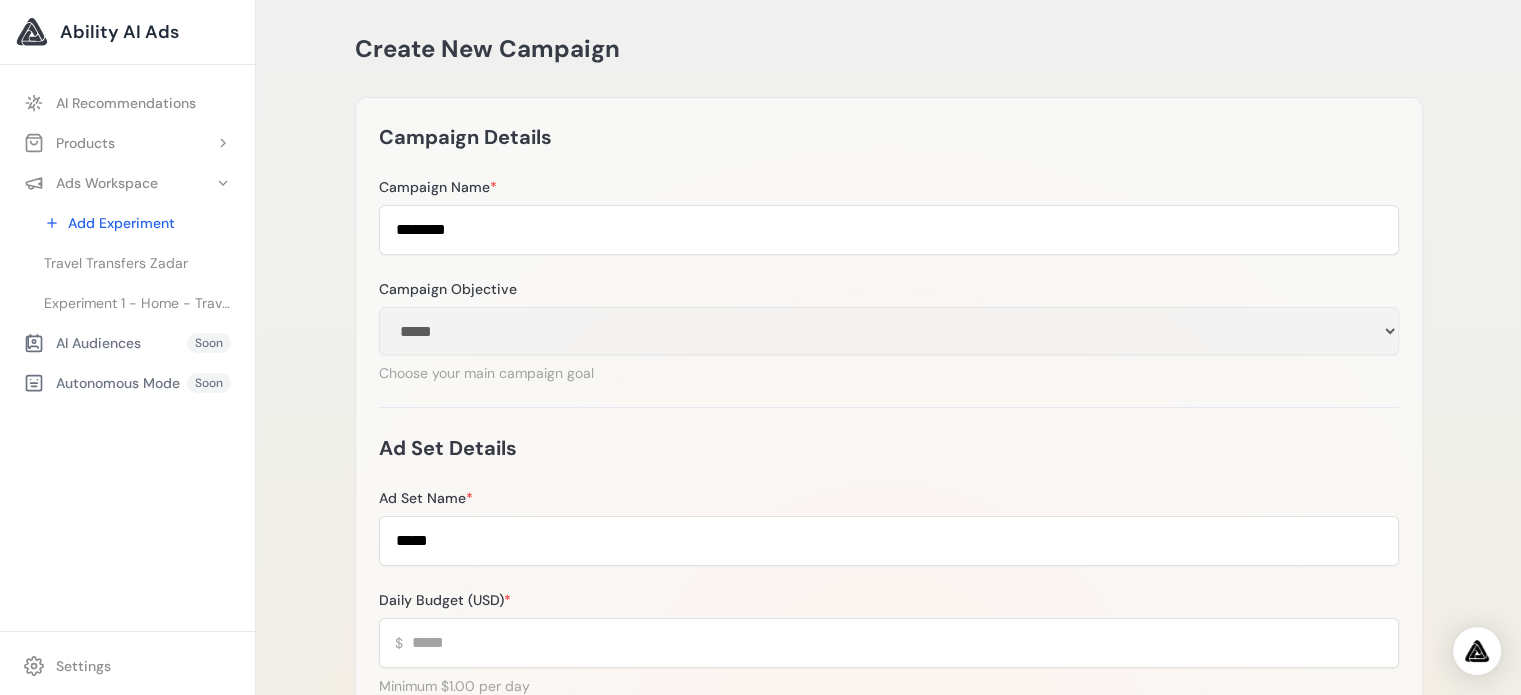 scroll, scrollTop: 0, scrollLeft: 0, axis: both 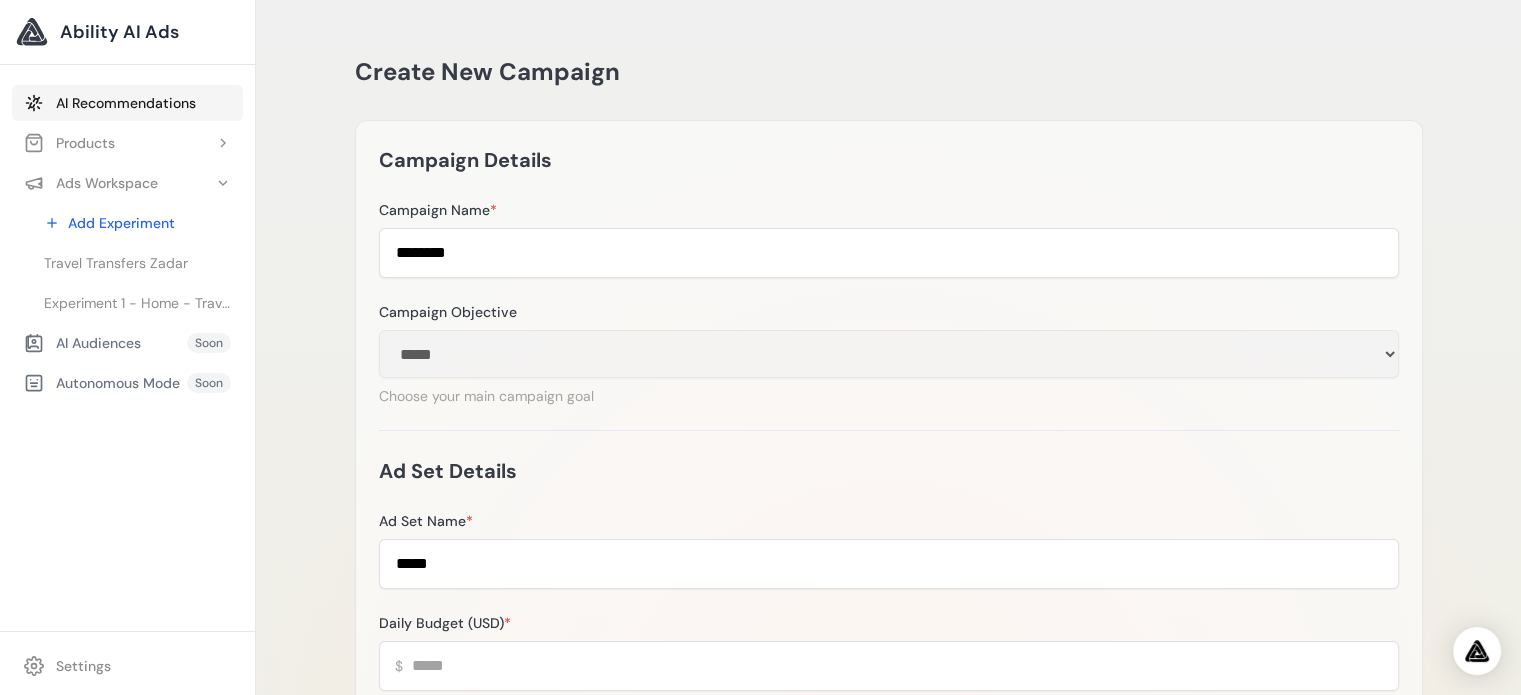 click on "AI Recommendations" at bounding box center [127, 103] 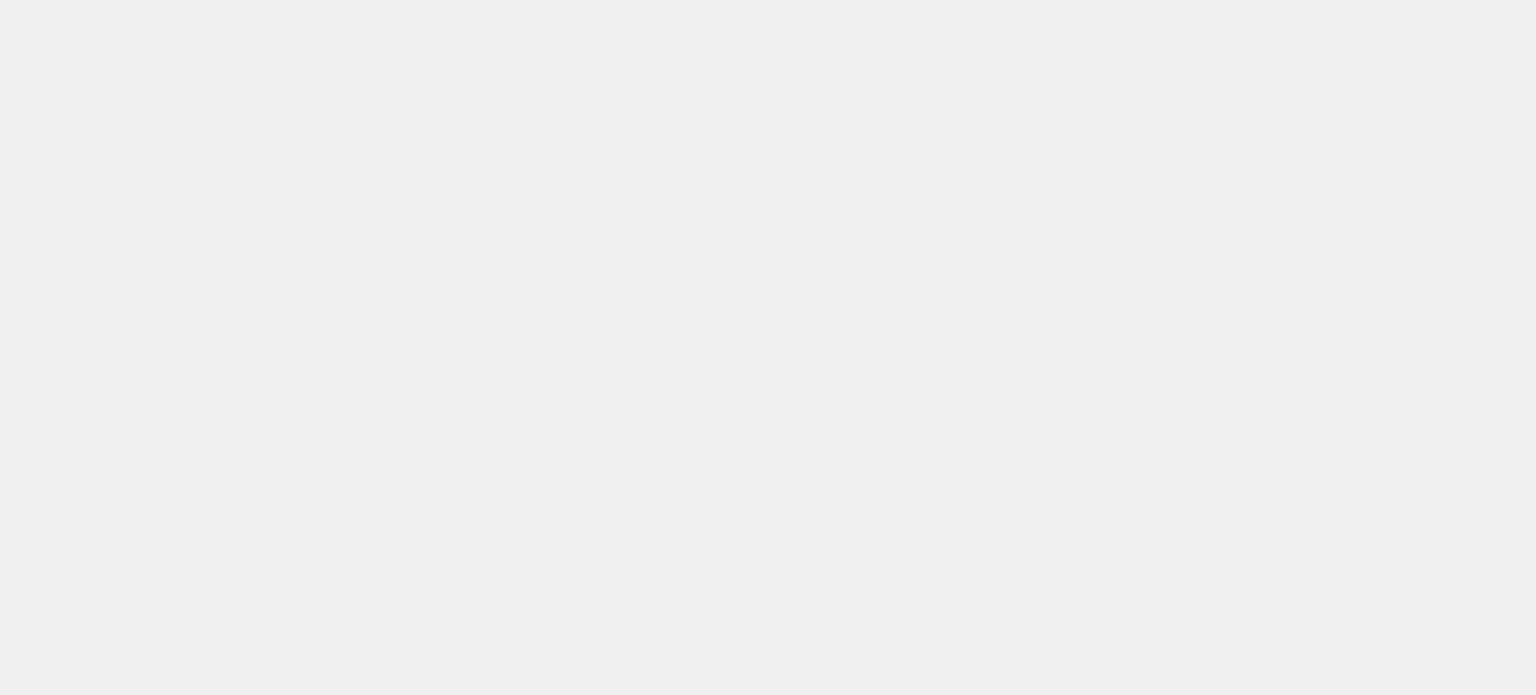 scroll, scrollTop: 0, scrollLeft: 0, axis: both 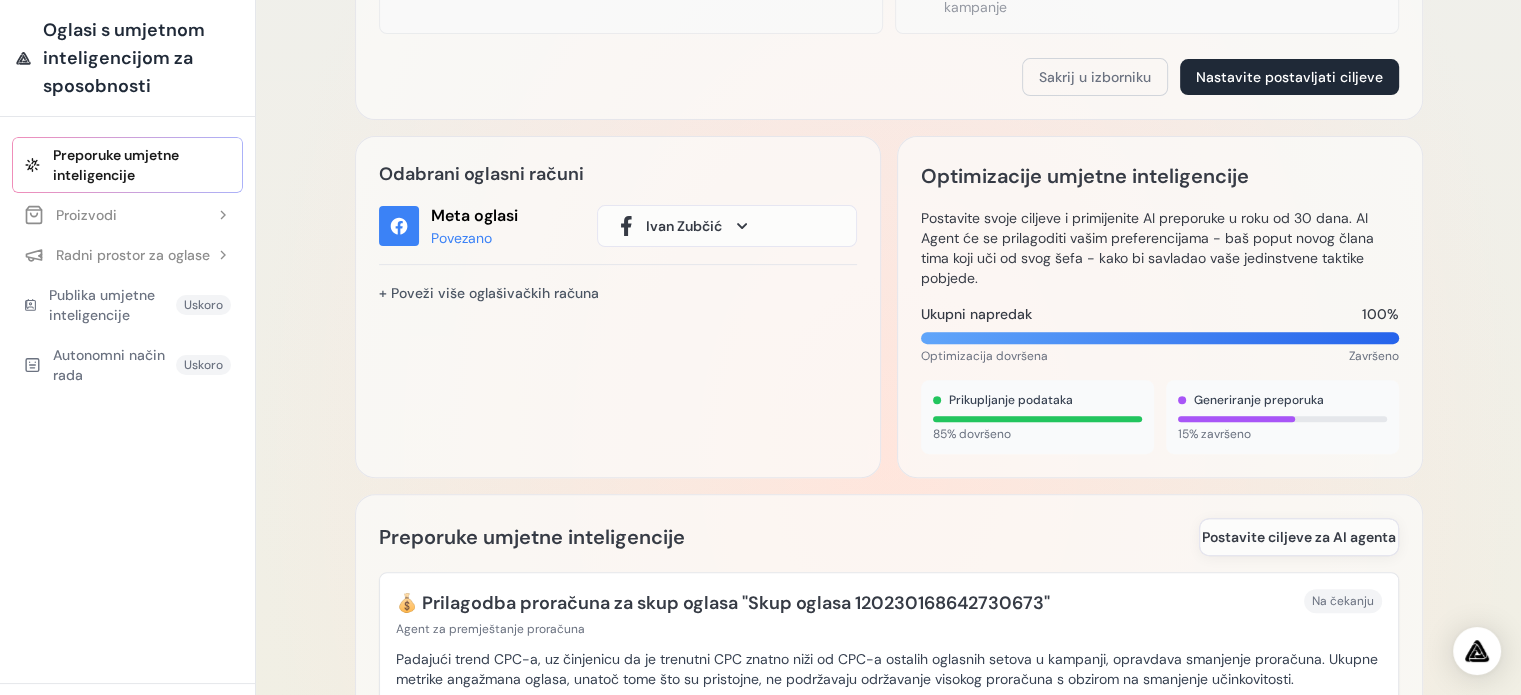click 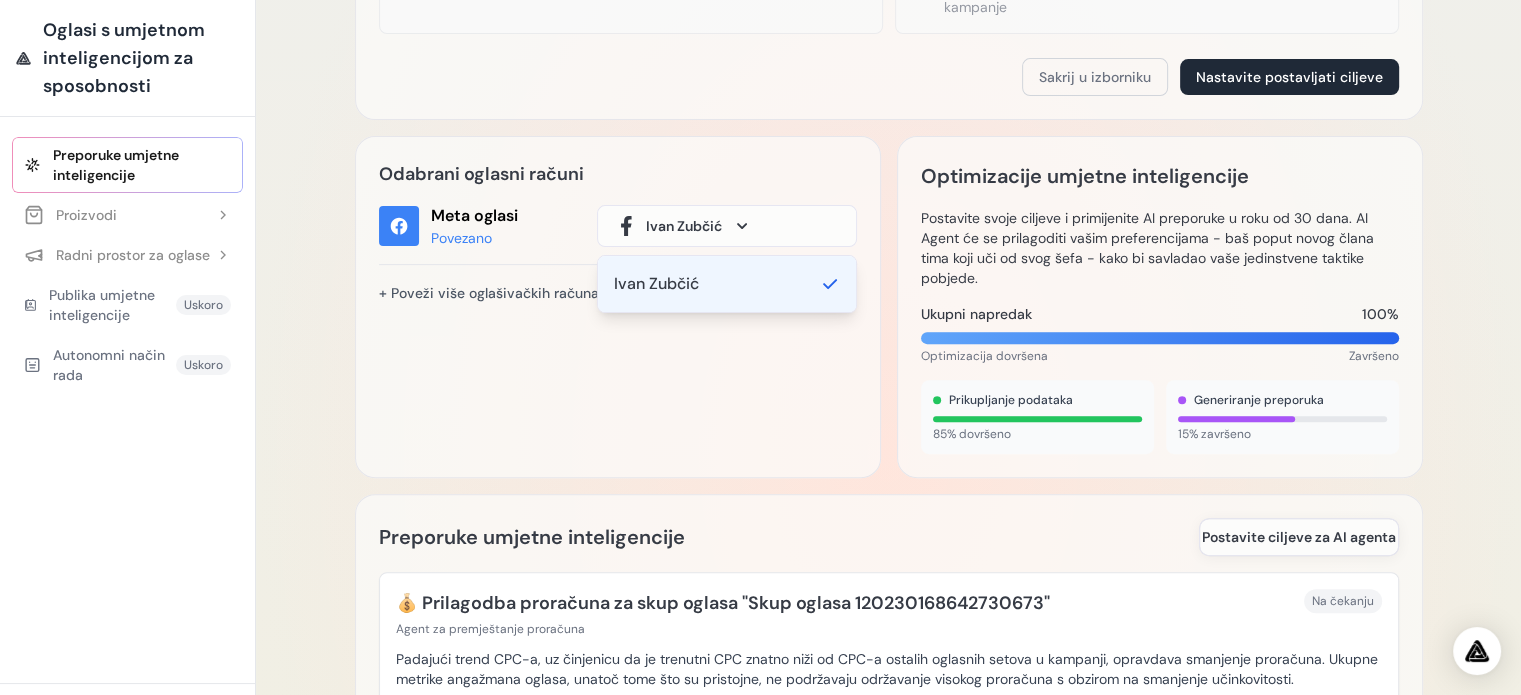 click 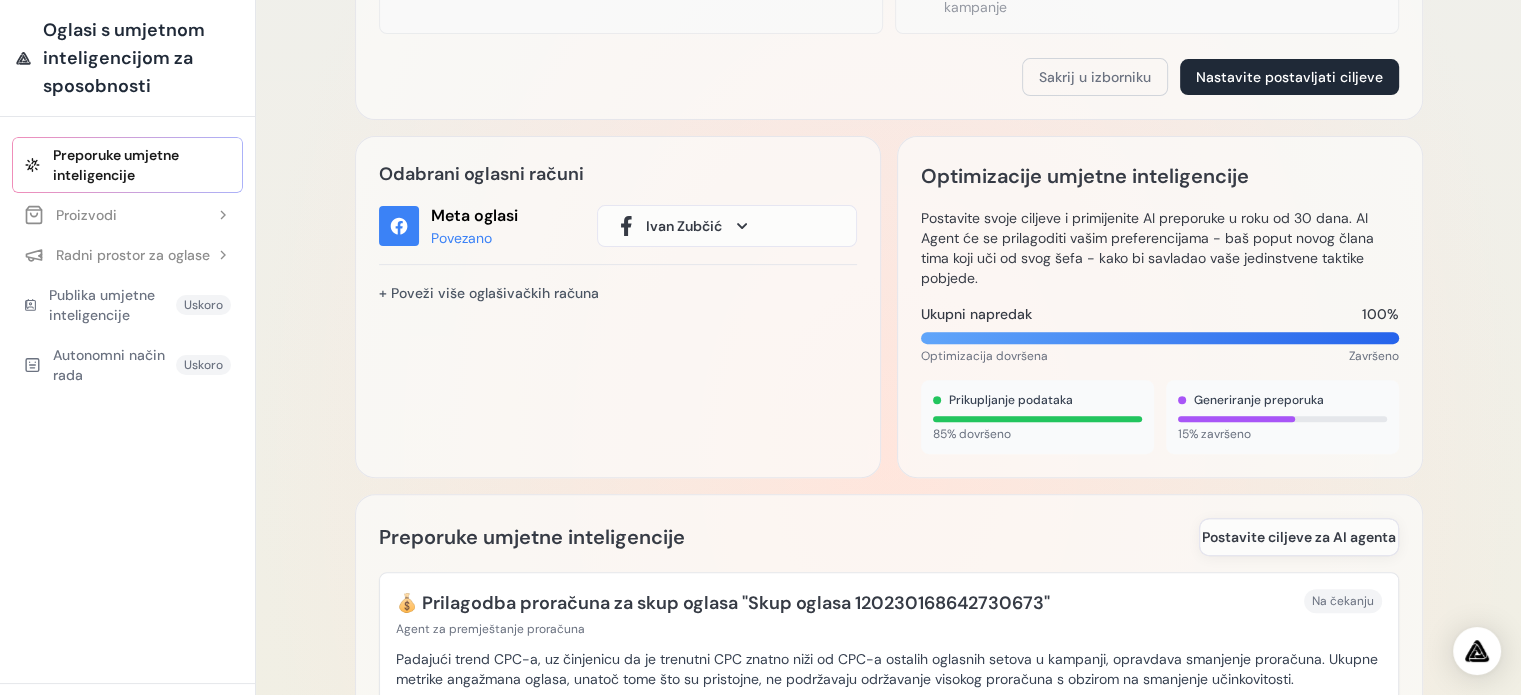 click on "Umjetna marketinška inteligencija za meta oglase
Iskusite vlastiti predani marketinški tim AI agenata koji stvaraju uvjerljive oglase prilagođene vašim specifičnim proizvodima. Izmjenjujte, pokrenite i optimizirajte kampanje s preporukama temeljenim na umjetnoj inteligenciji - unutar jedne platforme.
⏰
Manje nagađanja.
Više pobjeda.
3 puta više konverzijskih eksperimenata s vašim AI timom.
Početak rada
3 od 6 završeno" at bounding box center (889, 414) 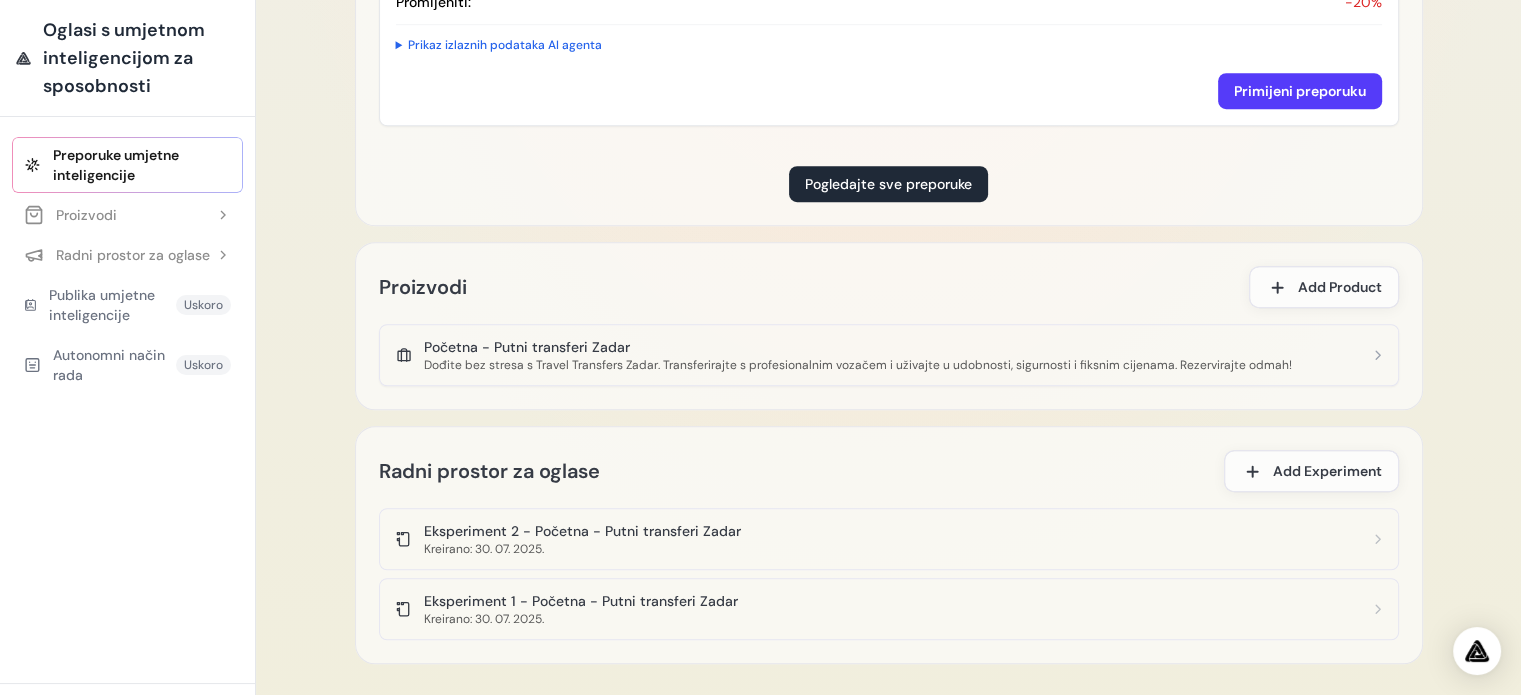 scroll, scrollTop: 1445, scrollLeft: 0, axis: vertical 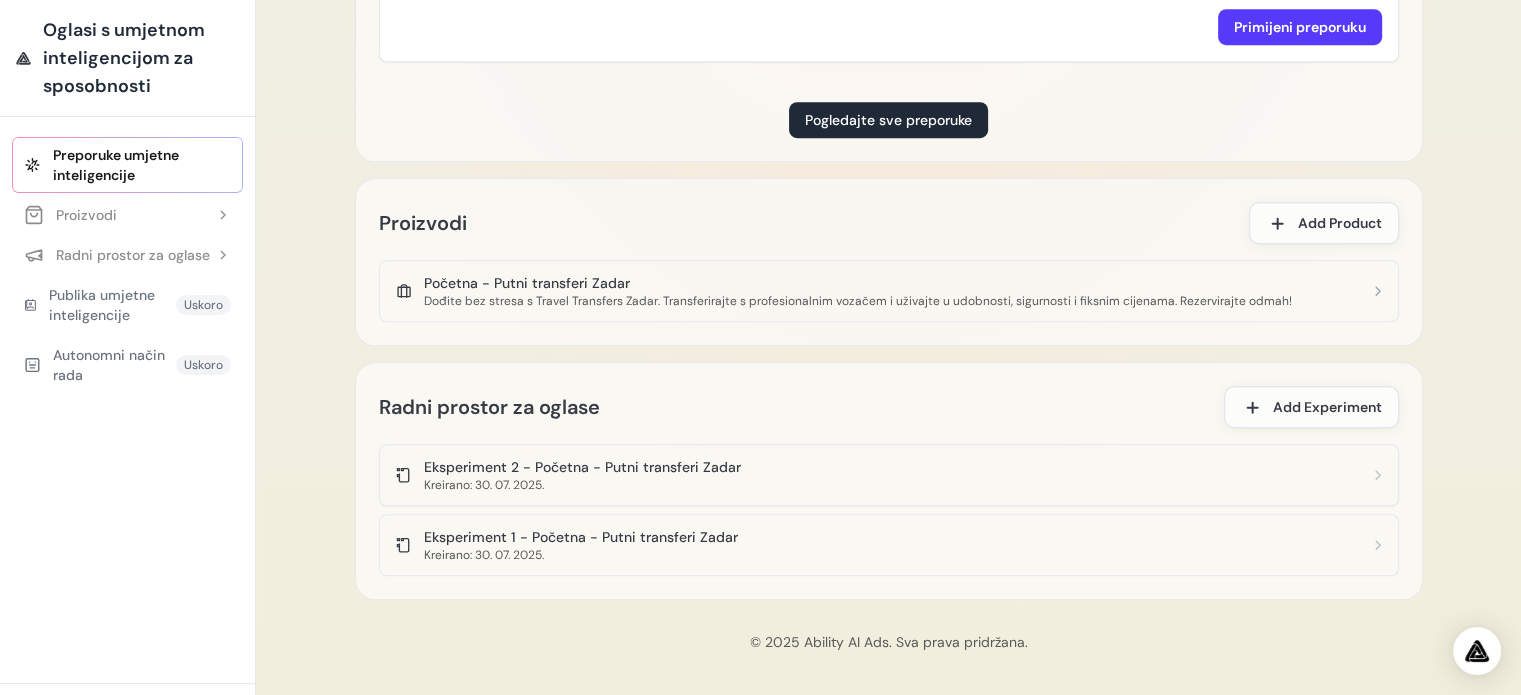 click 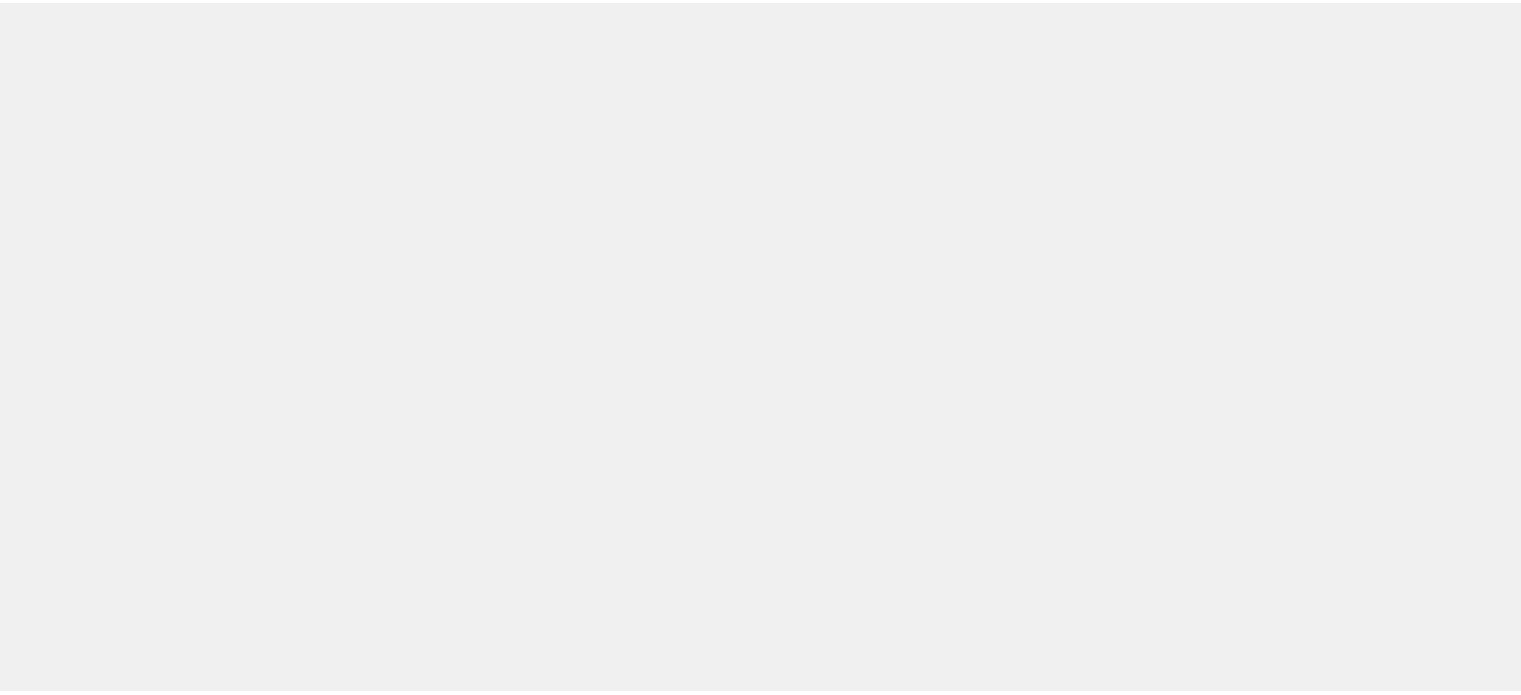 scroll, scrollTop: 0, scrollLeft: 0, axis: both 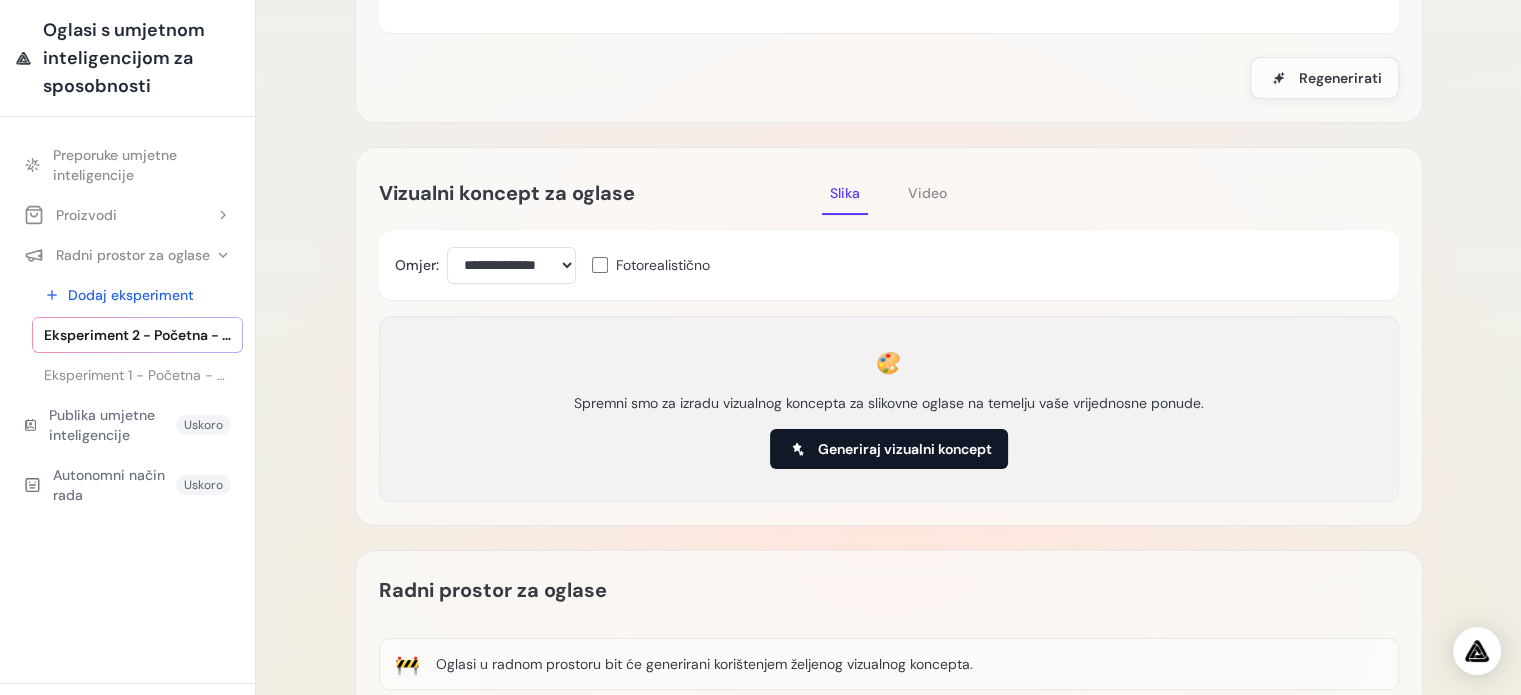 drag, startPoint x: 883, startPoint y: 444, endPoint x: 866, endPoint y: 444, distance: 17 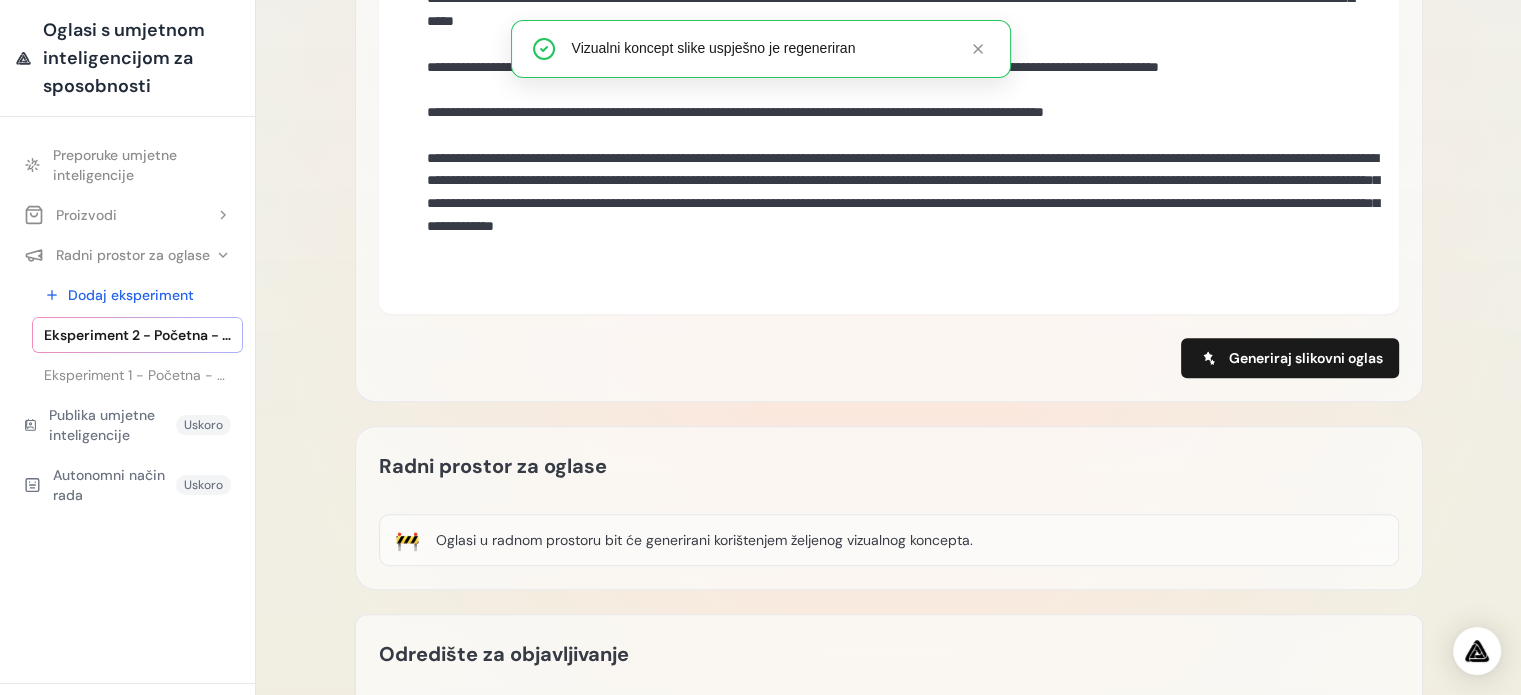 scroll, scrollTop: 700, scrollLeft: 0, axis: vertical 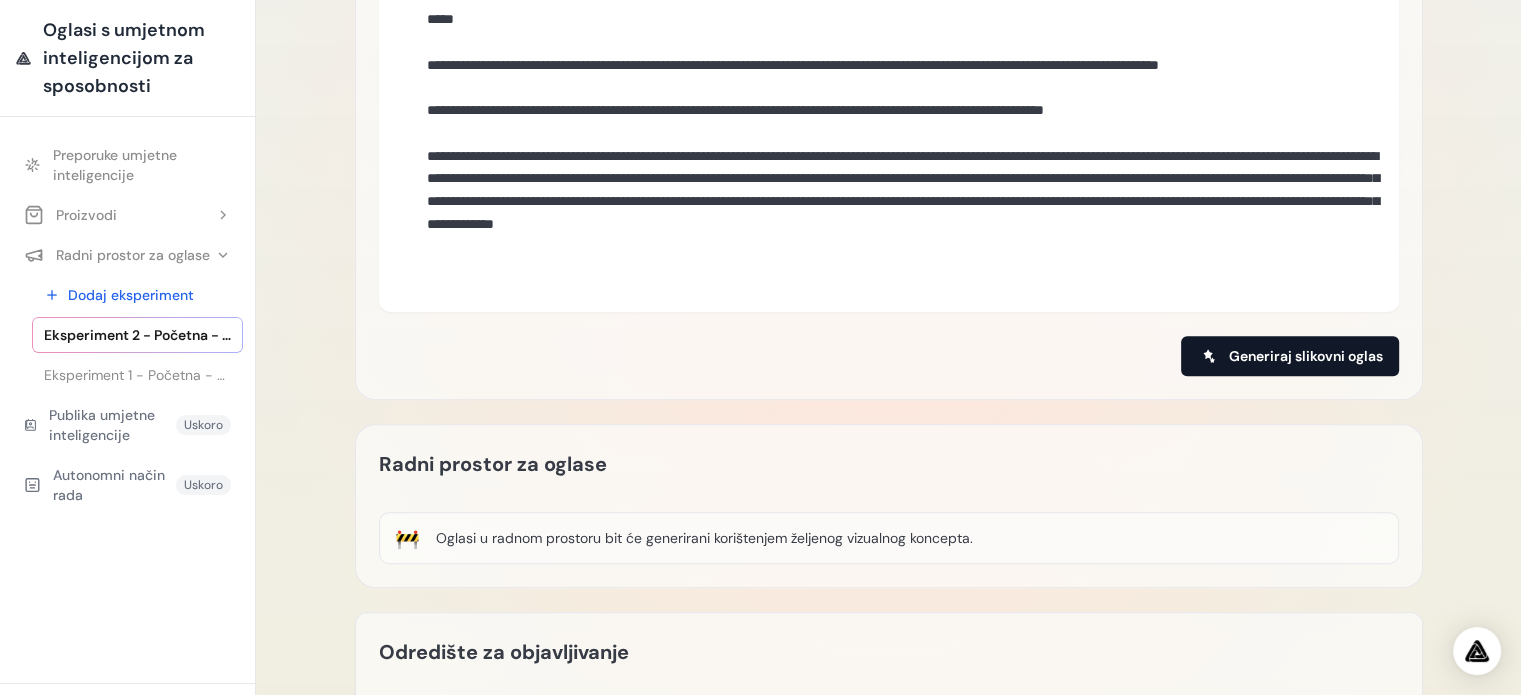 click on "Generiraj slikovni oglas" at bounding box center [1306, 356] 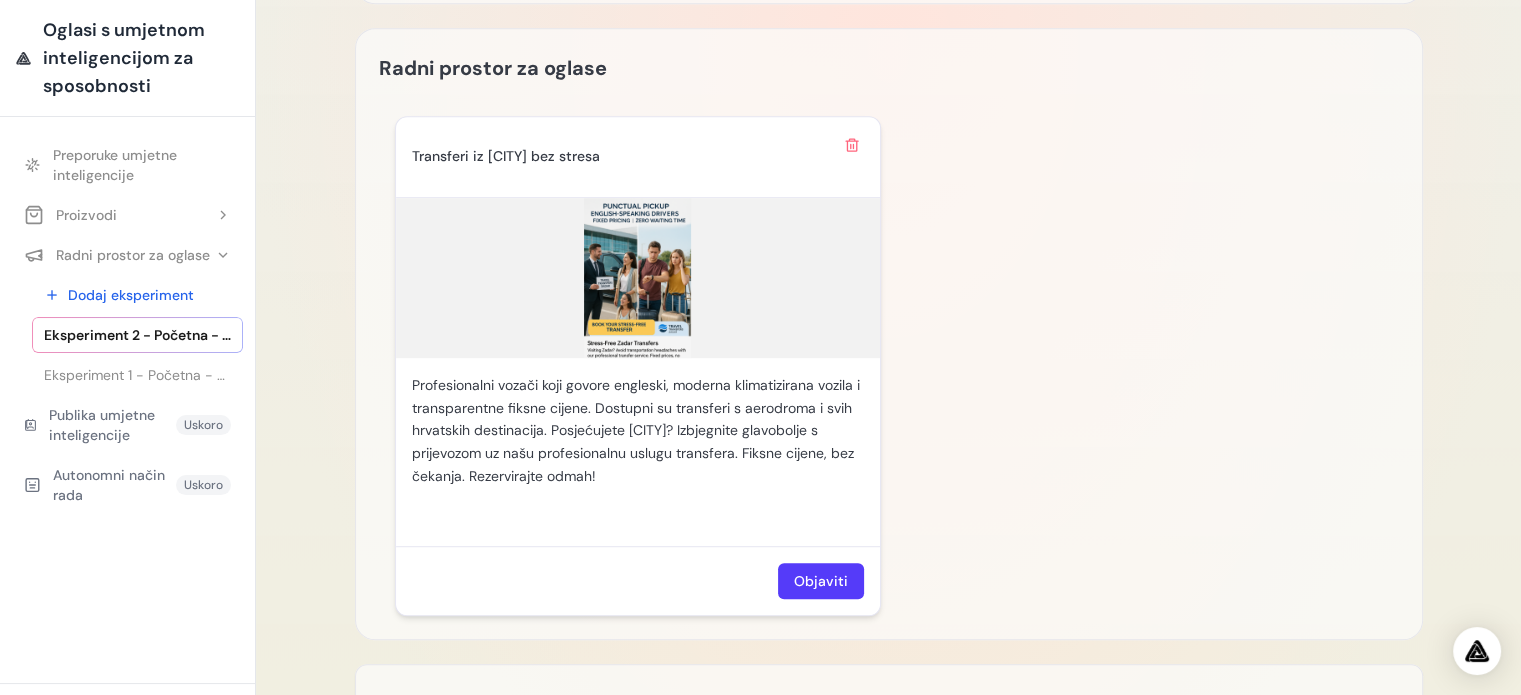 scroll, scrollTop: 1200, scrollLeft: 0, axis: vertical 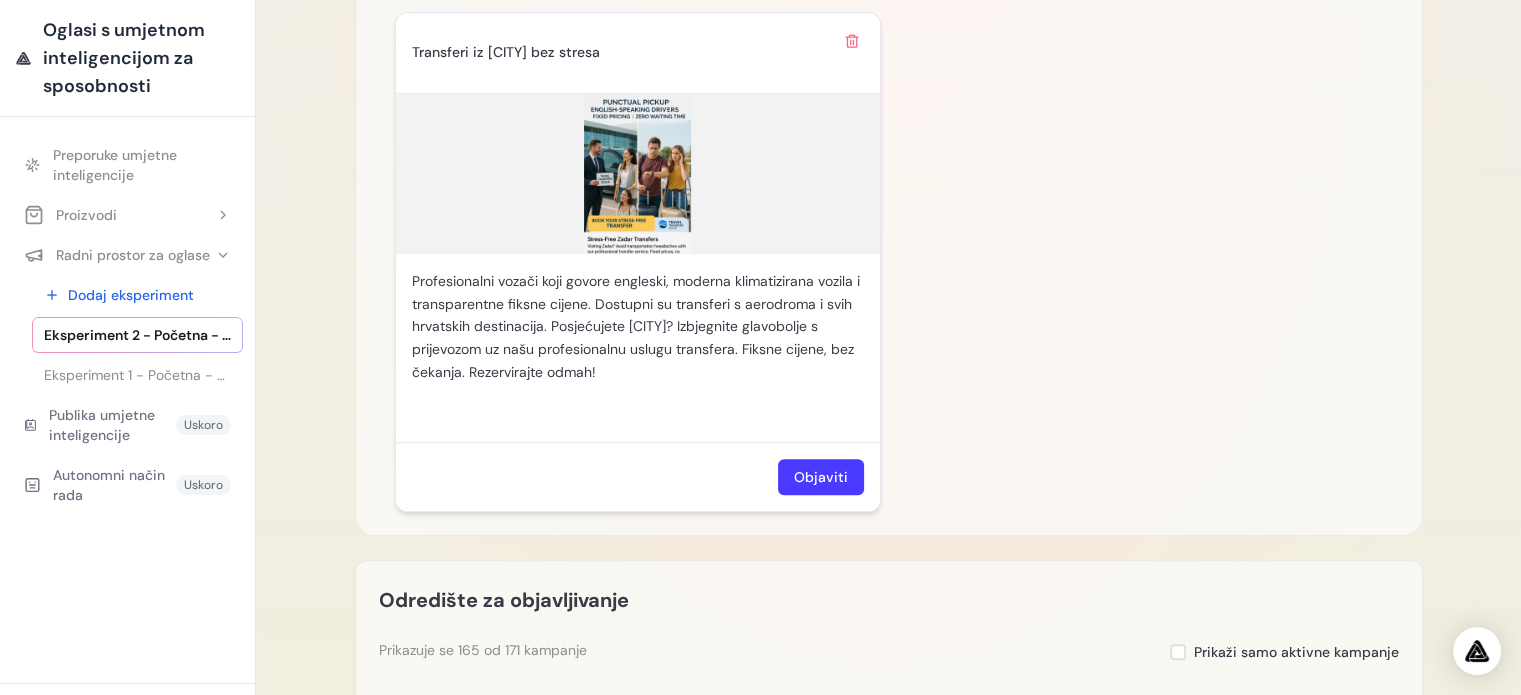 click on "Objaviti" at bounding box center (821, 477) 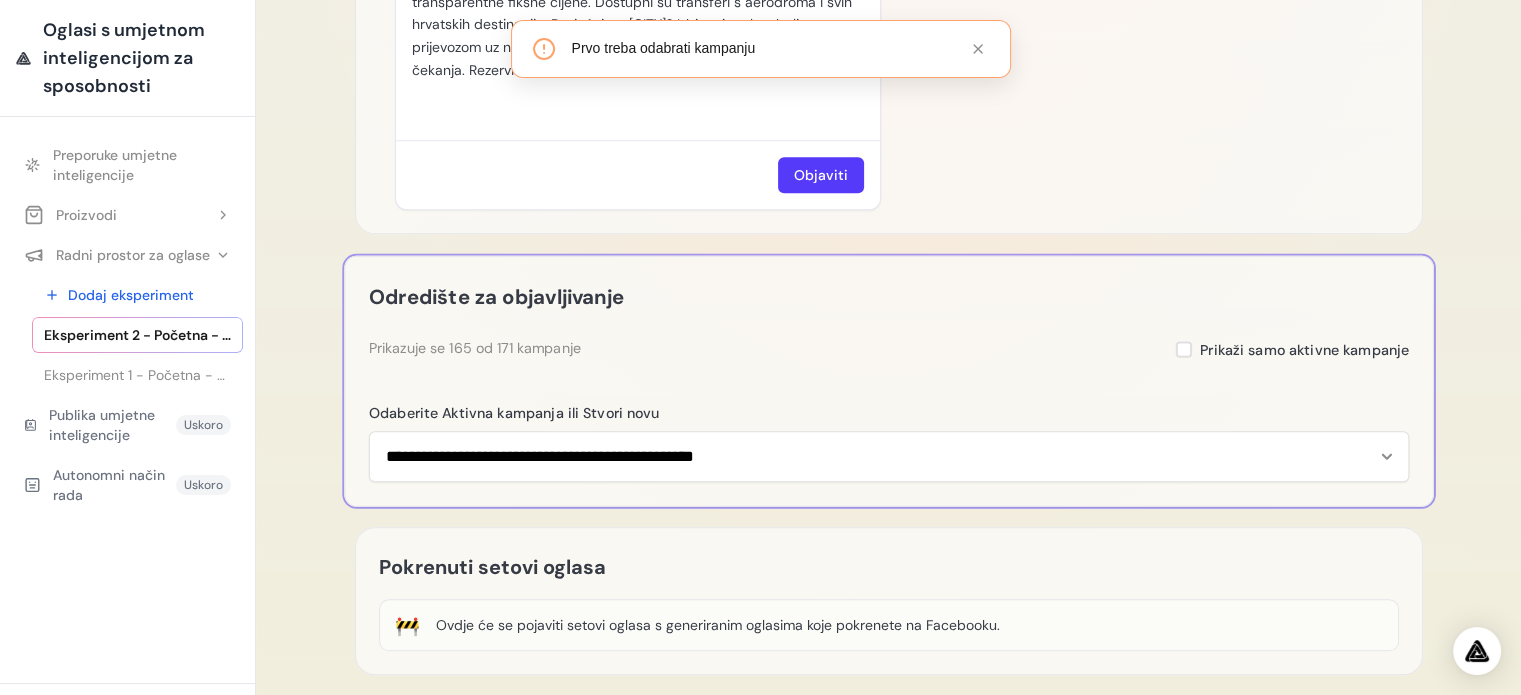 scroll, scrollTop: 1535, scrollLeft: 0, axis: vertical 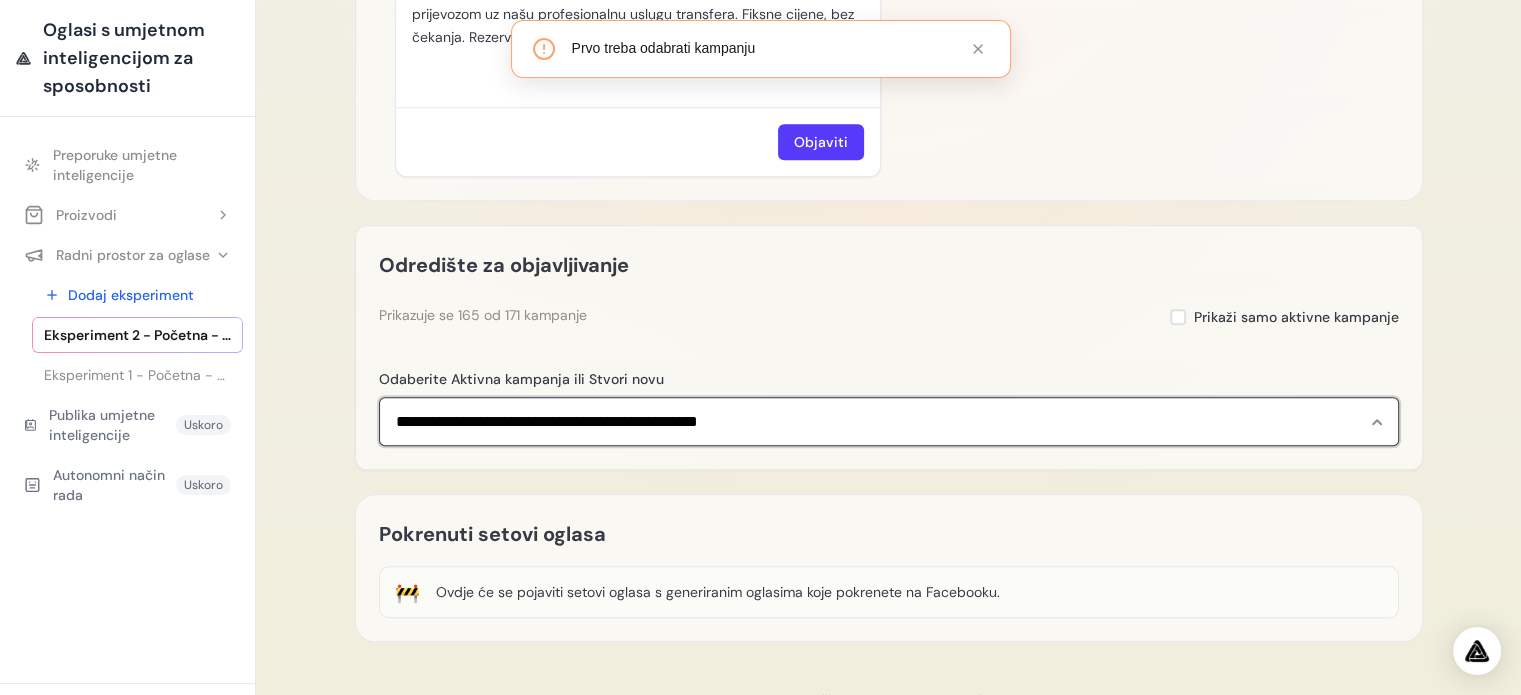 click on "**********" at bounding box center [889, 422] 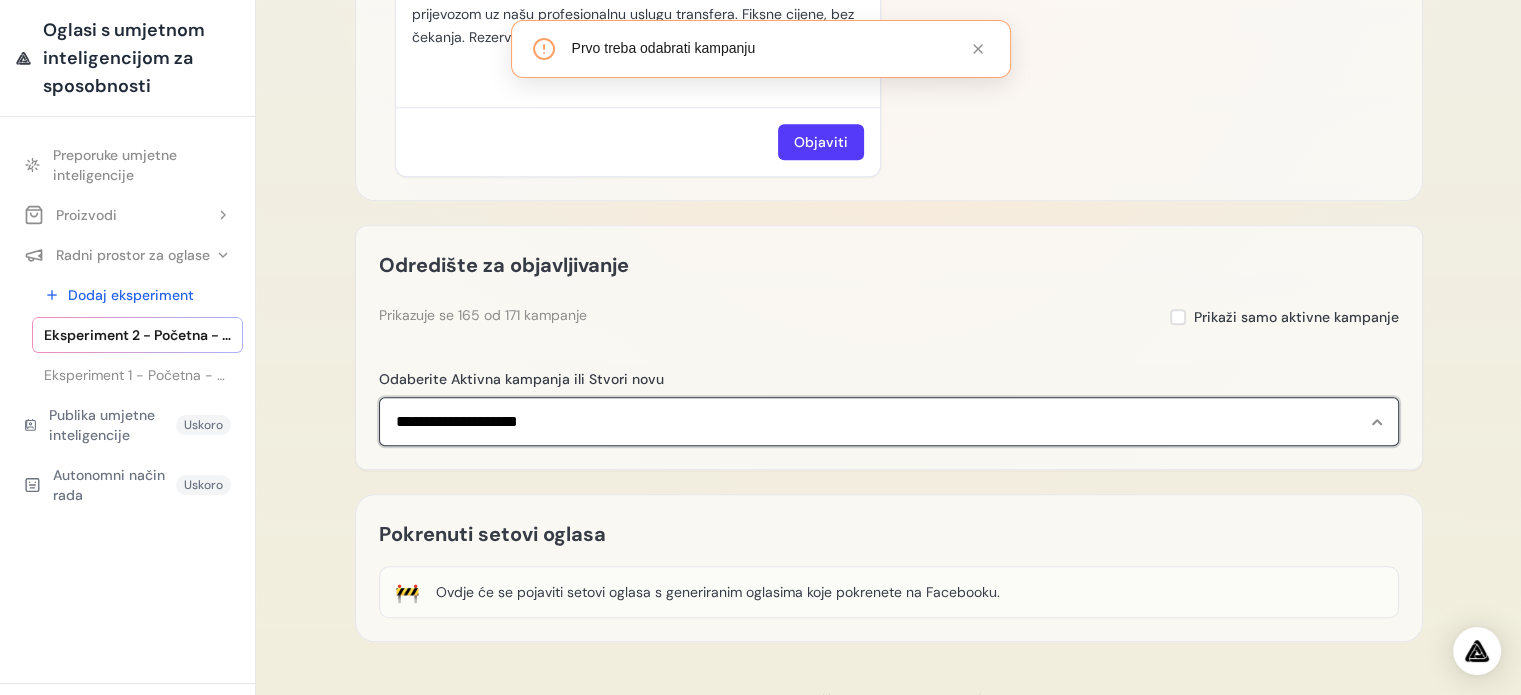 click on "**********" at bounding box center [889, 422] 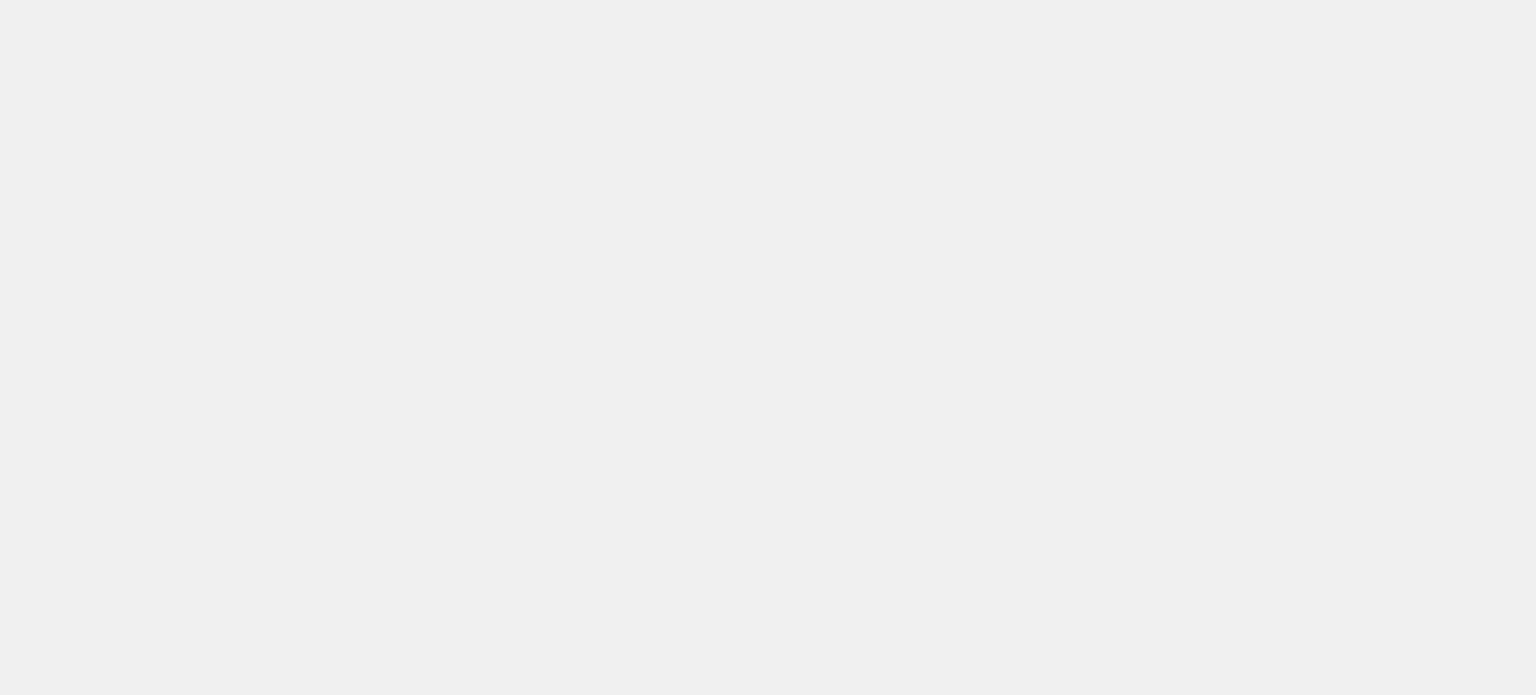 scroll, scrollTop: 0, scrollLeft: 0, axis: both 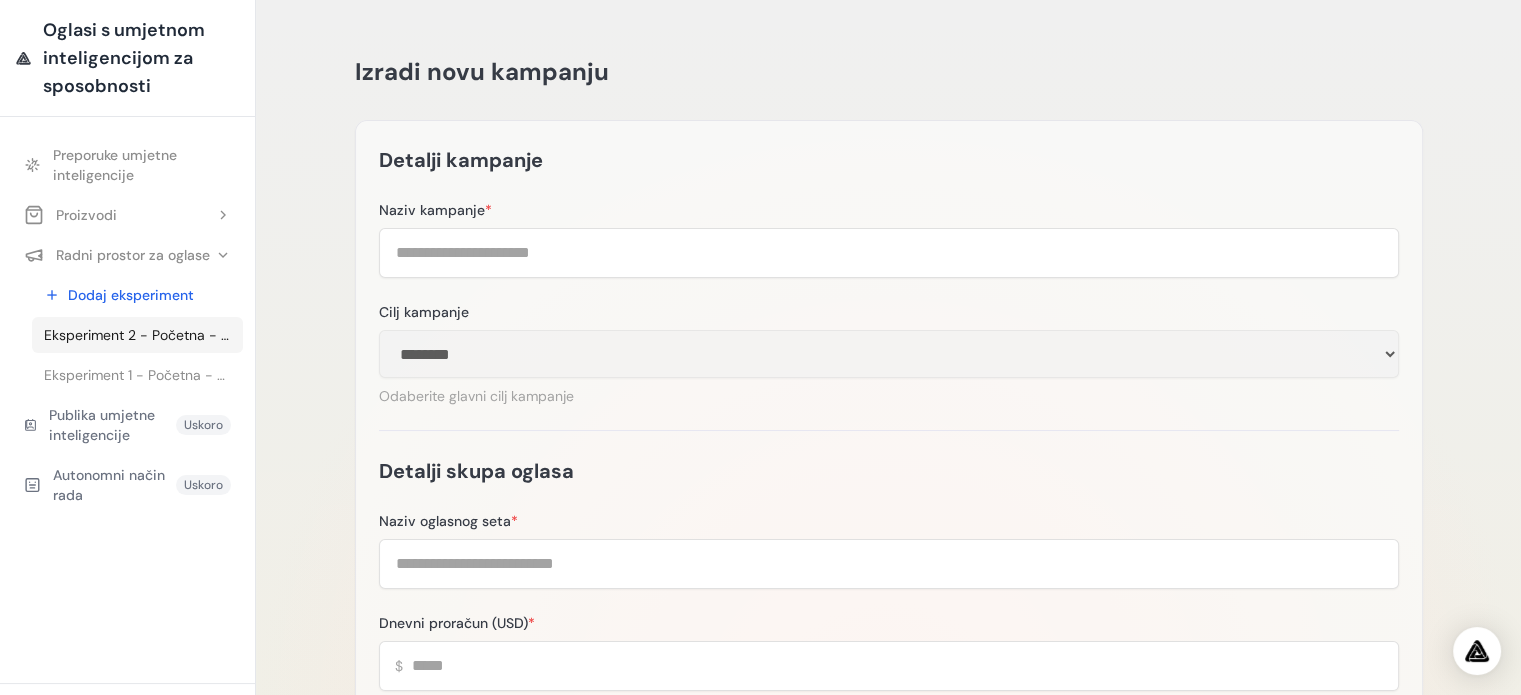 click on "Eksperiment 2 - Početna - Putni transferi Zadar" at bounding box center [198, 335] 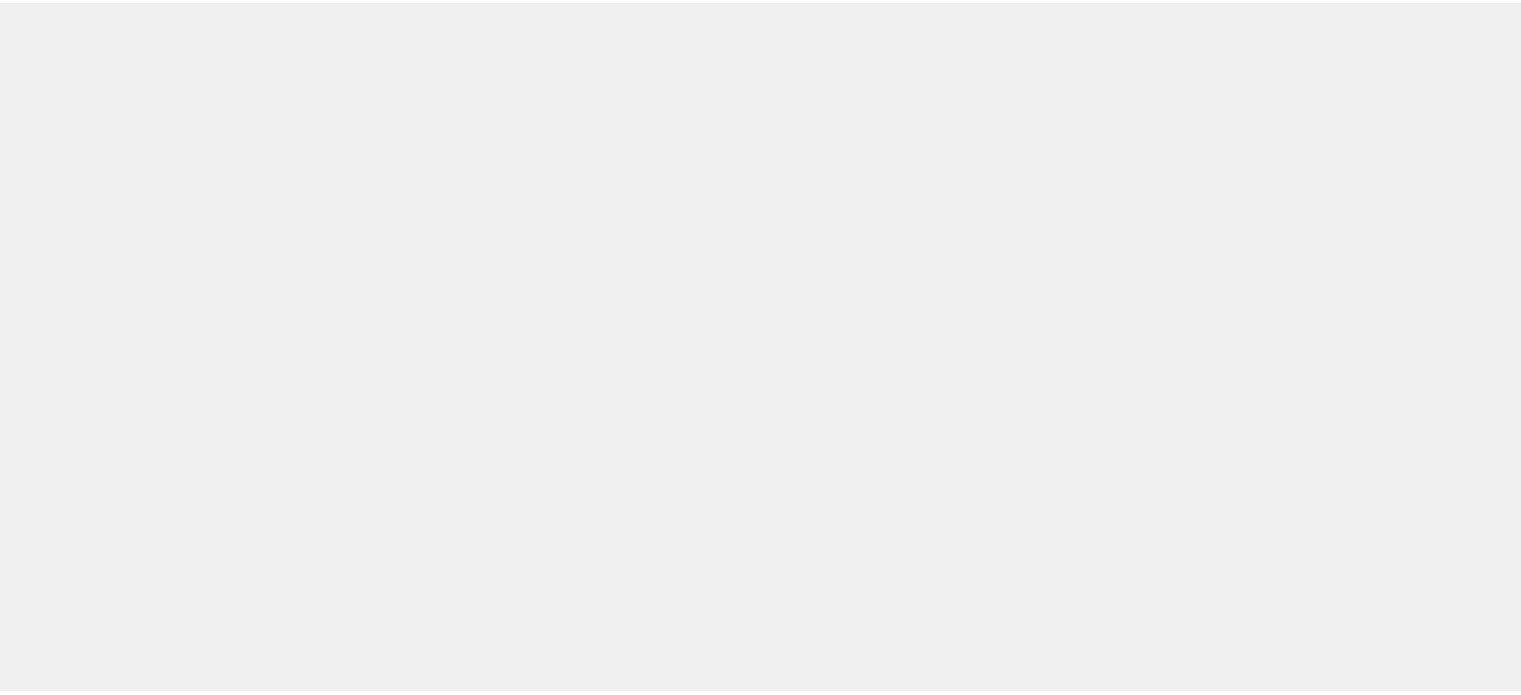 scroll, scrollTop: 0, scrollLeft: 0, axis: both 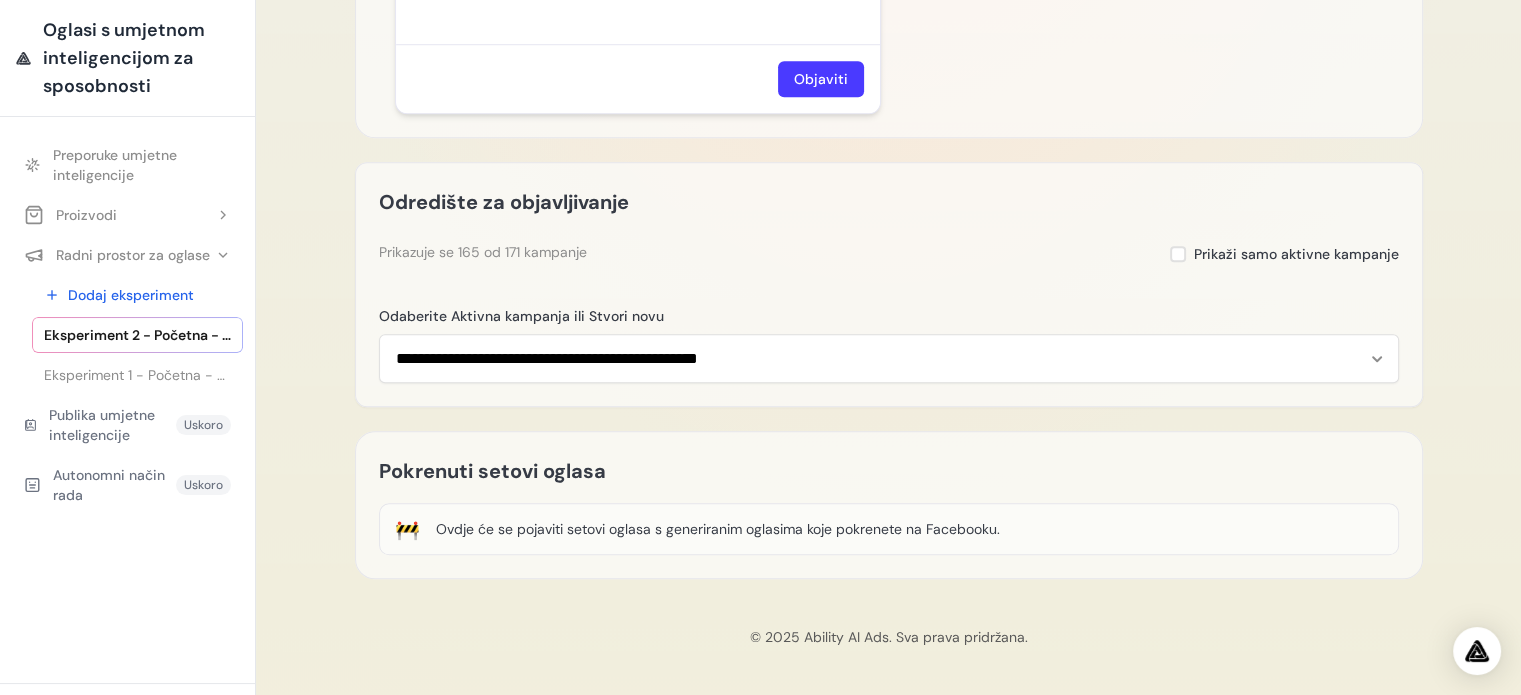 click on "Objaviti" at bounding box center [821, 79] 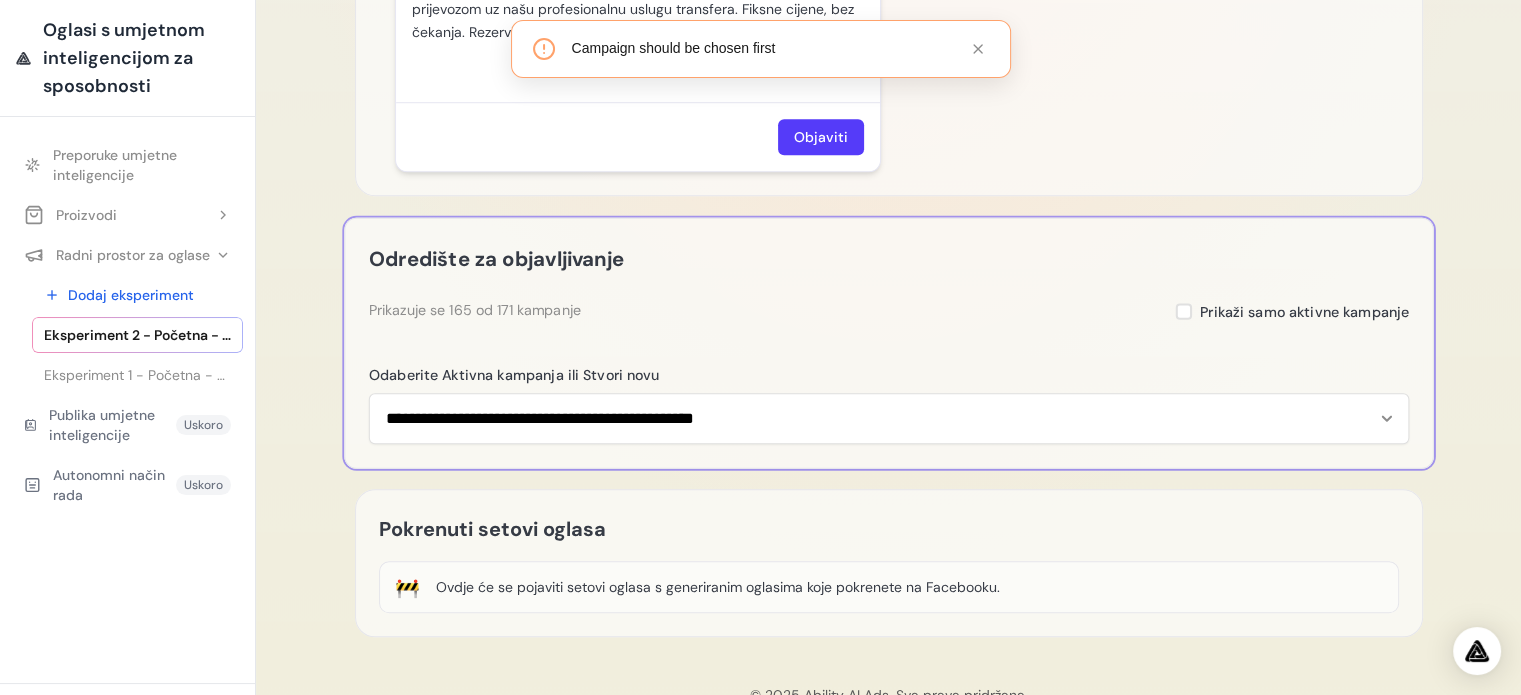 scroll, scrollTop: 1535, scrollLeft: 0, axis: vertical 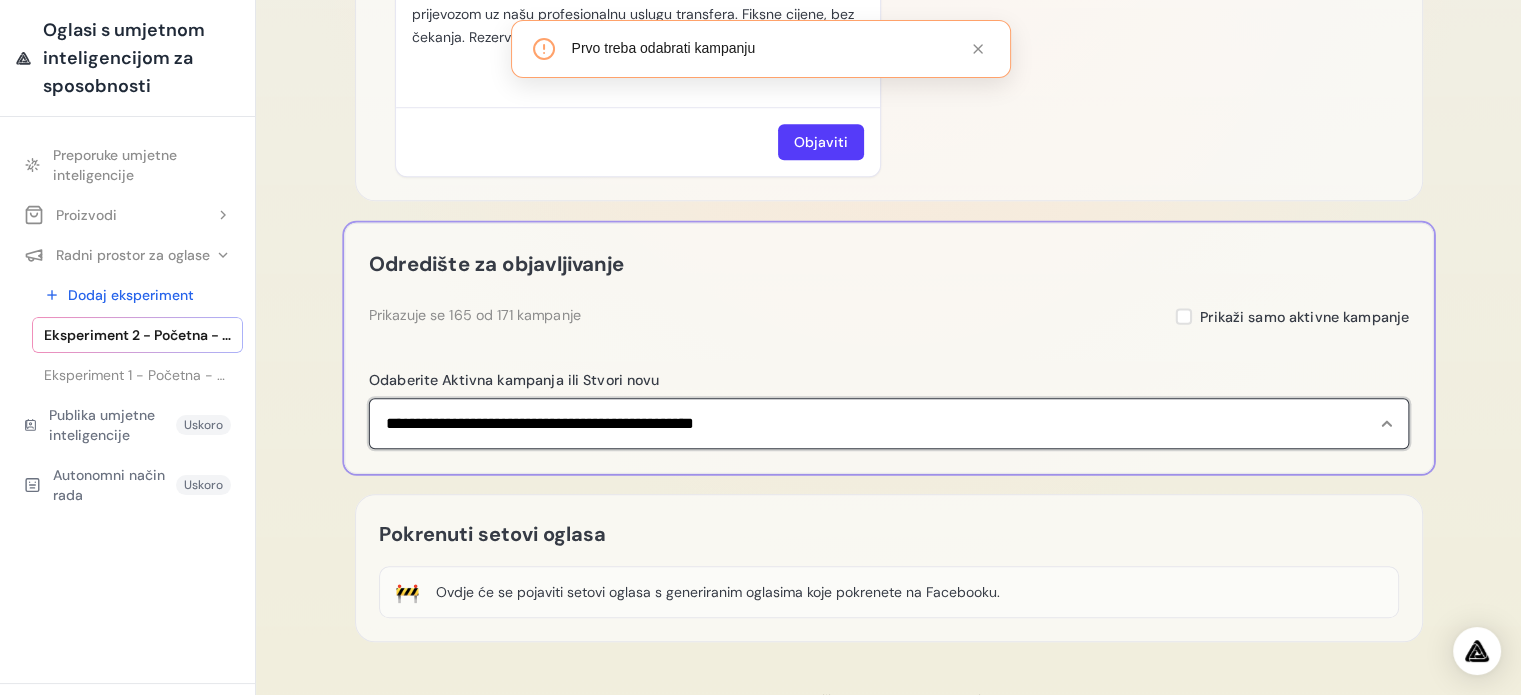 click on "**********" at bounding box center [888, 423] 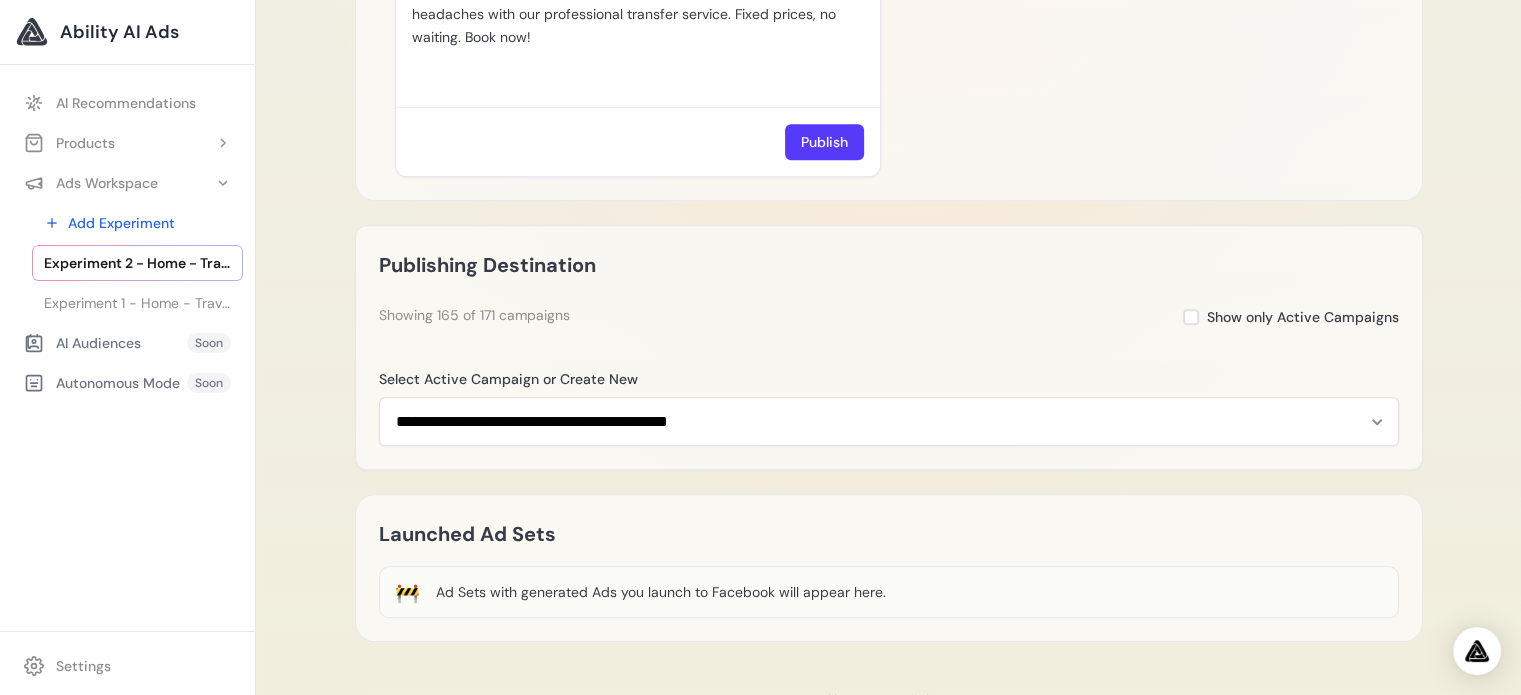 click on "Experiment 2 - Home - Travel Transfers [CITY]
Delete
Loading Experiment
Processing experiment data...
Value Proposition
Home - Travel Transfers [CITY]
Save 🚧" at bounding box center [888, -389] 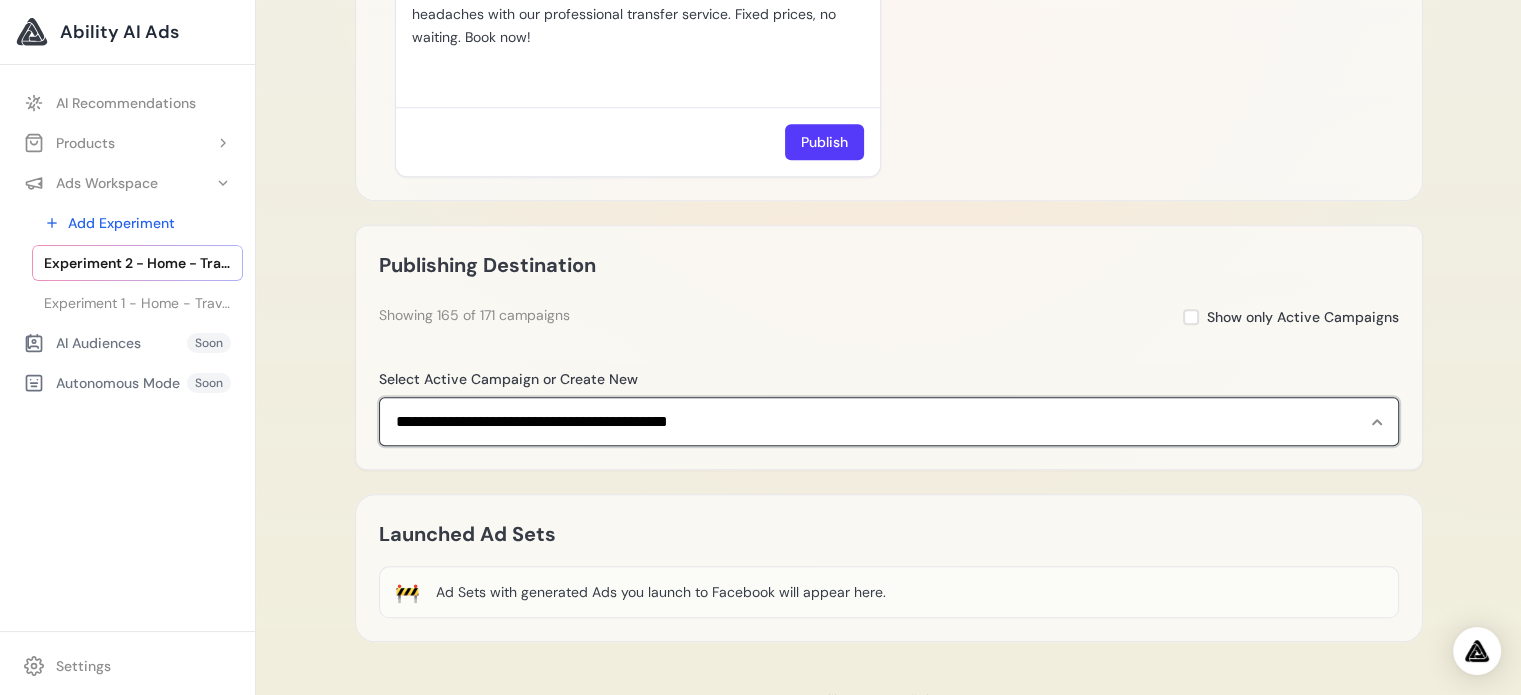 click on "**********" at bounding box center (889, 422) 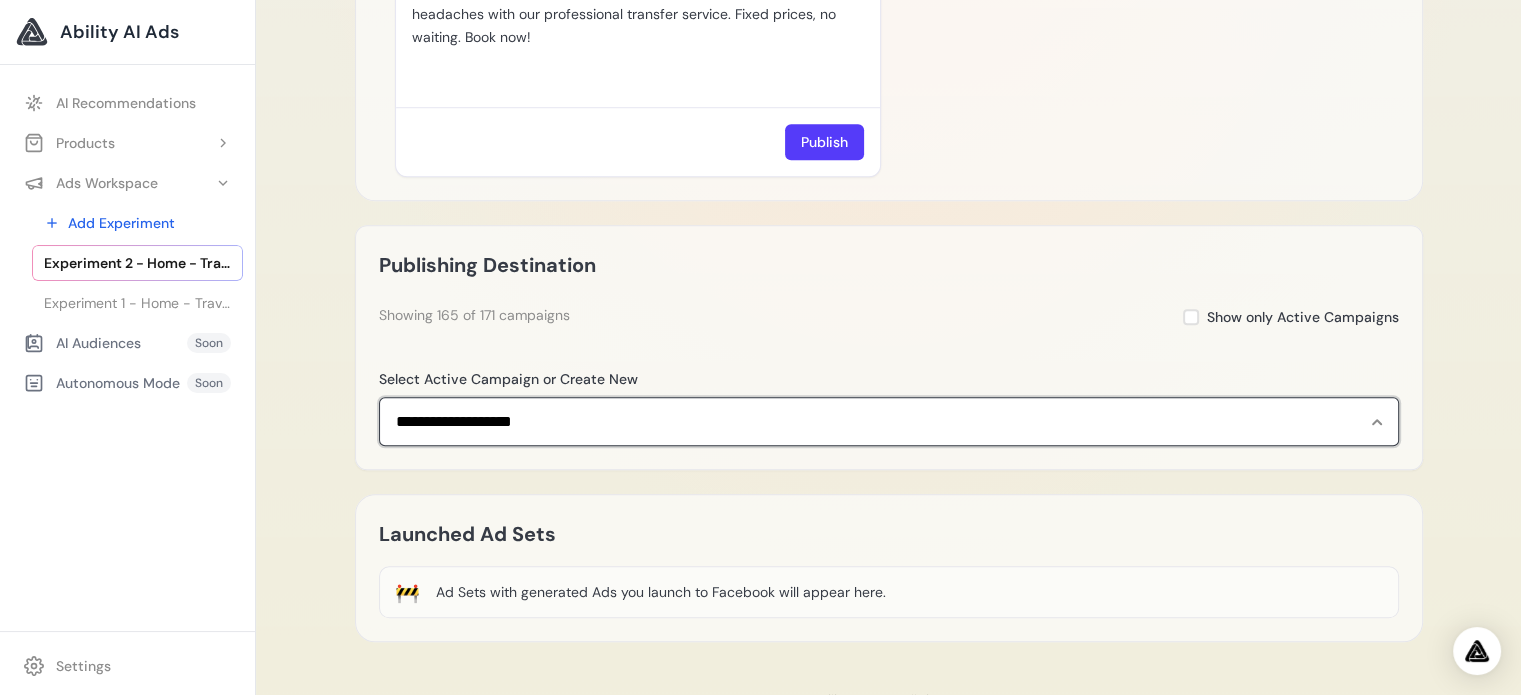 click on "**********" at bounding box center [889, 422] 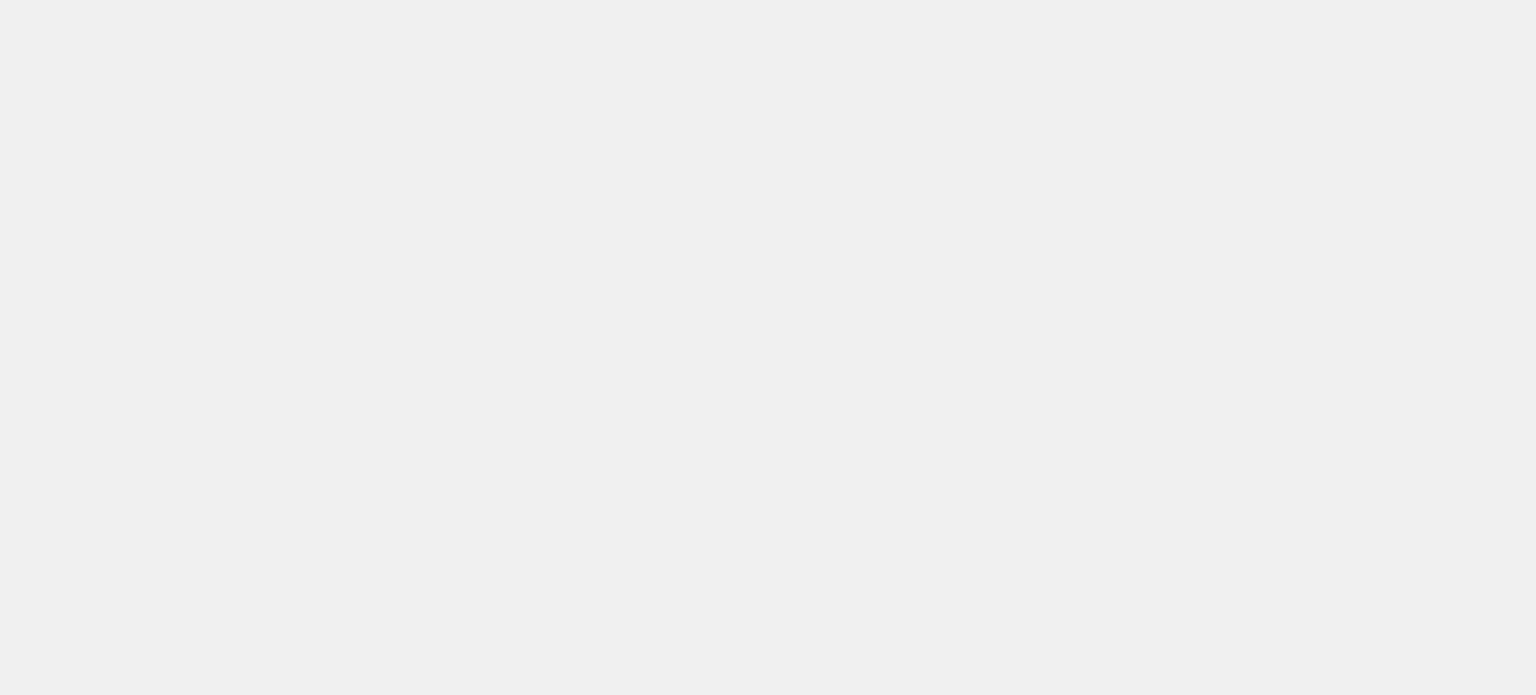 scroll, scrollTop: 0, scrollLeft: 0, axis: both 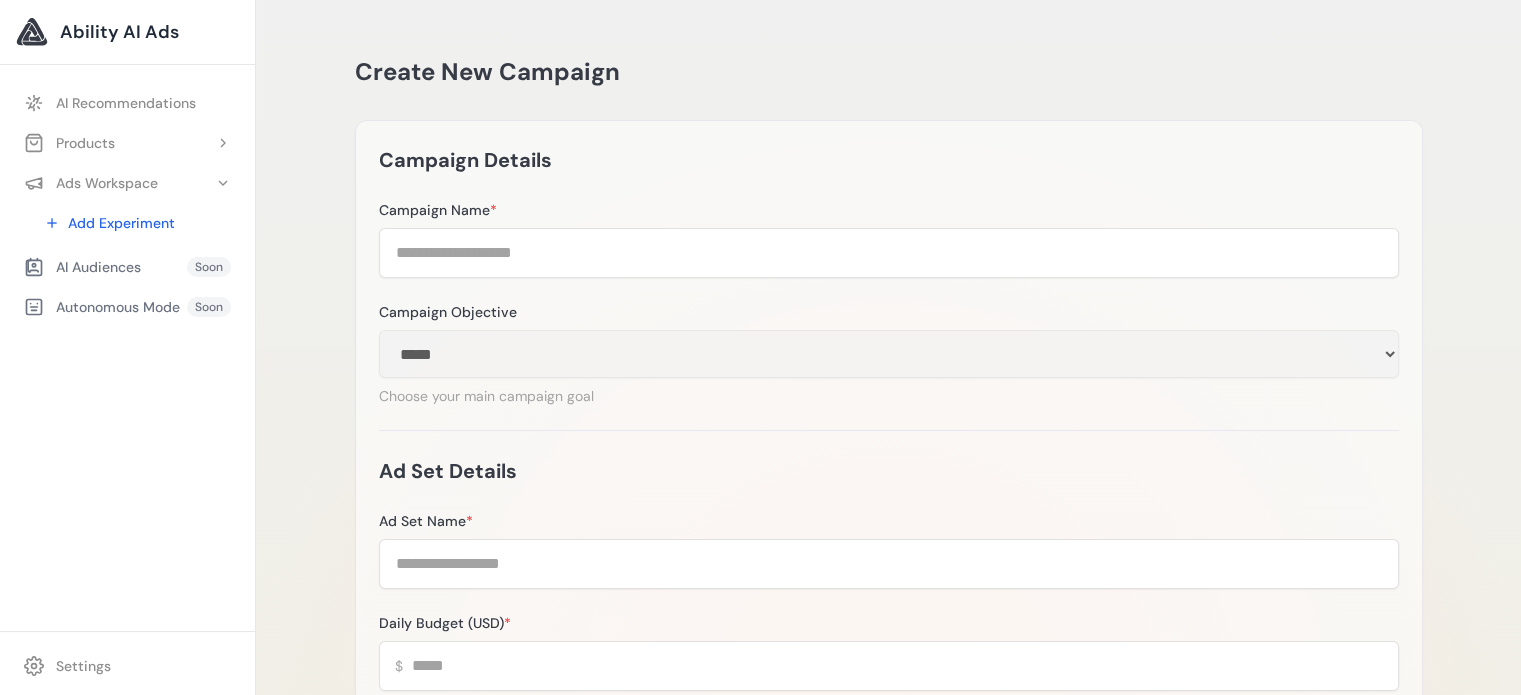 click on "**********" at bounding box center (888, 721) 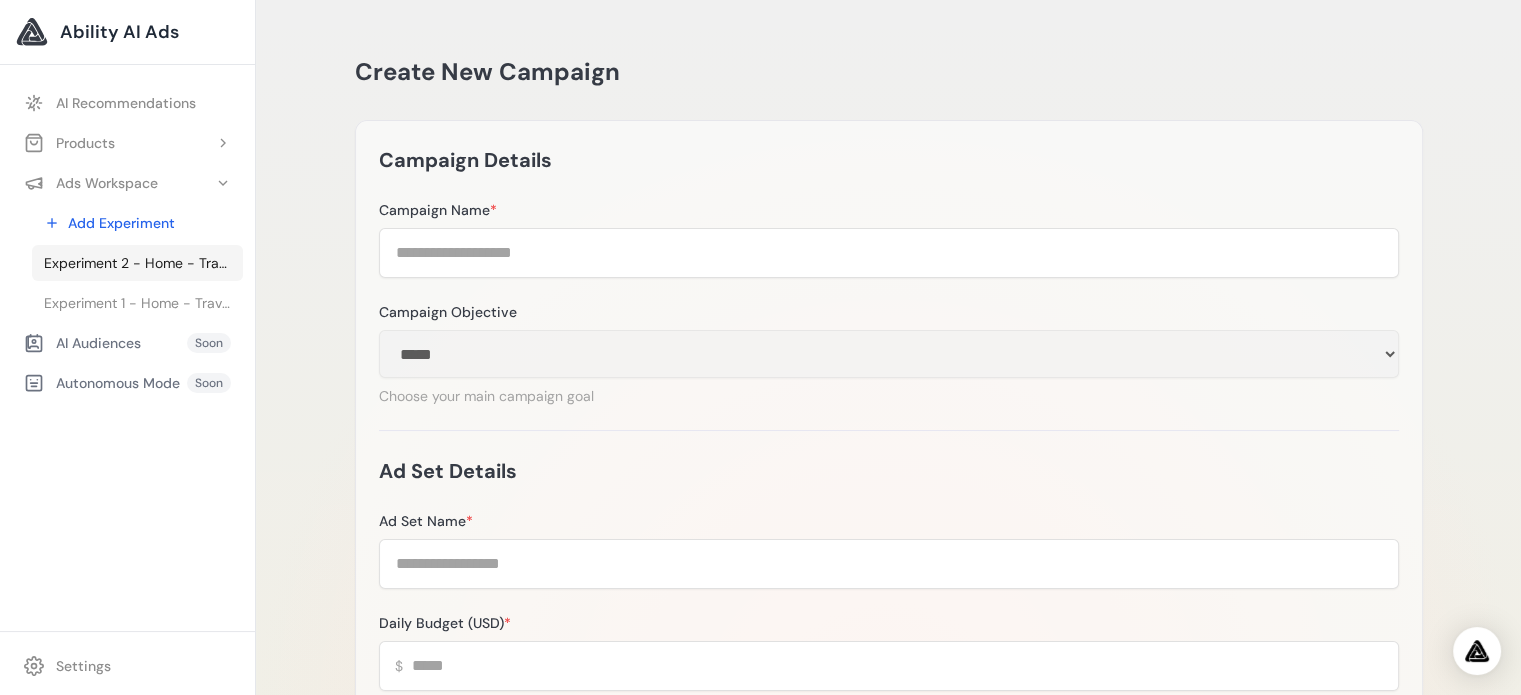 click on "Experiment 2 - Home - Travel Transfers Zadar" at bounding box center [137, 263] 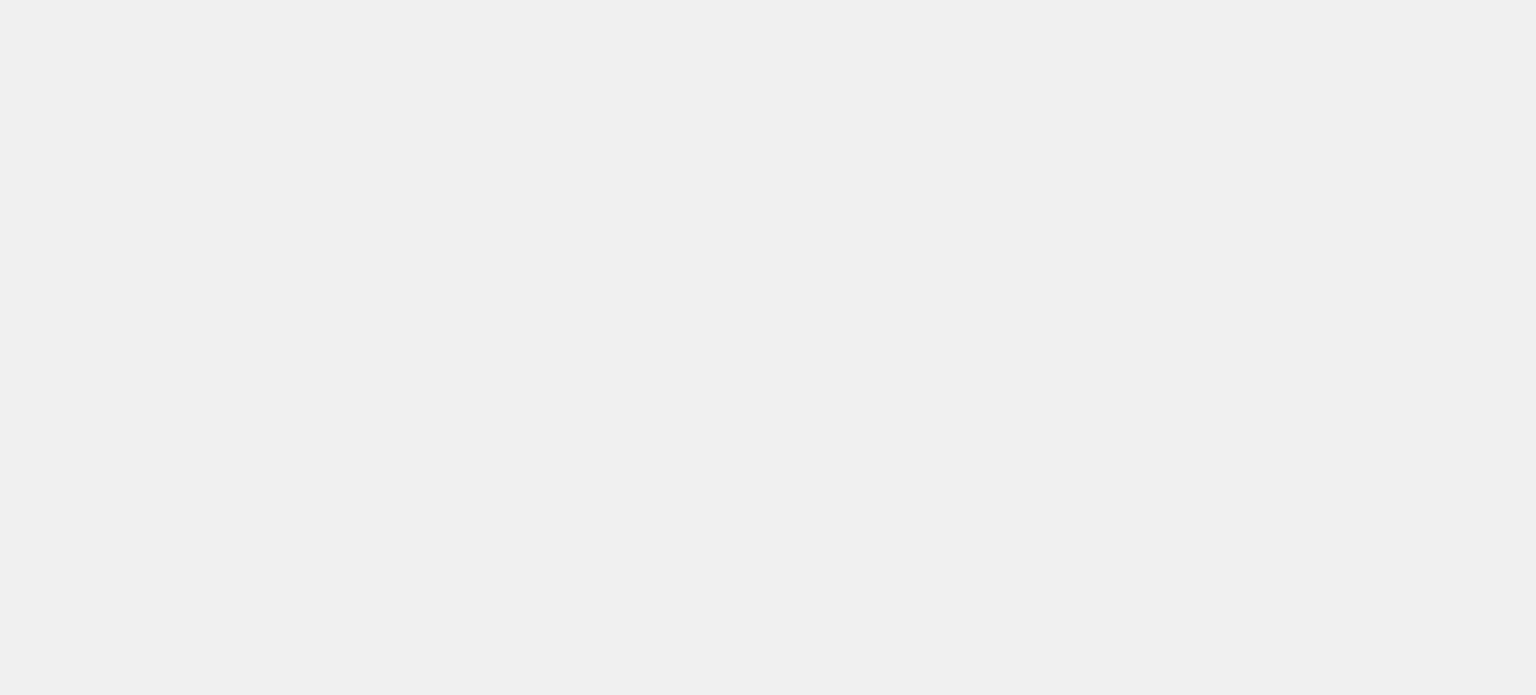 scroll, scrollTop: 0, scrollLeft: 0, axis: both 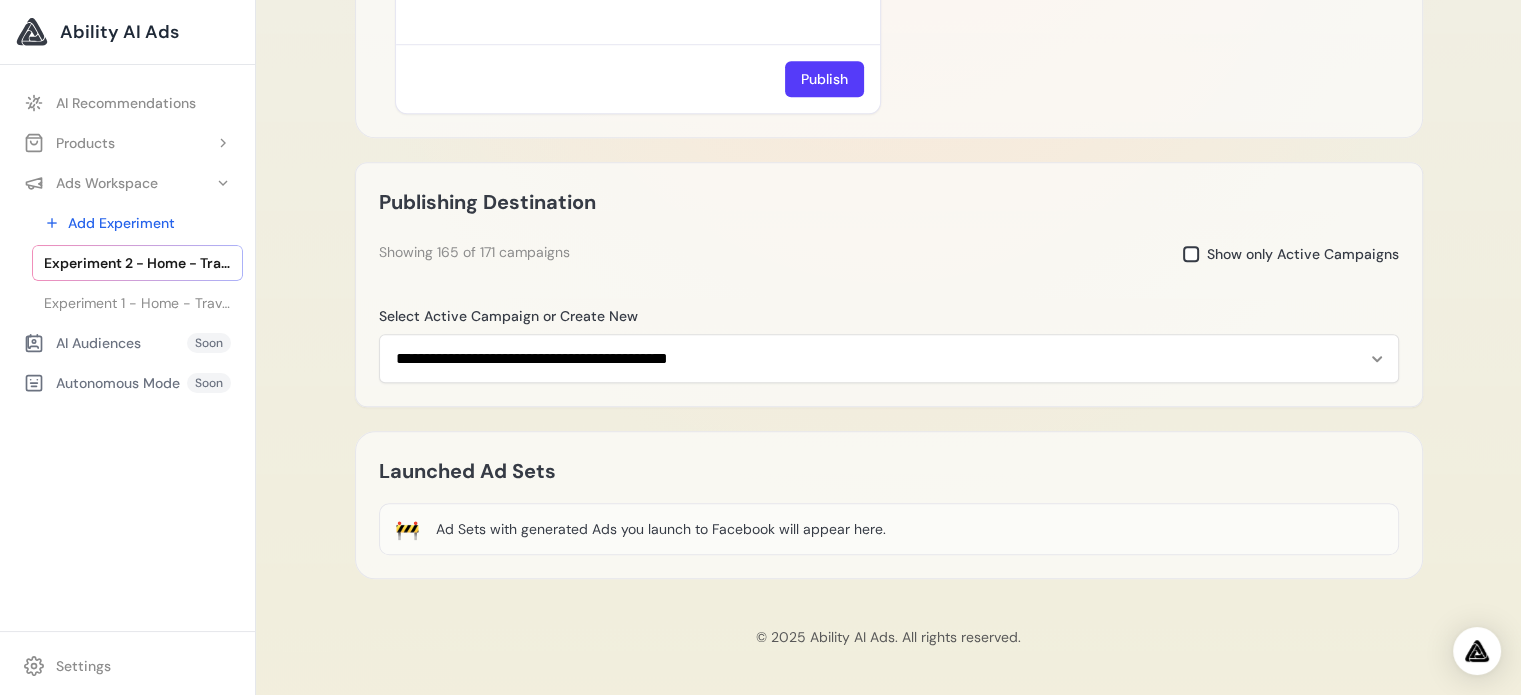 click at bounding box center [1191, 254] 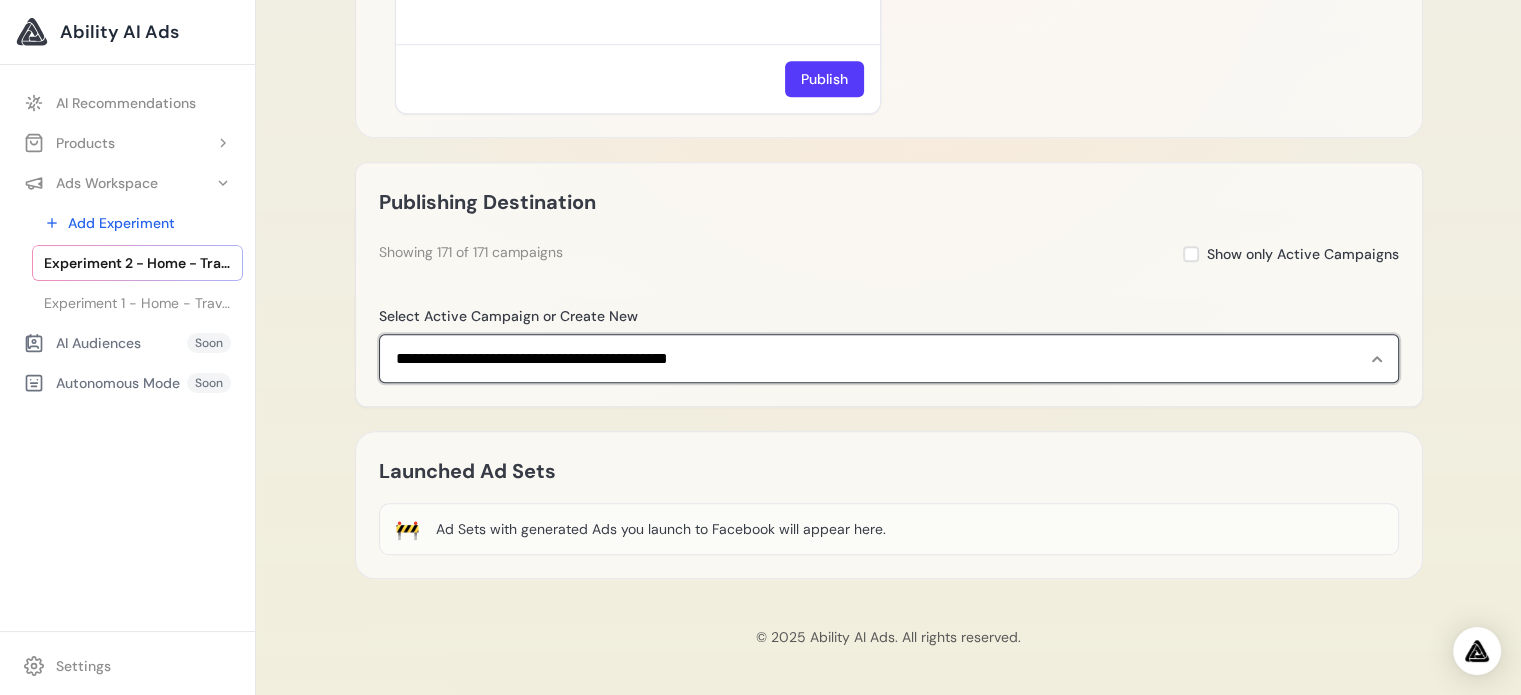click on "**********" at bounding box center (889, 359) 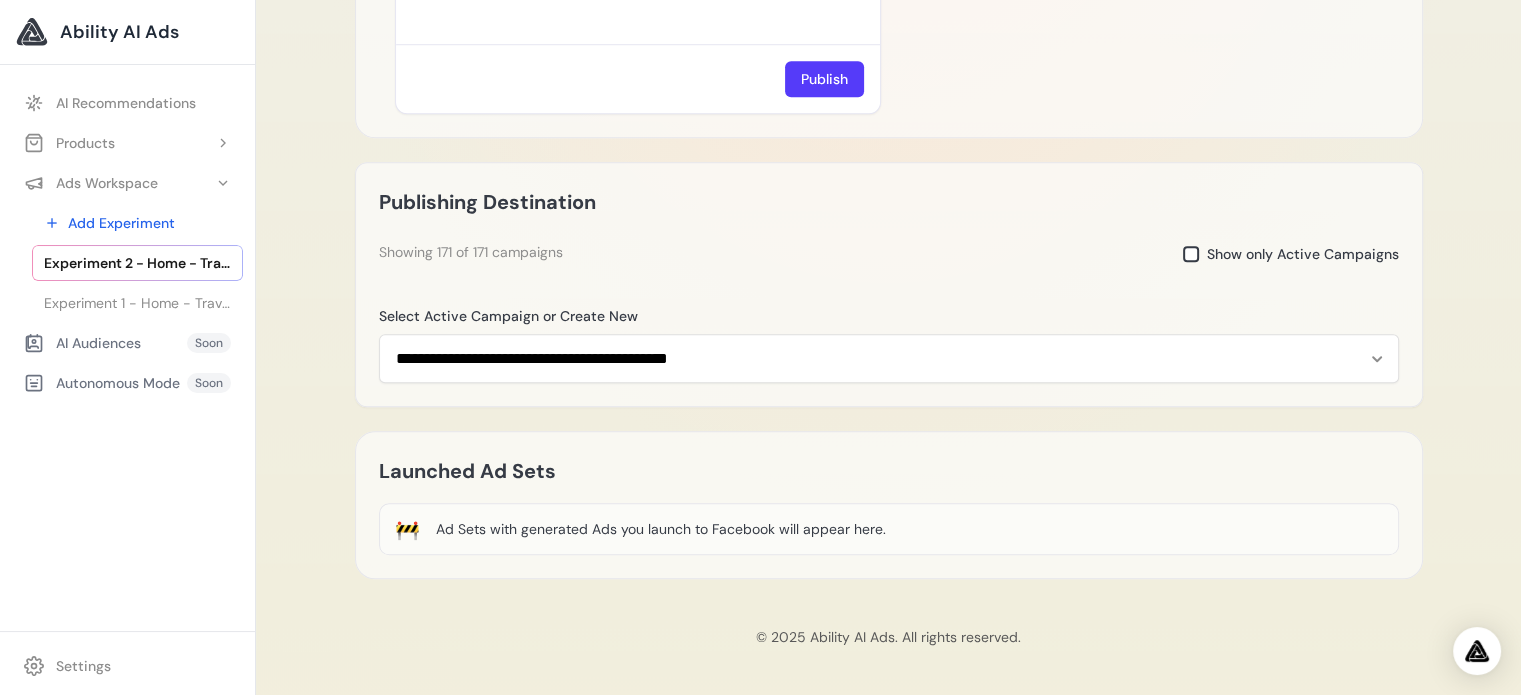 click at bounding box center [1191, 254] 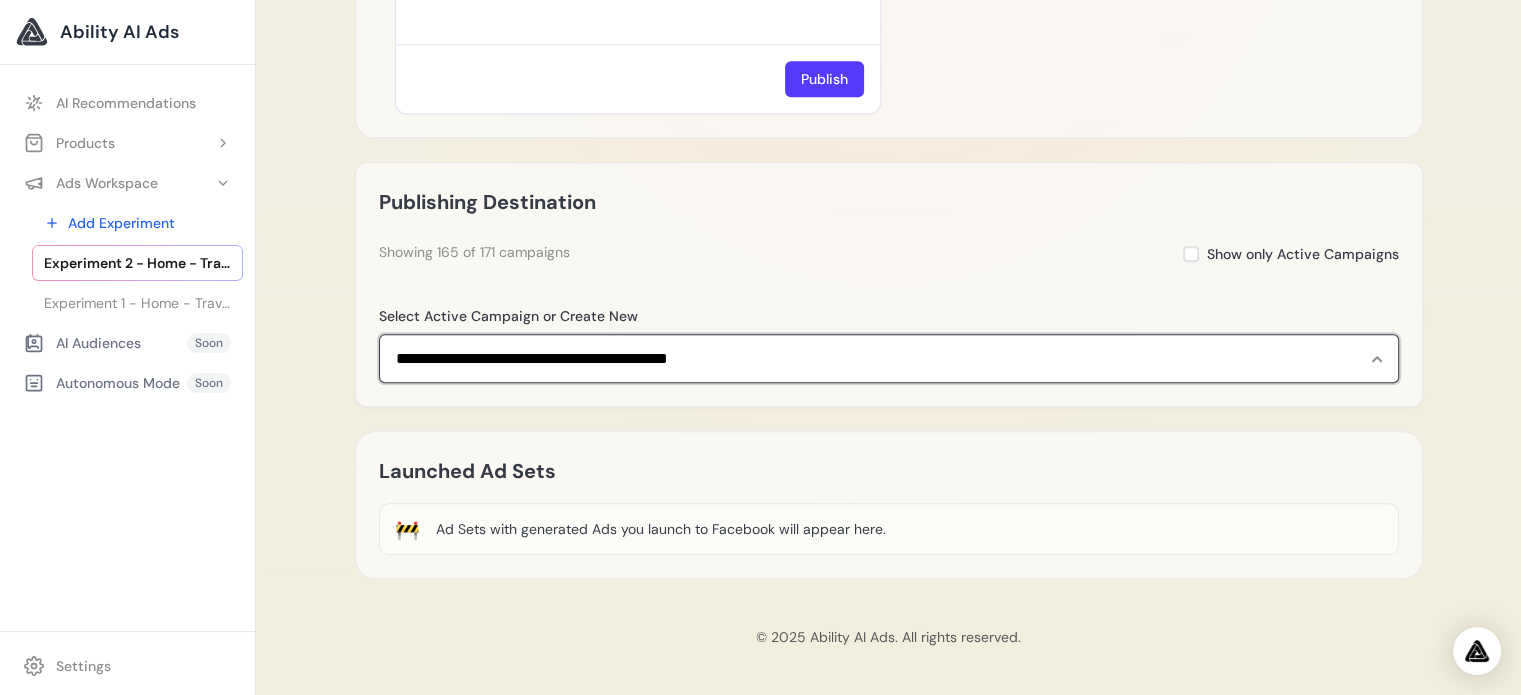 click on "**********" at bounding box center [889, 359] 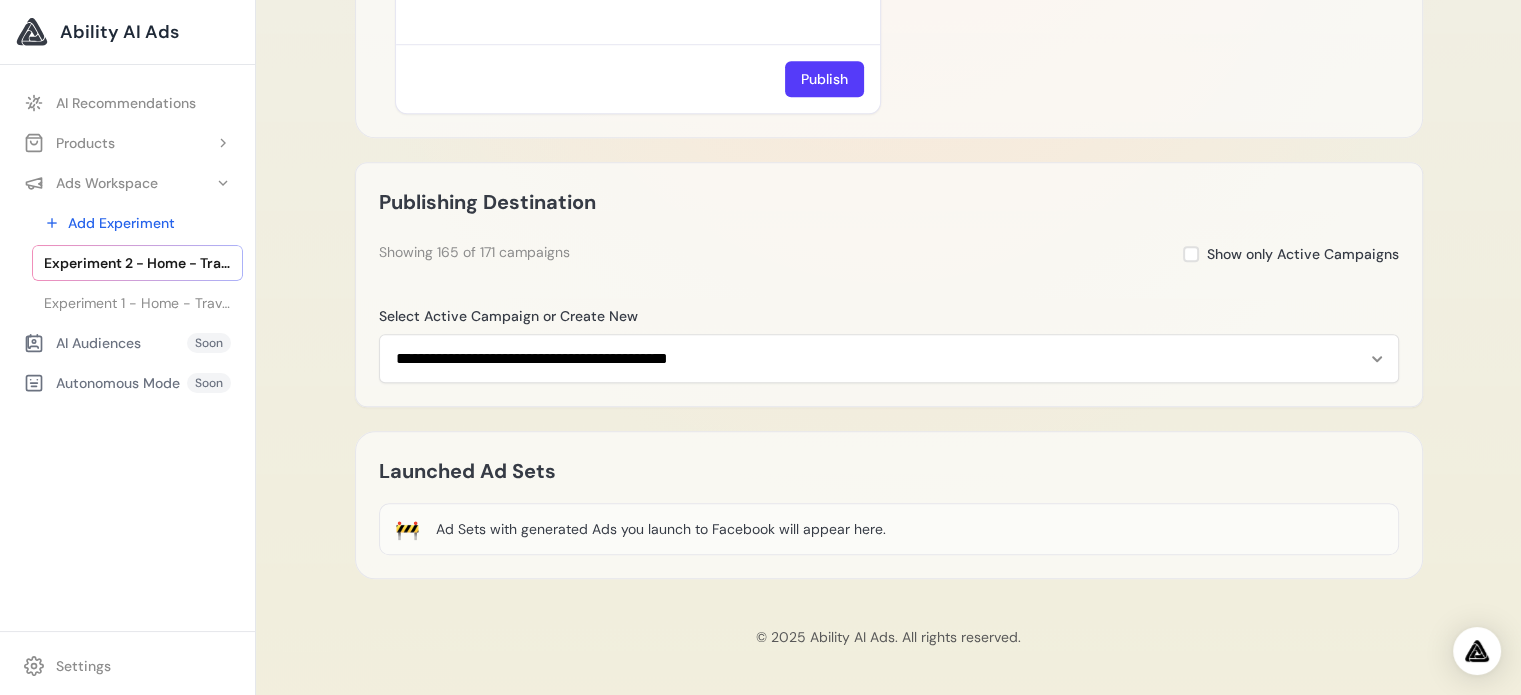 click on "Experiment 2 - Home - Travel Transfers Zadar
Delete
Loading Experiment
Processing experiment data...
Value Proposition
Home - Travel Transfers Zadar
Save 🚧" at bounding box center (888, -452) 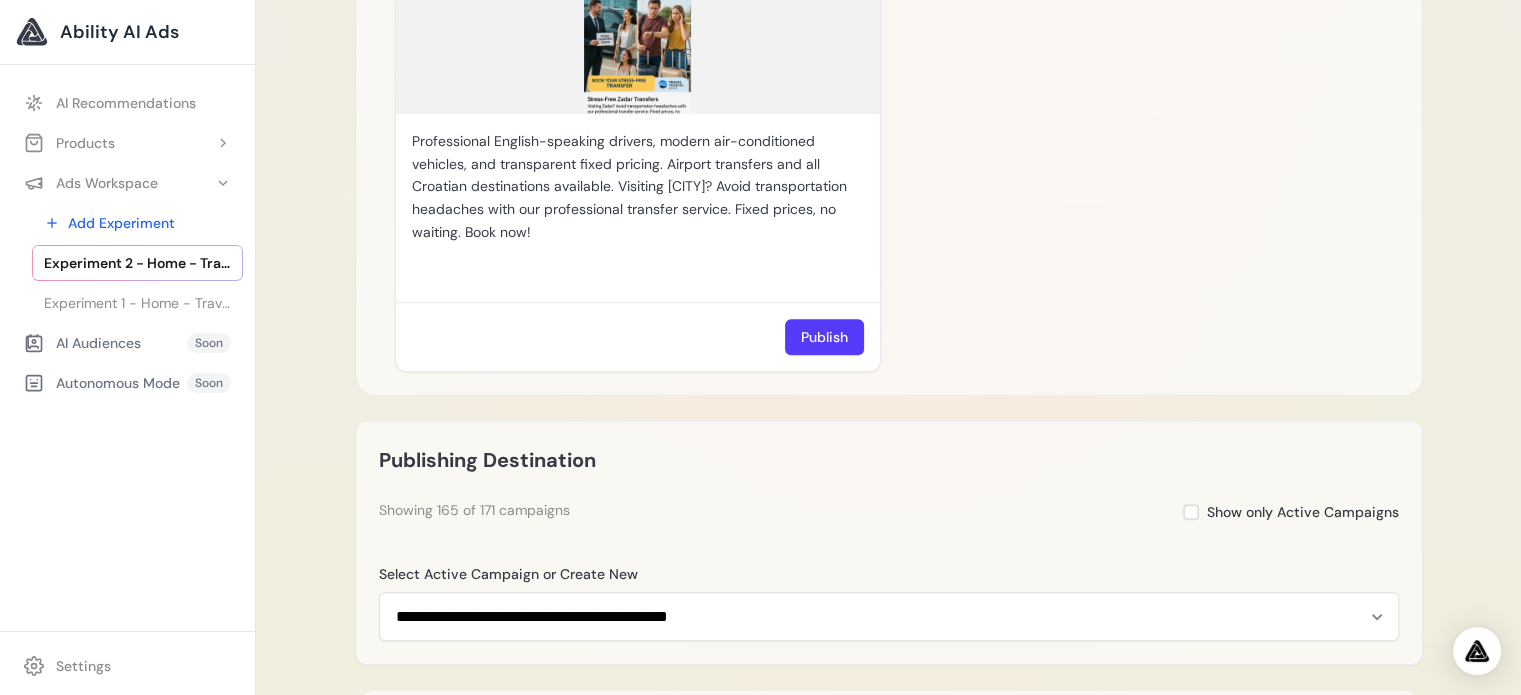 scroll, scrollTop: 1298, scrollLeft: 0, axis: vertical 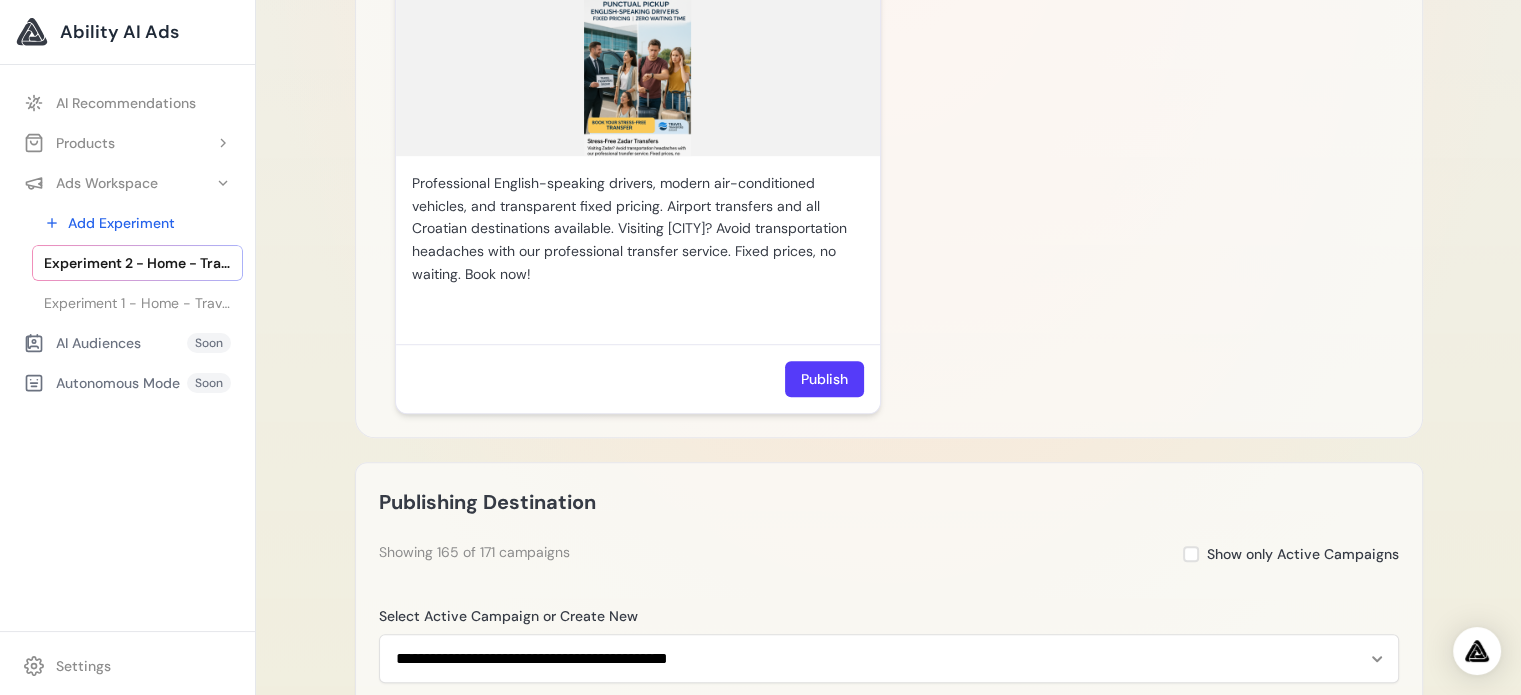 click on "Professional English-speaking drivers, modern air-conditioned vehicles, and transparent fixed pricing. Airport transfers and all Croatian destinations available. Visiting Zadar? Avoid transportation headaches with our professional transfer service. Fixed prices, no waiting. Book now!" at bounding box center [638, 229] 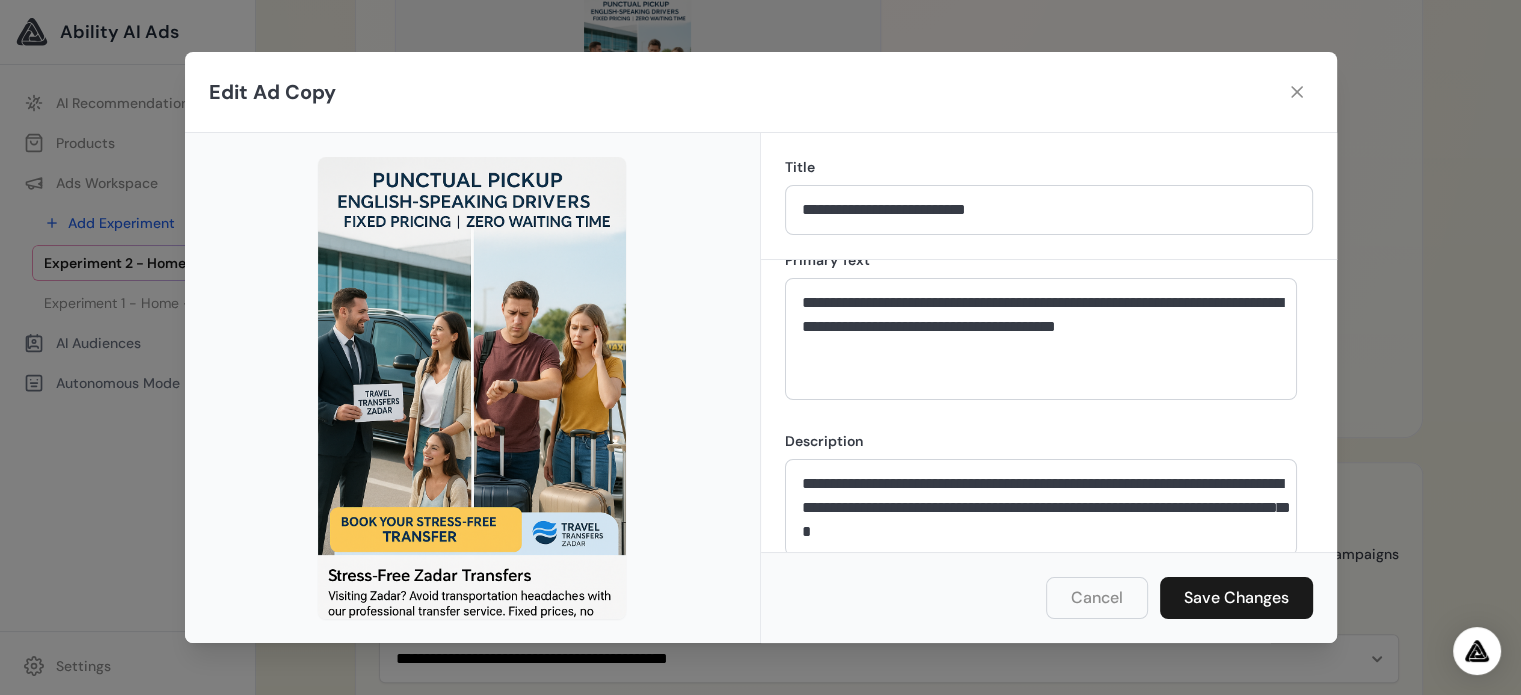 scroll, scrollTop: 66, scrollLeft: 0, axis: vertical 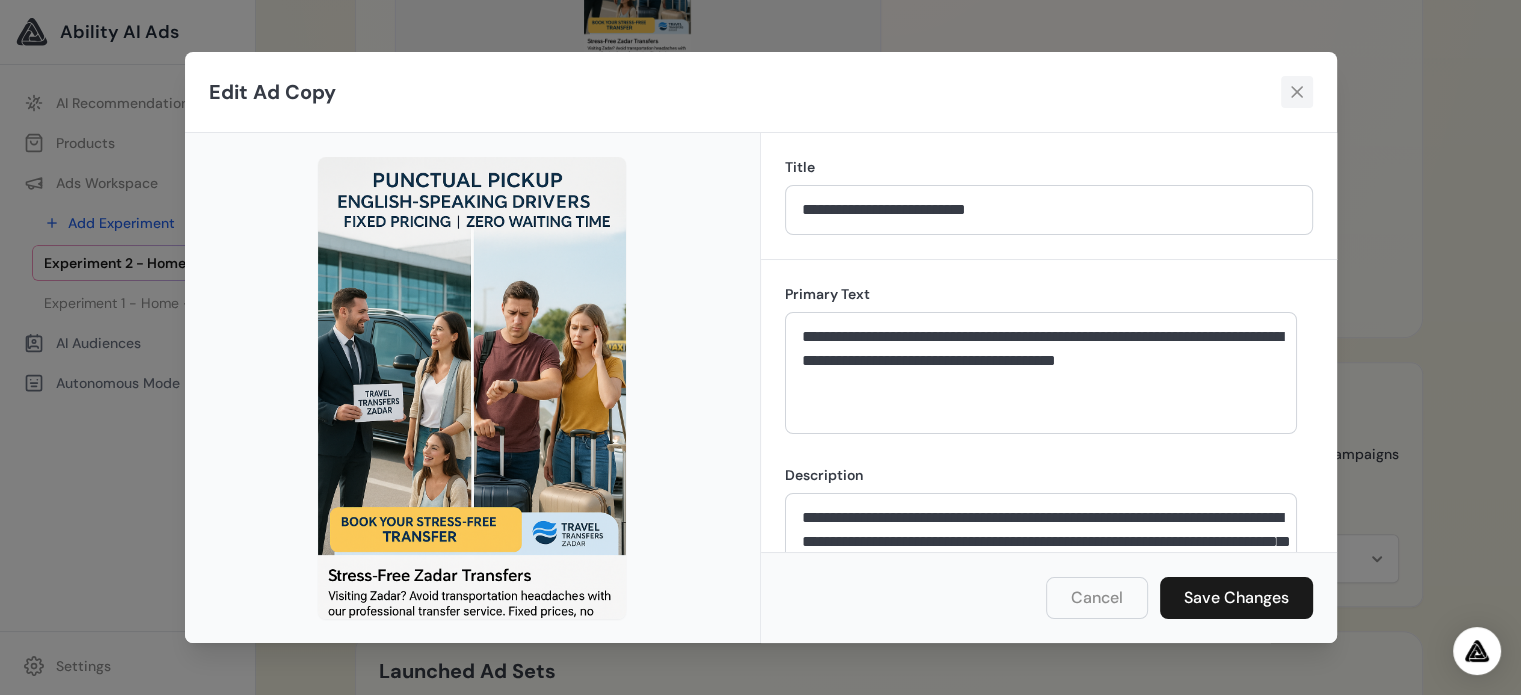 click 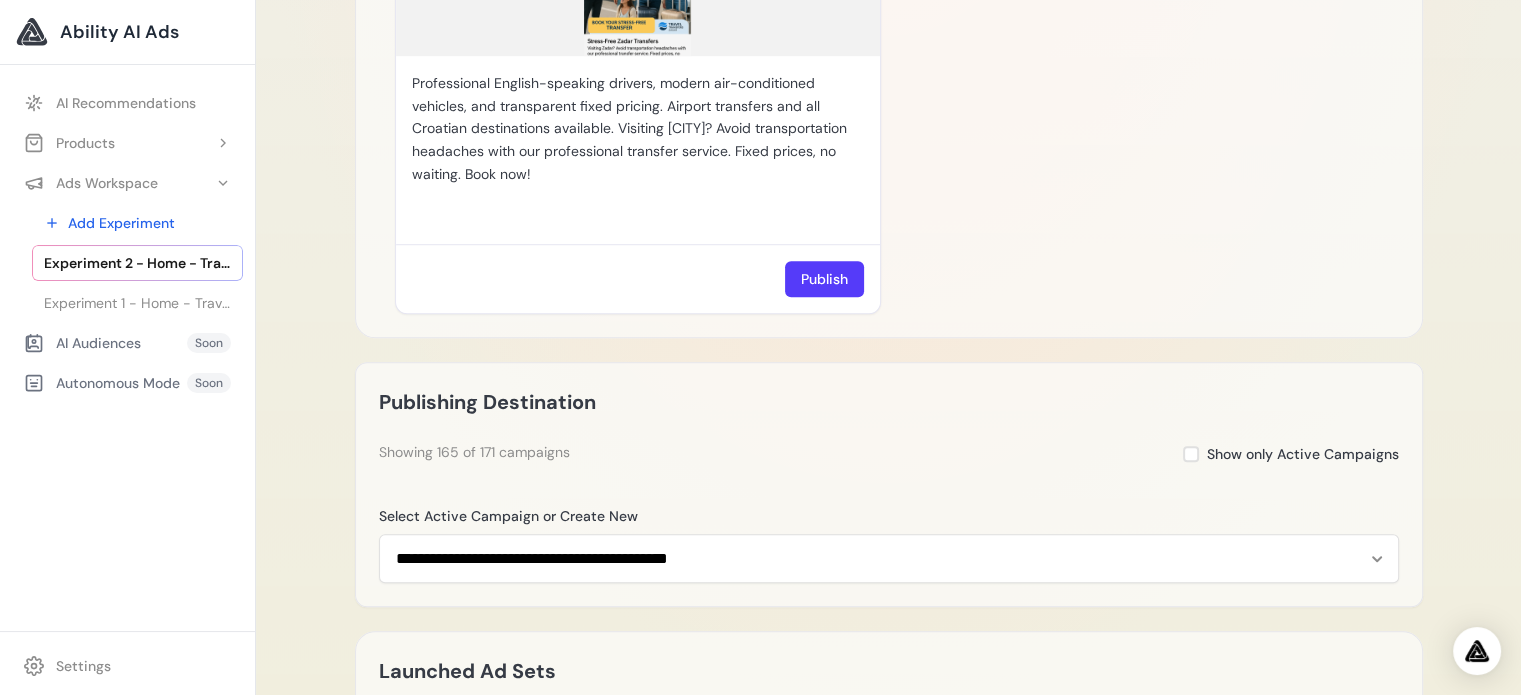 click on "Experiment 2 - Home - Travel Transfers Zadar
Delete
Loading Experiment
Processing experiment data...
Value Proposition
Home - Travel Transfers Zadar
Save 🚧" at bounding box center (888, -252) 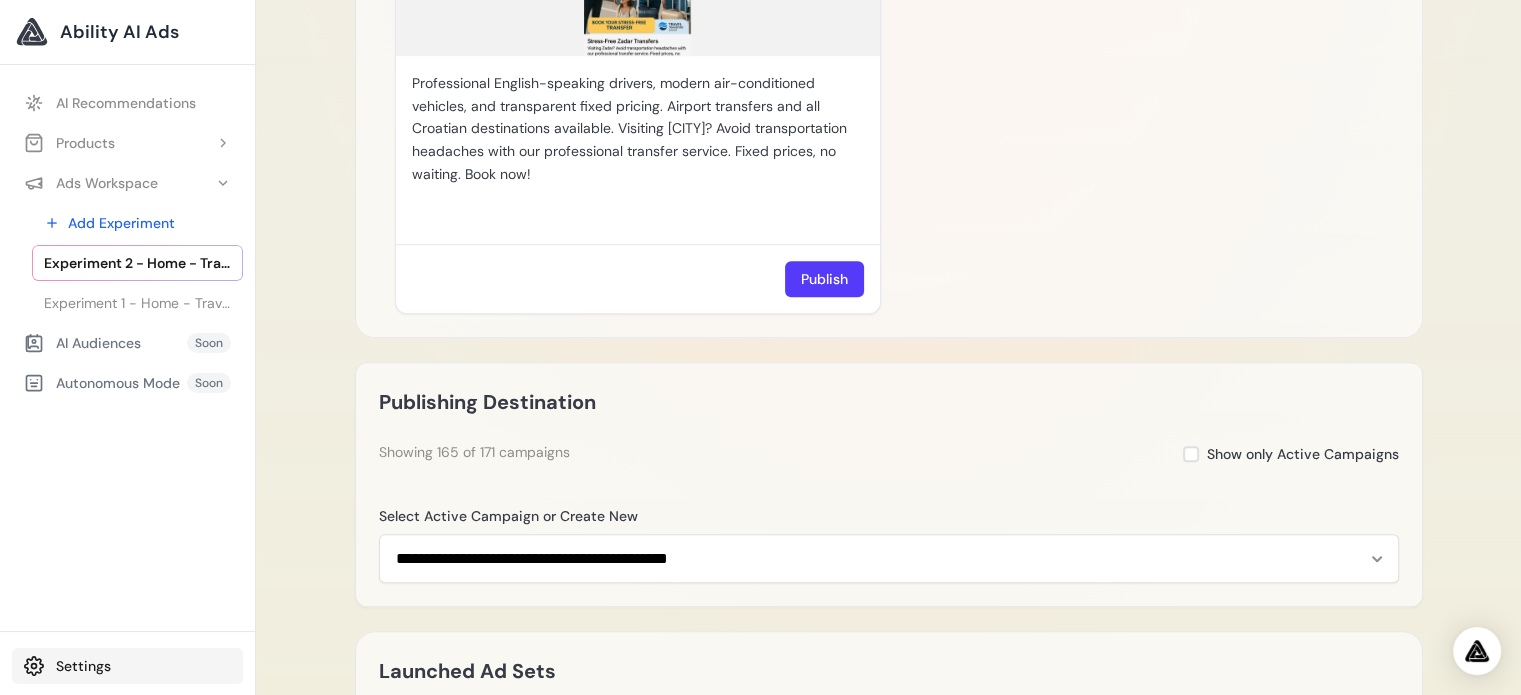 click on "Settings" at bounding box center (127, 666) 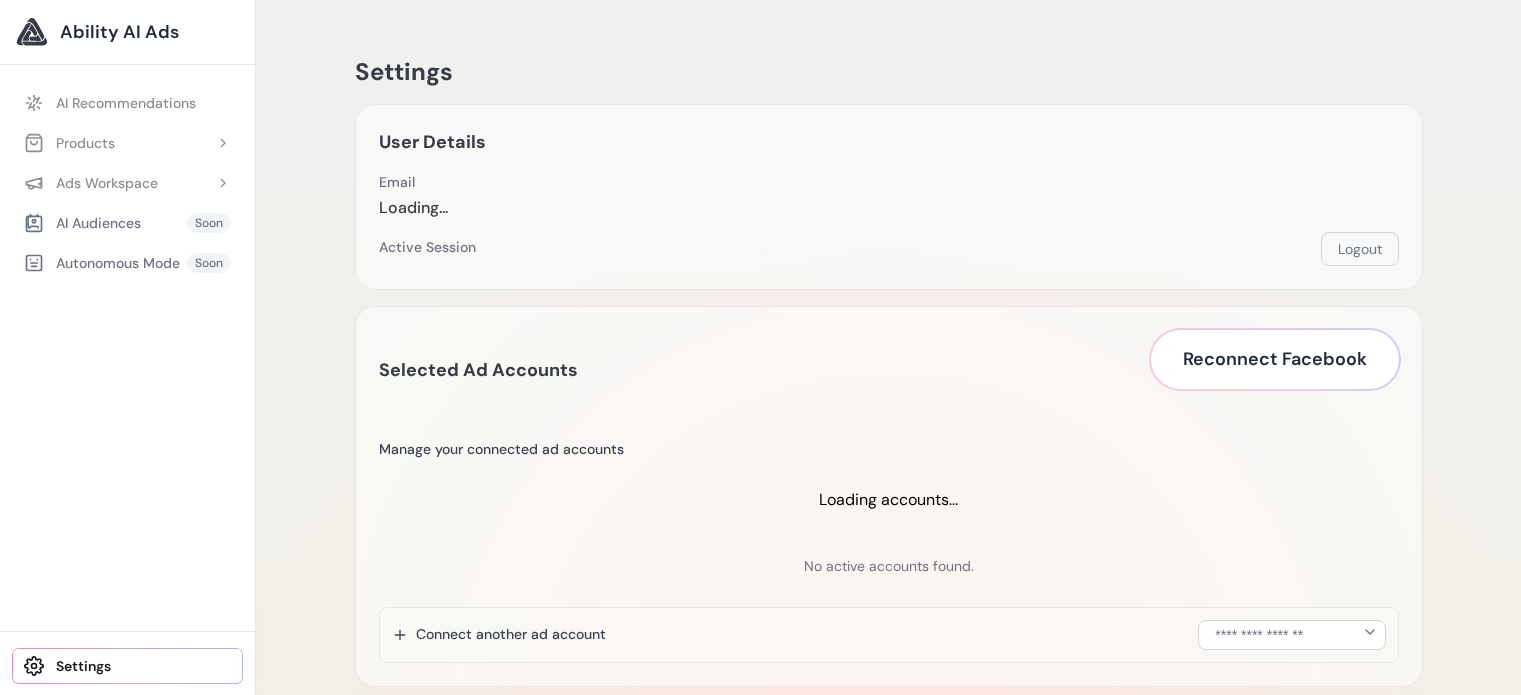 scroll, scrollTop: 0, scrollLeft: 0, axis: both 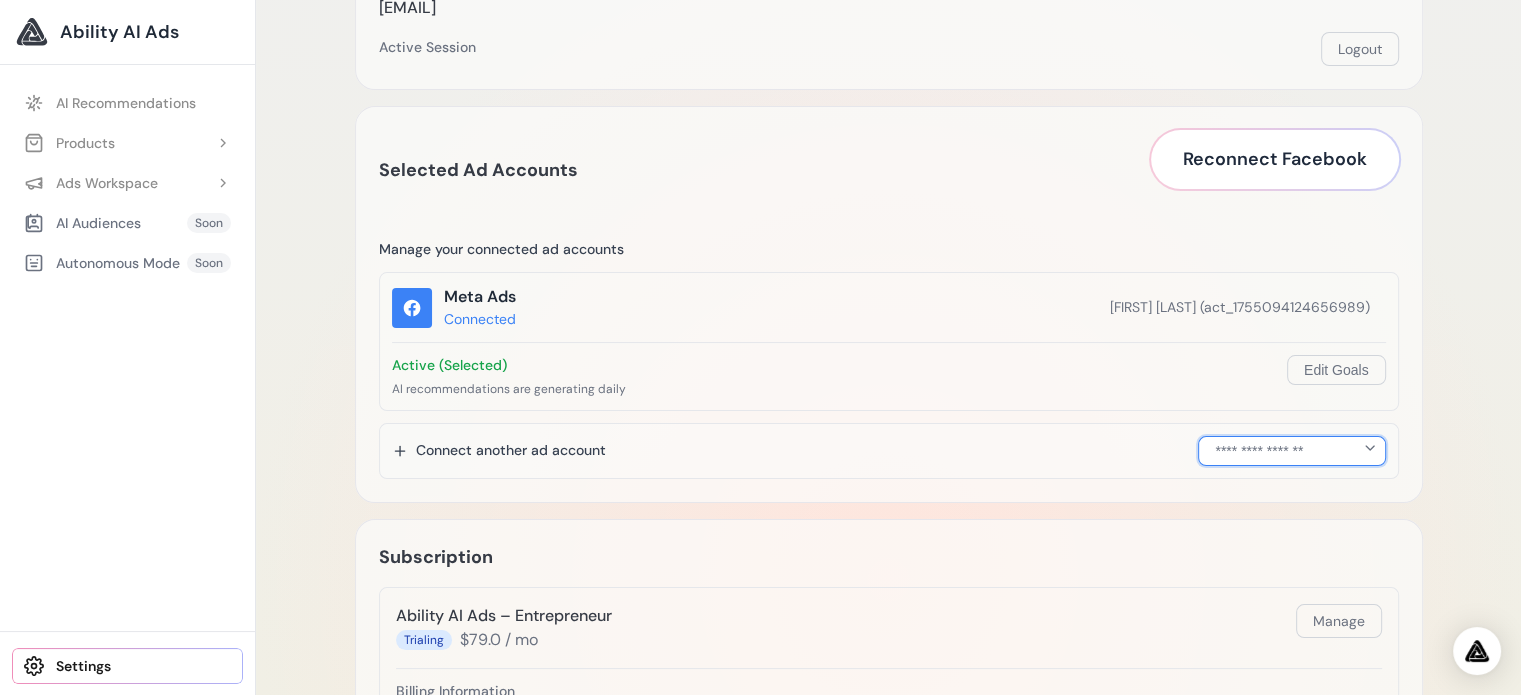 click on "**********" at bounding box center (1291, 451) 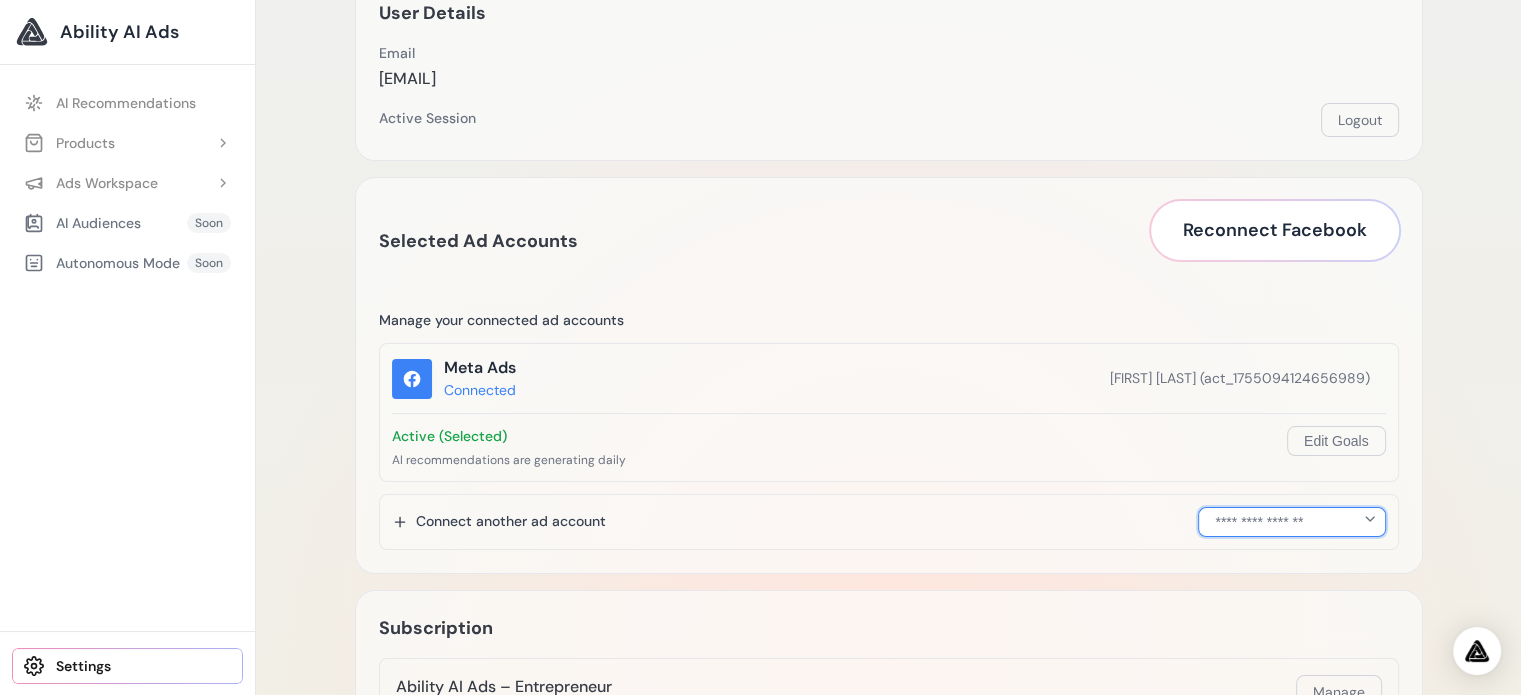 scroll, scrollTop: 0, scrollLeft: 0, axis: both 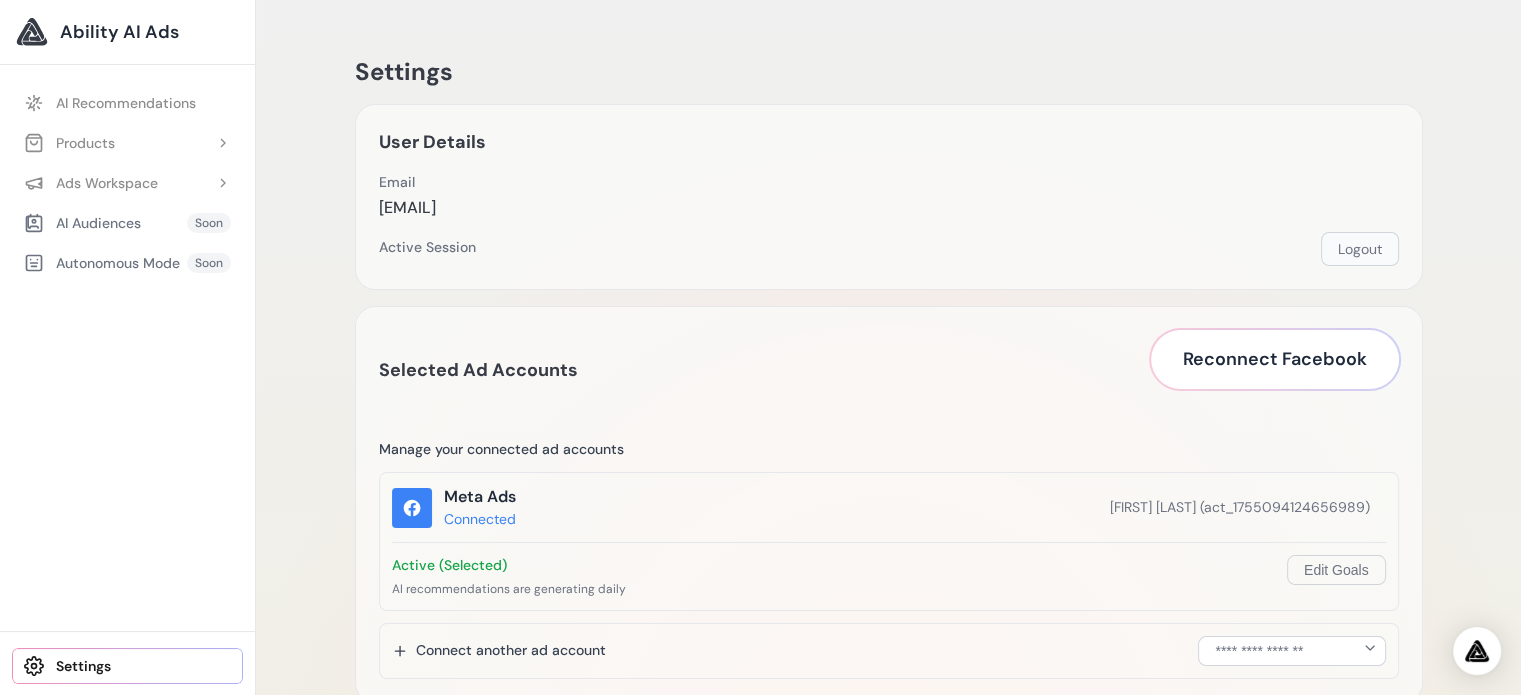 click on "Logout" at bounding box center (1360, 249) 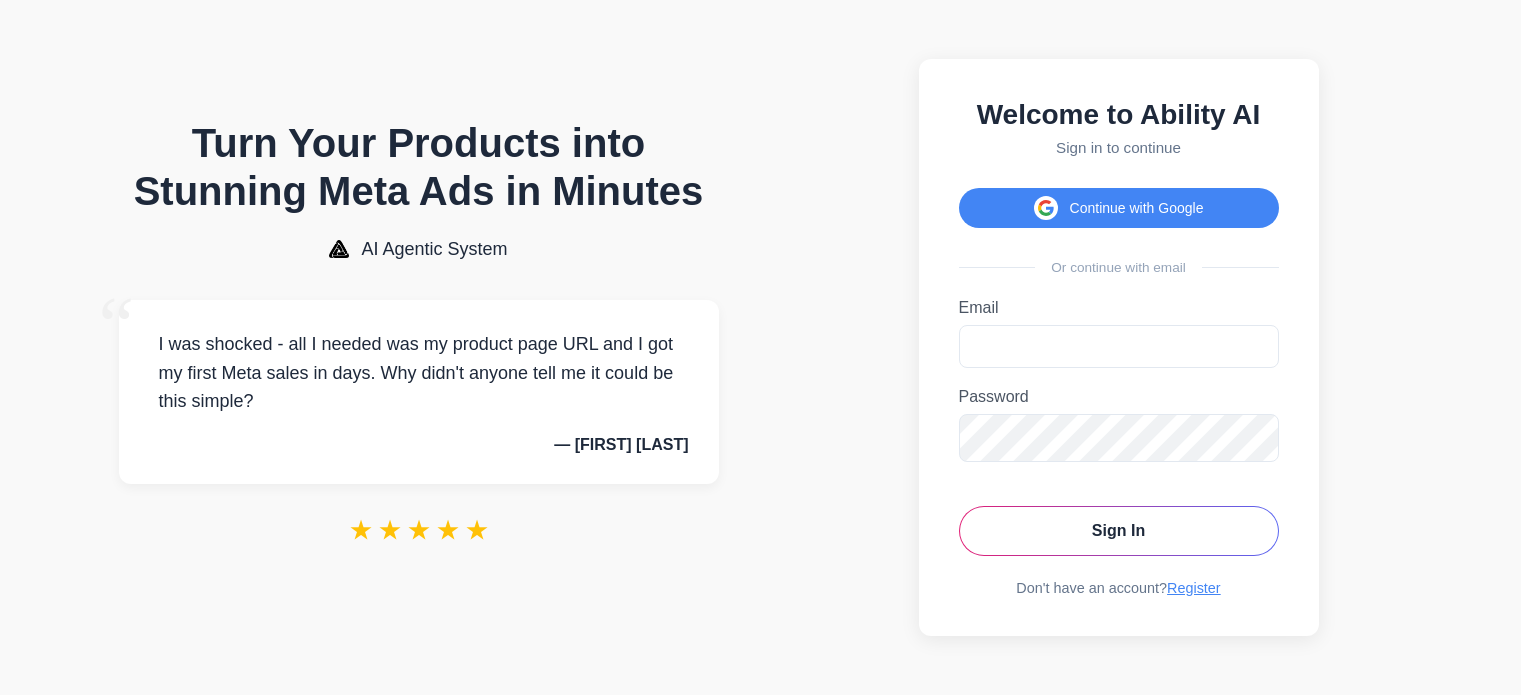 scroll, scrollTop: 0, scrollLeft: 0, axis: both 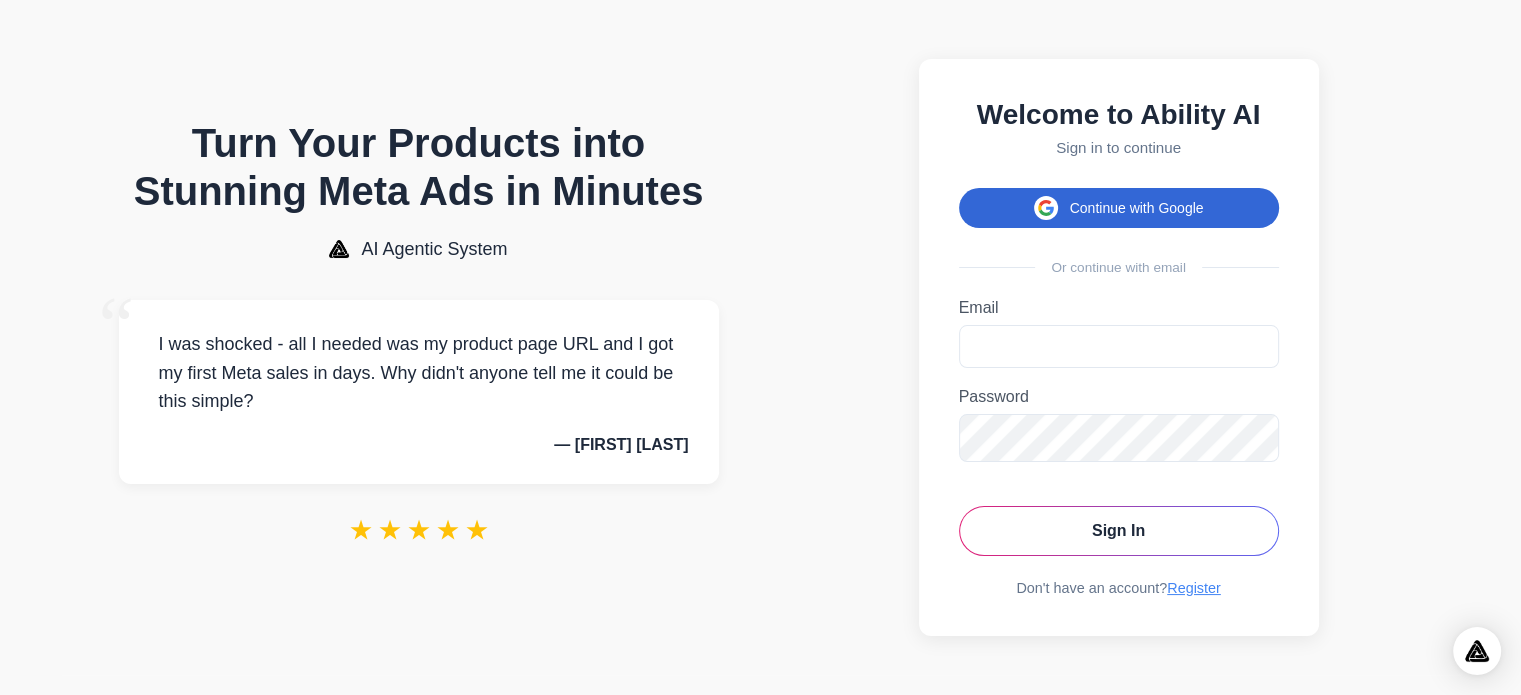 click on "Continue with Google" at bounding box center [1119, 208] 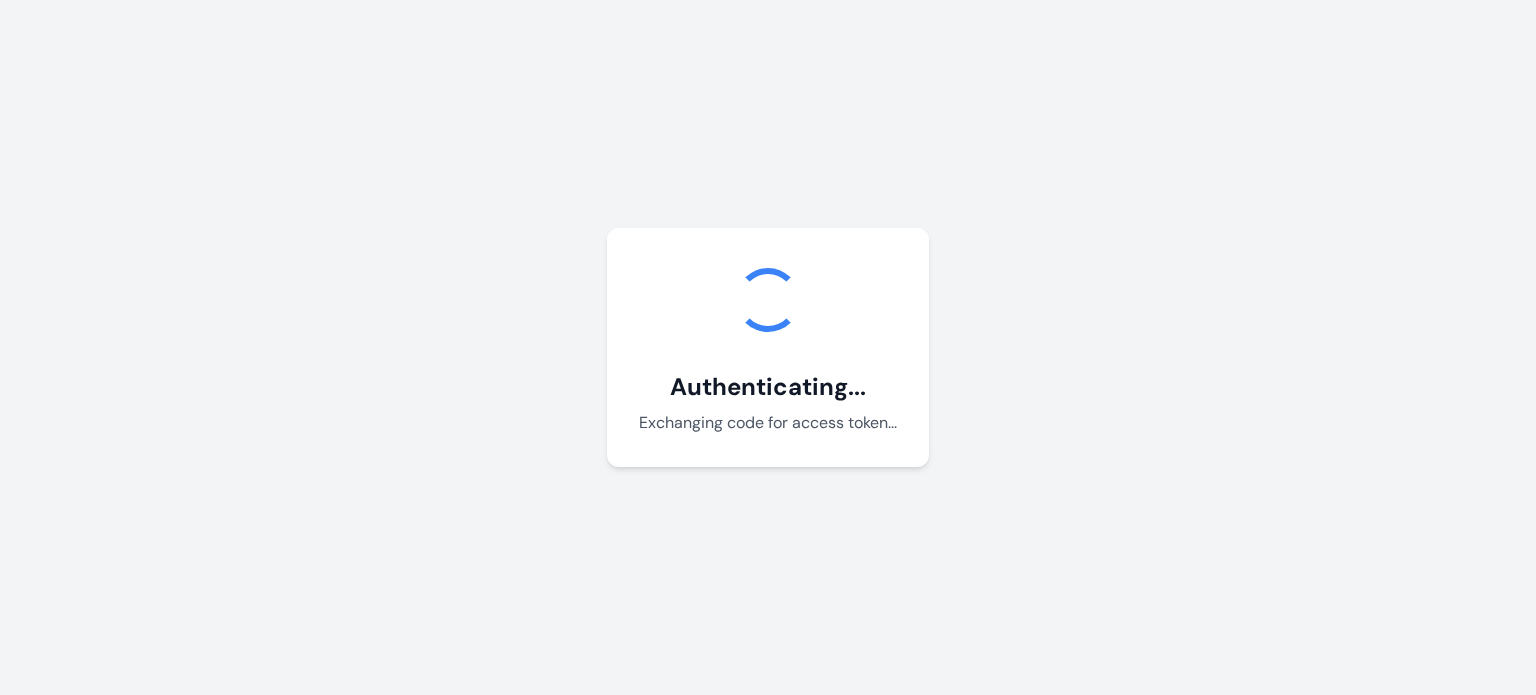 scroll, scrollTop: 0, scrollLeft: 0, axis: both 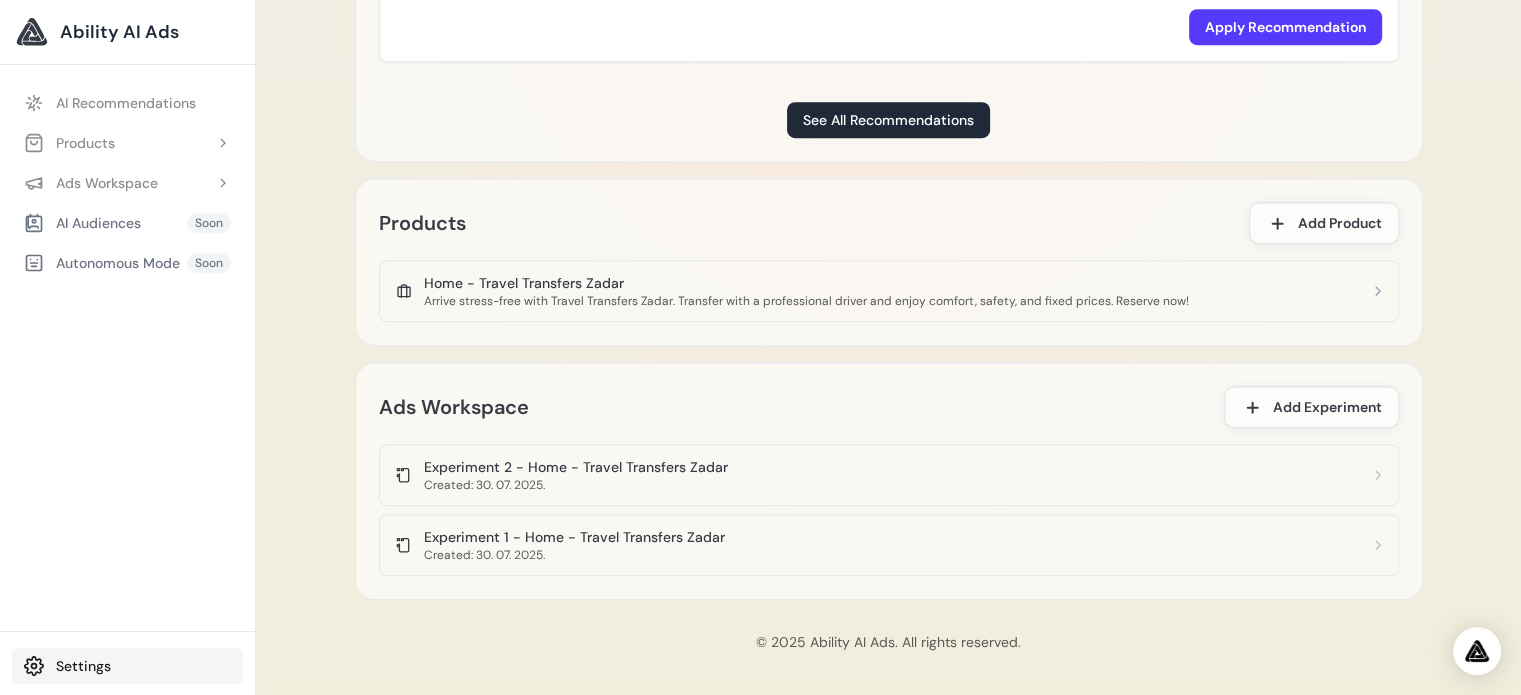 click on "Settings" at bounding box center [127, 666] 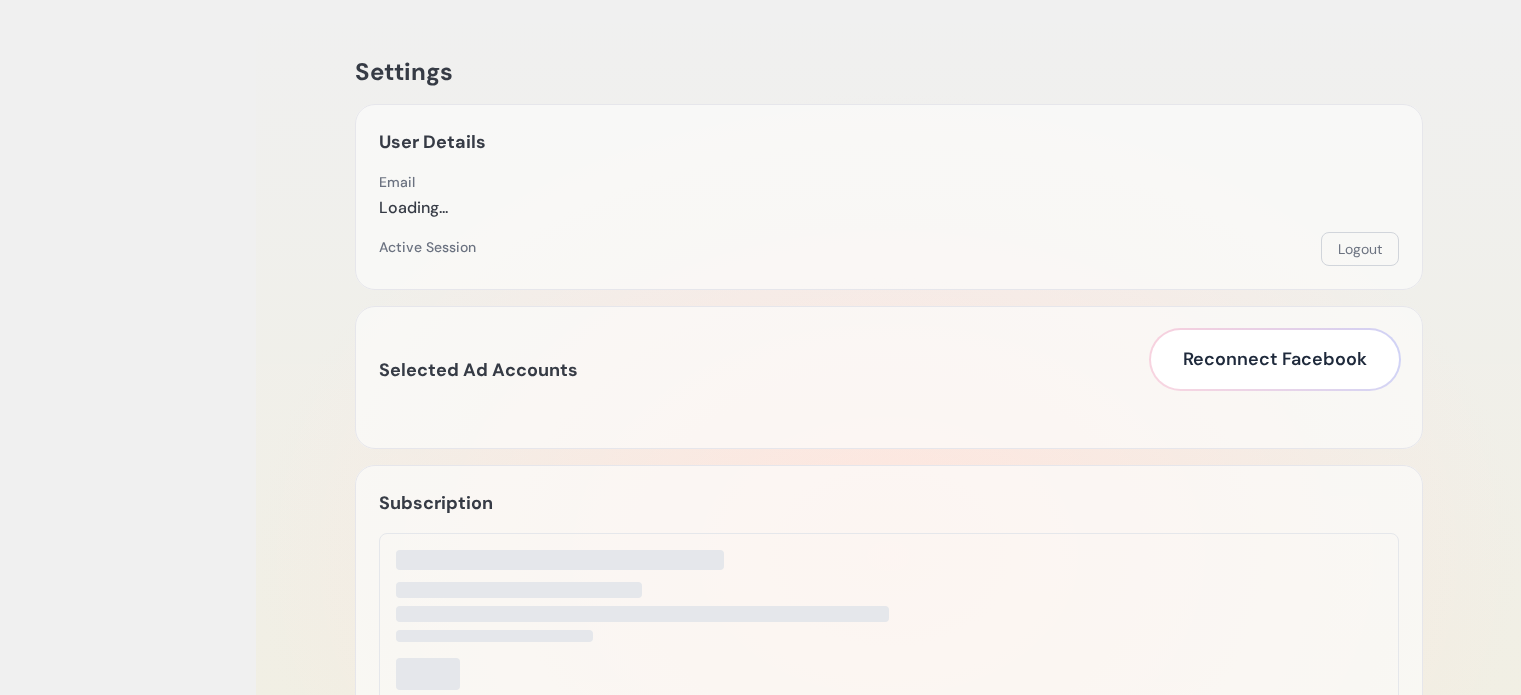 scroll, scrollTop: 0, scrollLeft: 0, axis: both 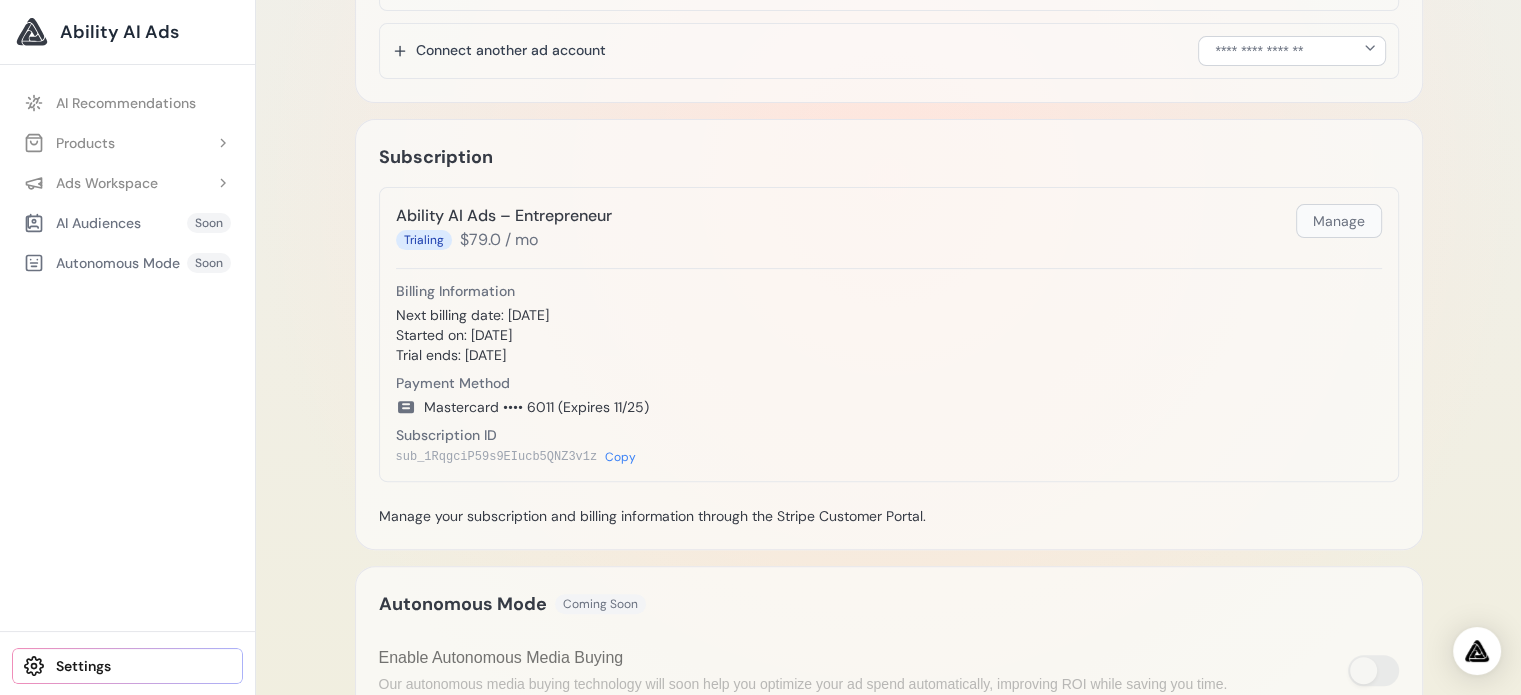 click on "Manage" at bounding box center (1339, 221) 